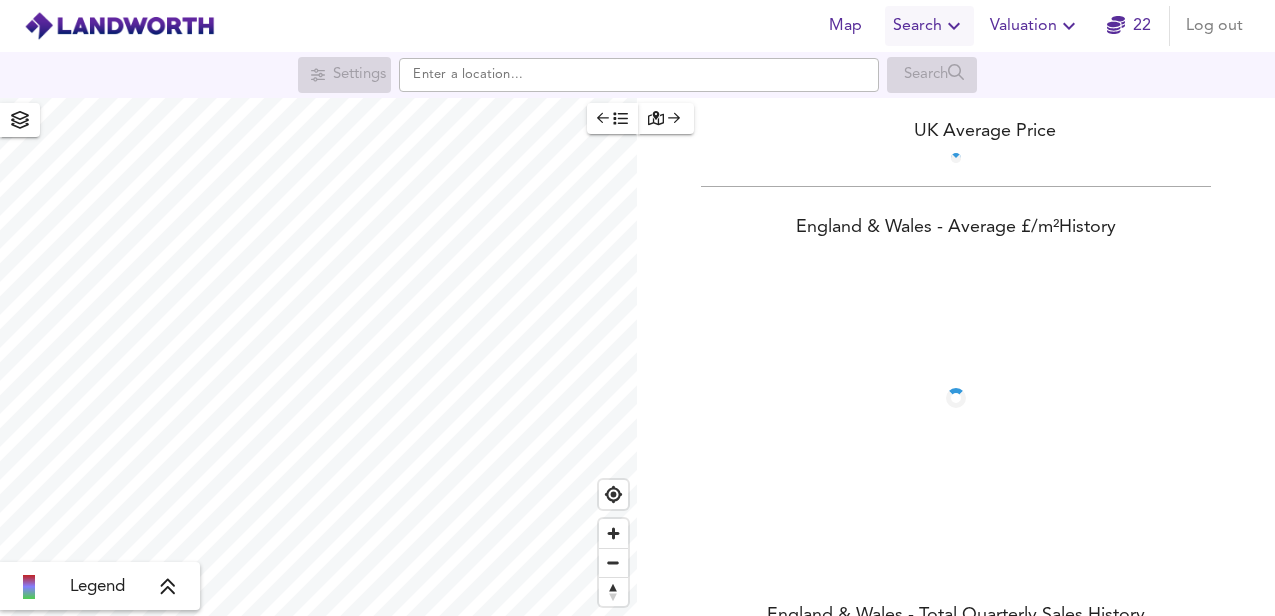 scroll, scrollTop: 0, scrollLeft: 0, axis: both 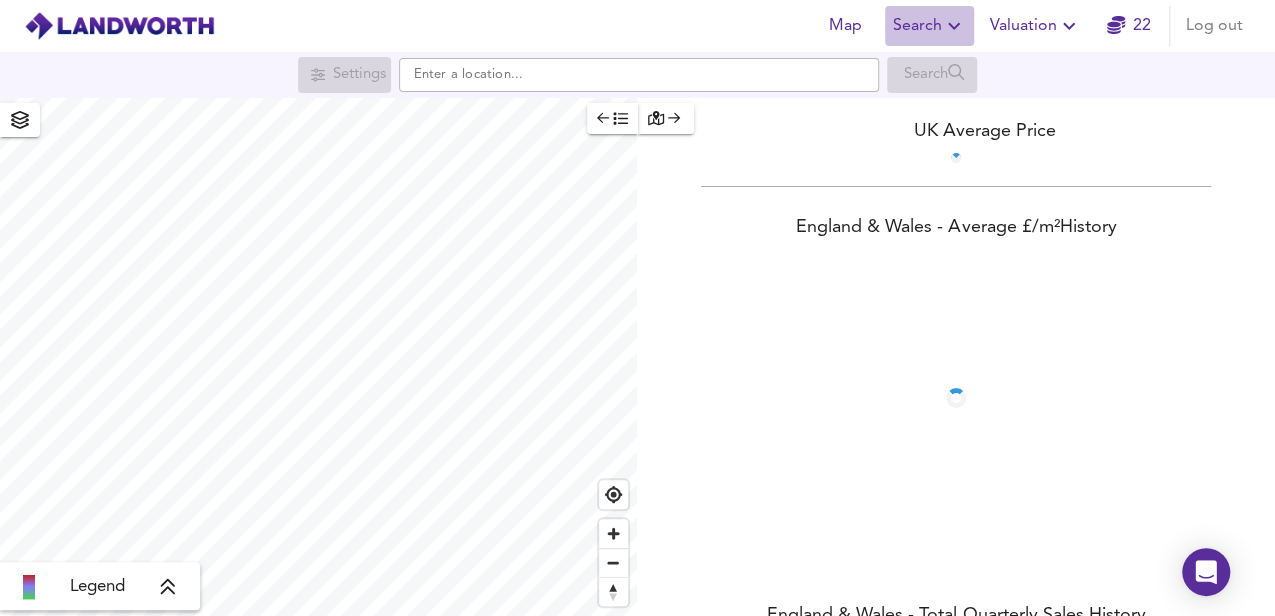 click on "Search" at bounding box center (929, 26) 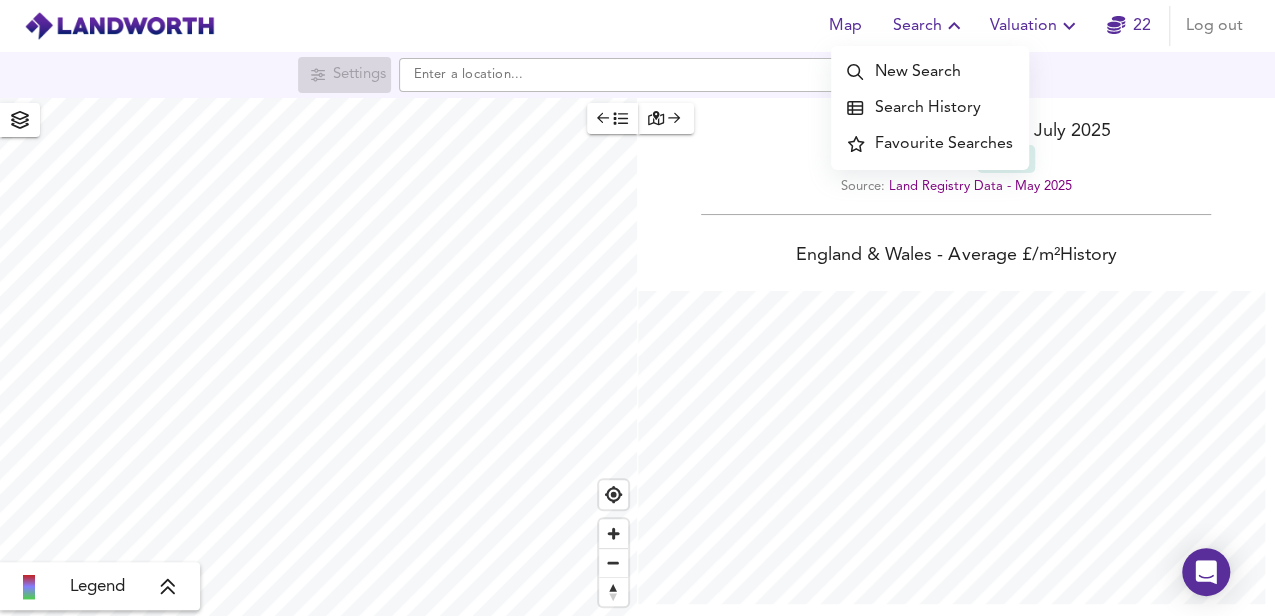 scroll, scrollTop: 999384, scrollLeft: 998725, axis: both 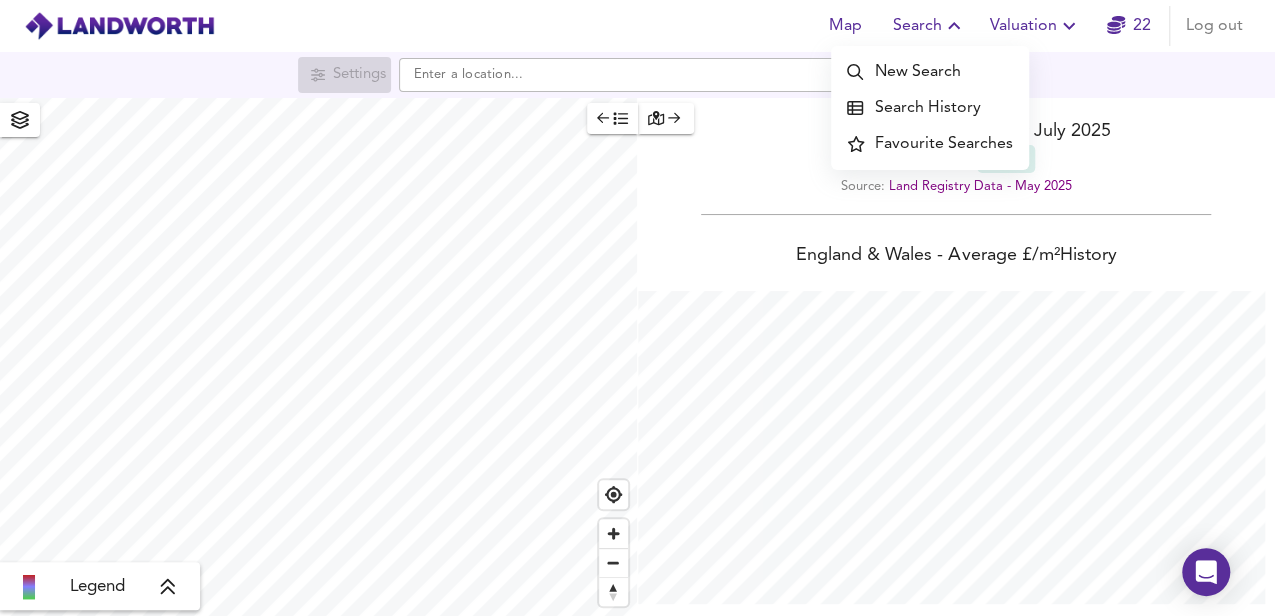 click on "Search History" at bounding box center (930, 108) 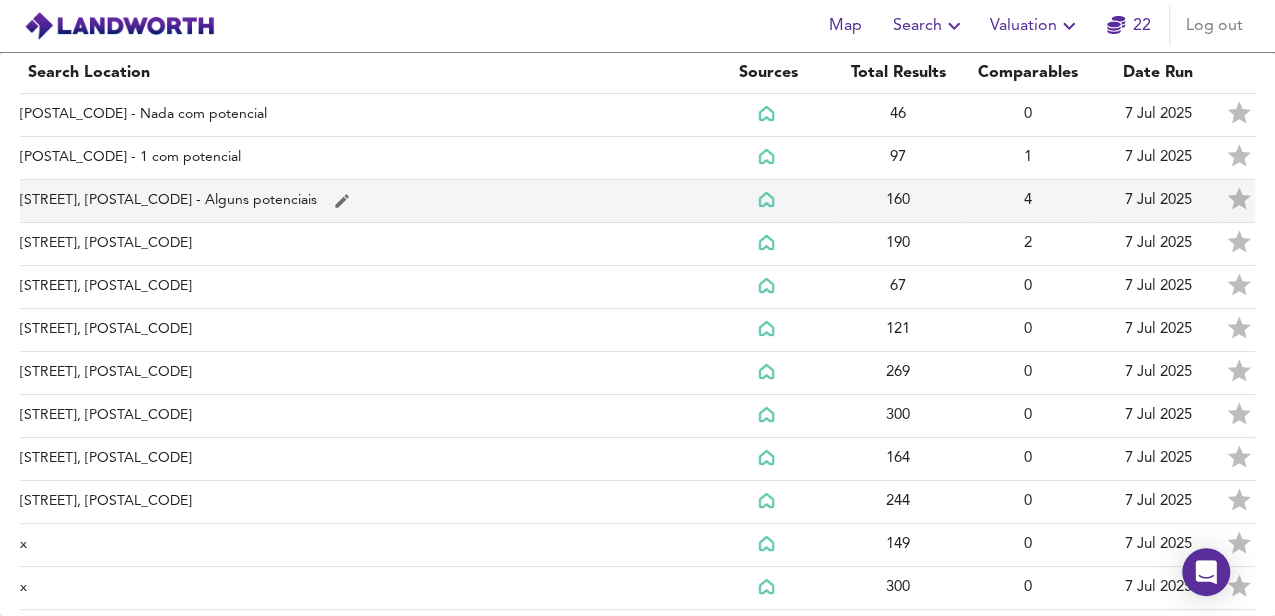 click on "[STREET], [POSTAL_CODE] - Alguns potenciais" at bounding box center (361, 115) 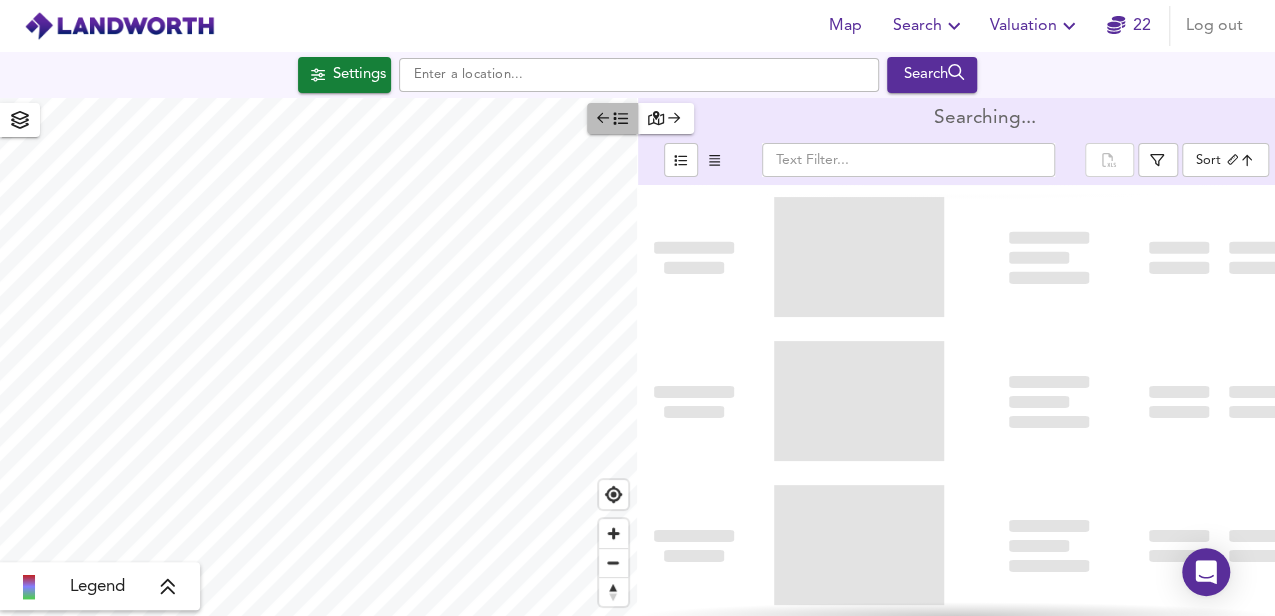 click at bounding box center [620, 118] 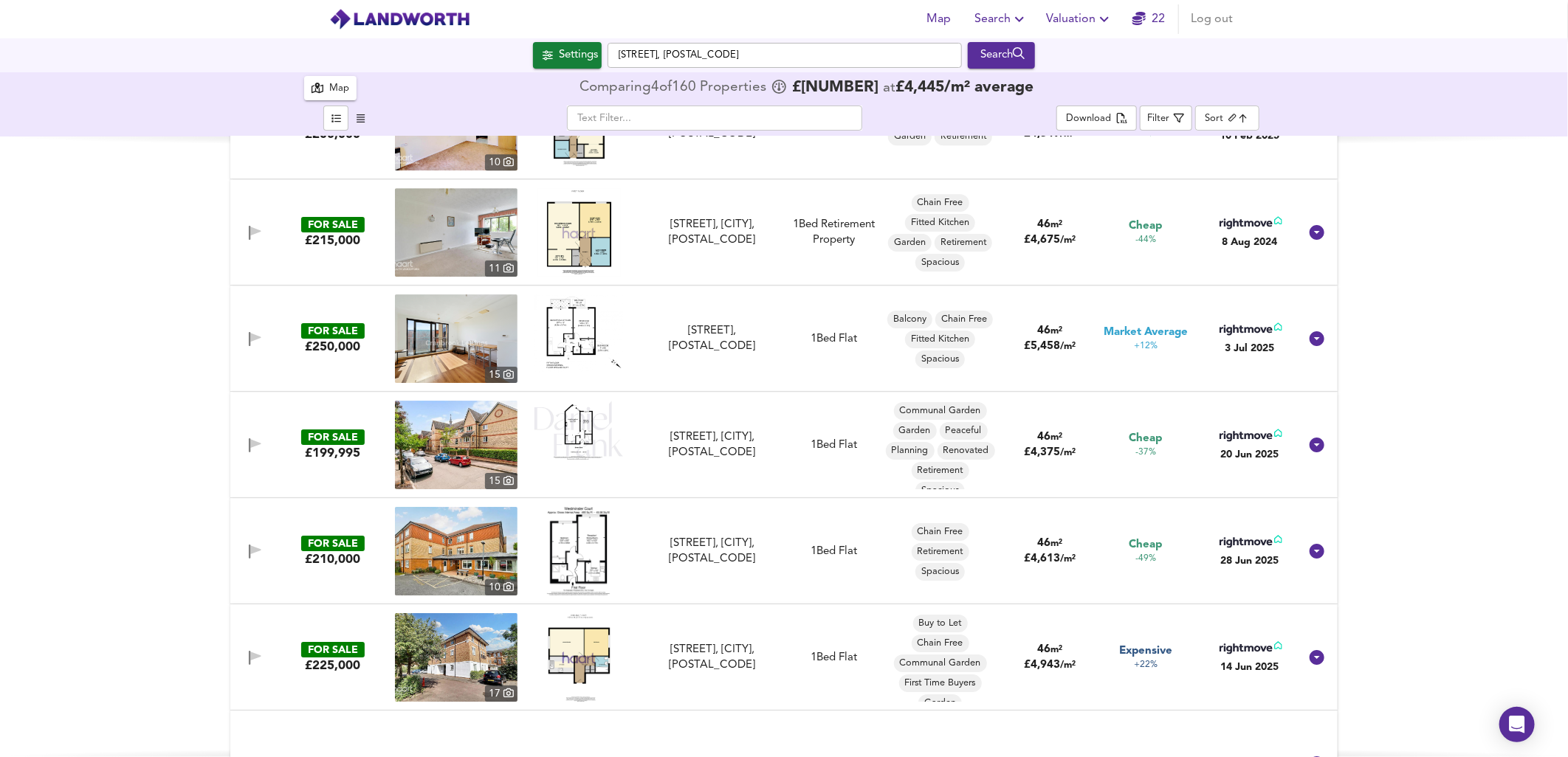 scroll, scrollTop: 6648, scrollLeft: 0, axis: vertical 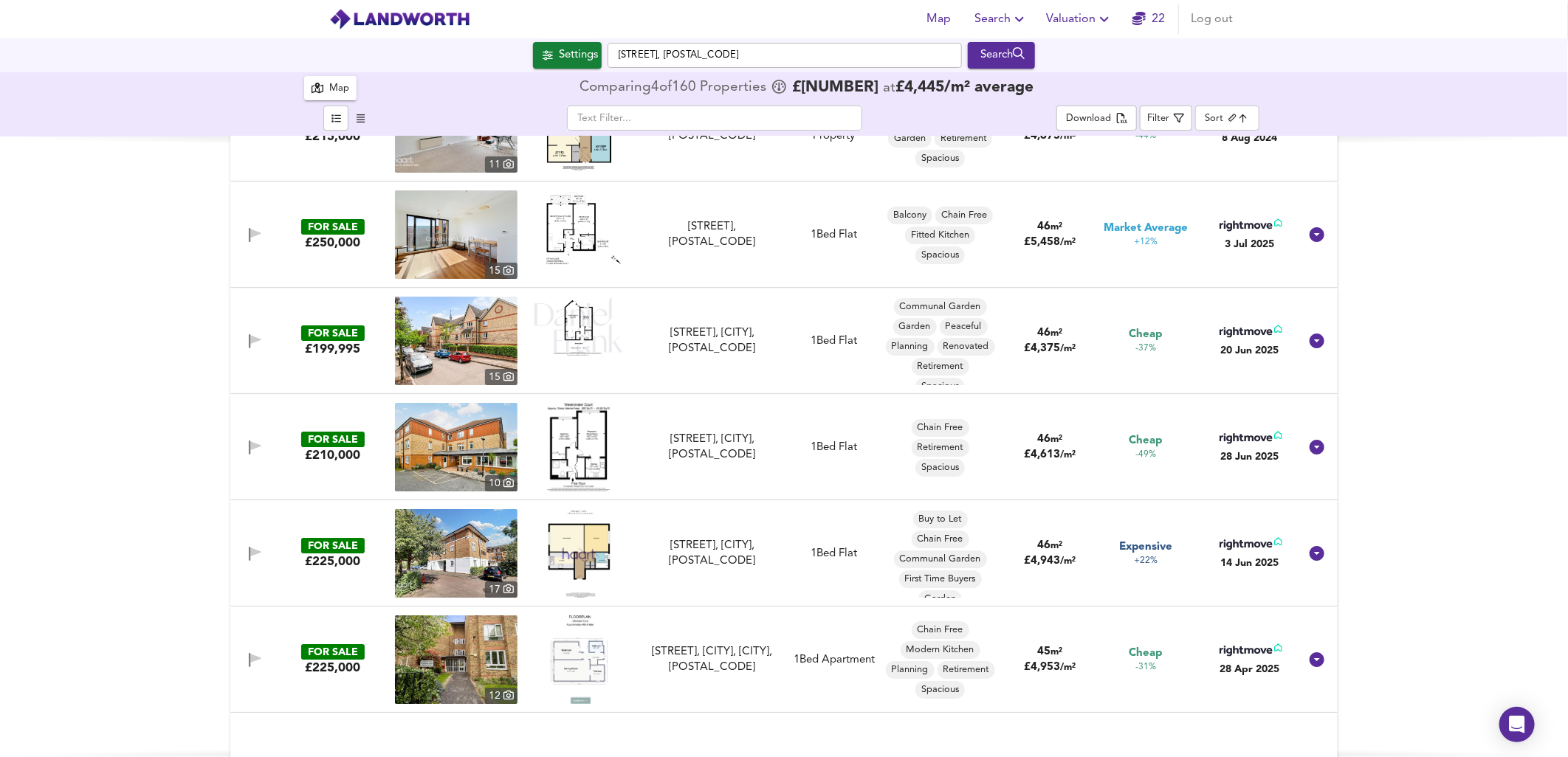 click on "FOR SALE £220,000   6   [STREET], [POSTAL_CODE] [STREET], [POSTAL_CODE] 1 Bed Flat Fitted Kitchen Stunning Views 494 m² £ 445 / m² Great Deal -100% [DATE] FOR SALE £240,000   13   [STREET], [CITY], [POSTAL_CODE] [STREET], [CITY], [POSTAL_CODE] 1 Bed Apartment Buy to Let First Time Buyers Fitted Kitchen Investment Property Modern Kitchen Spacious 59 m² £ 4,075 / m² Cheap -35% [DATE] FOR SALE £250,000   6   [STREET], [CITY], [POSTAL_CODE] [STREET], [CITY], [POSTAL_CODE] 1 Bed Flat Balcony Exceptional Investment Property Open Plan Kitchen Spacious 58 m² £ 4,306 / m² Cheap -30% [DATE] FOR SALE £250,000   15   No Floorplan [STREET], [CITY], [POSTAL_CODE] [STREET], [CITY], [POSTAL_CODE] 1 Bed Flat Chain Free Spacious 56 m² £ 4,463 / m² Cheap -38% [DATE] FOR SALE £200,000   9   [STREET], [CITY], [CITY], [POSTAL_CODE] [STREET], [CITY], [CITY], [POSTAL_CODE] 1 Bed Flat Balcony Fitted Kitchen 56 m² £ 3,588 / m² Great Deal -72% FOR SALE" at bounding box center (784, 446) 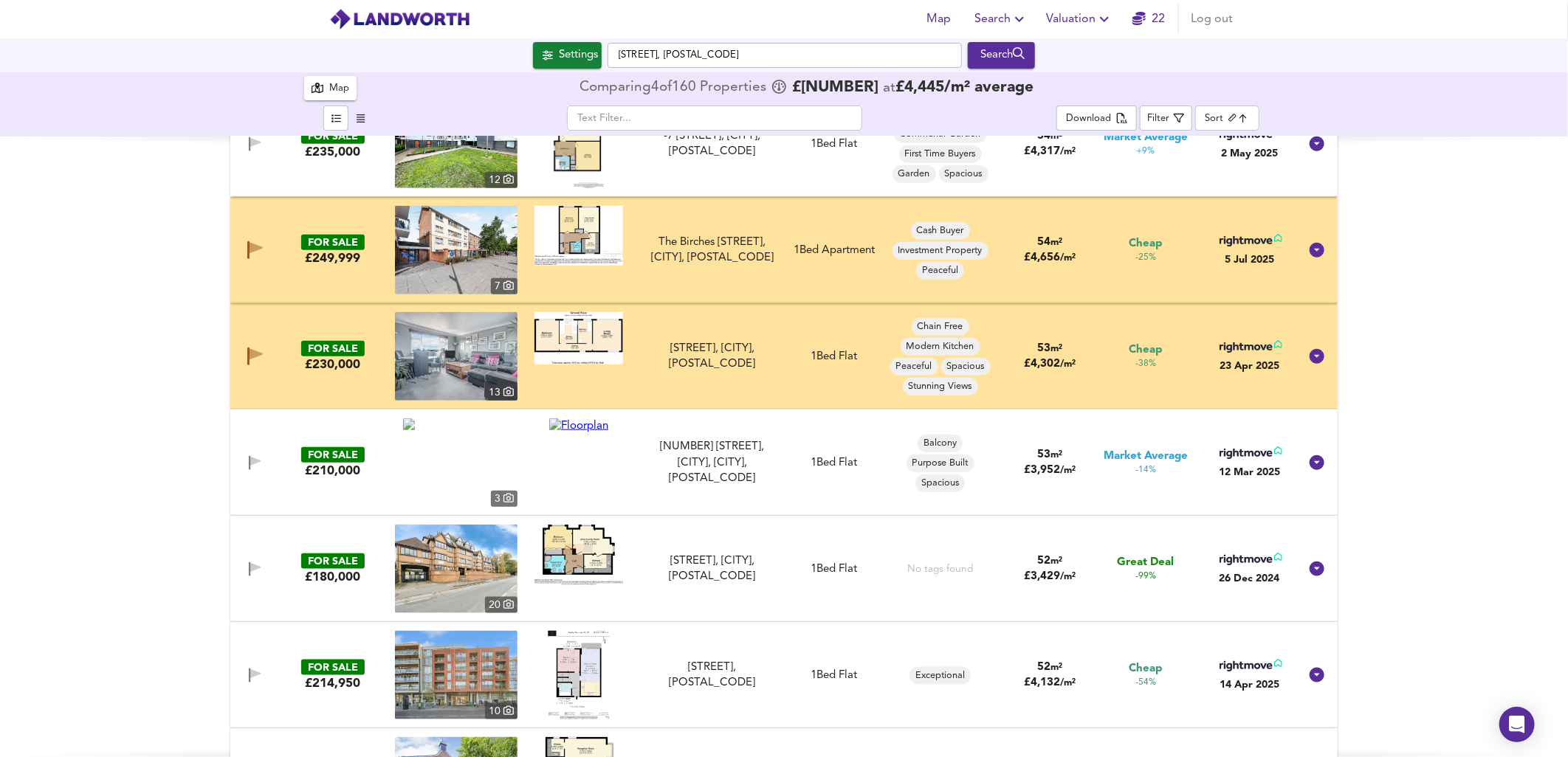 scroll, scrollTop: 902, scrollLeft: 0, axis: vertical 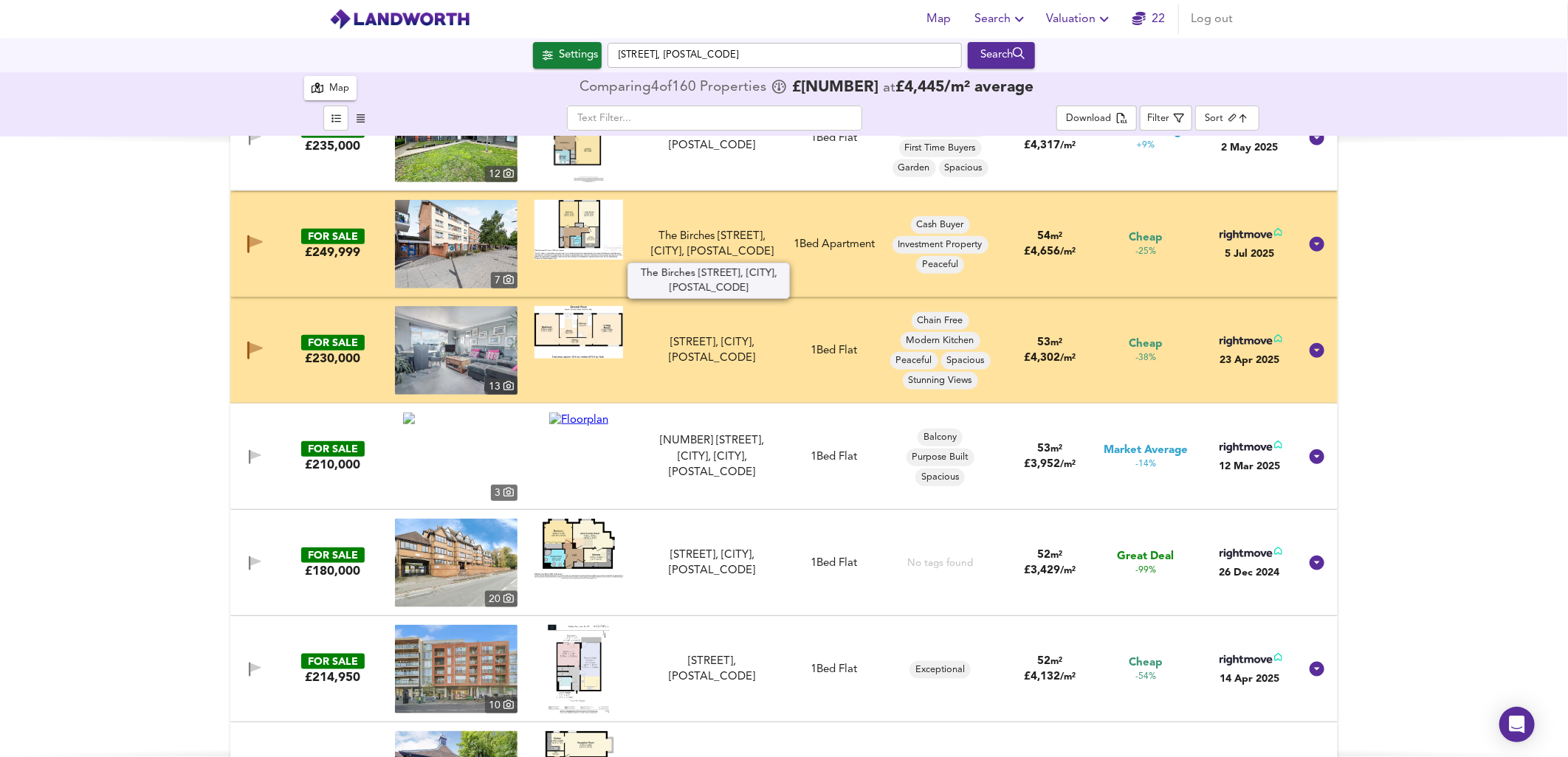 click on "The Birches [STREET], [CITY], [POSTAL_CODE]" at bounding box center [712, 244] 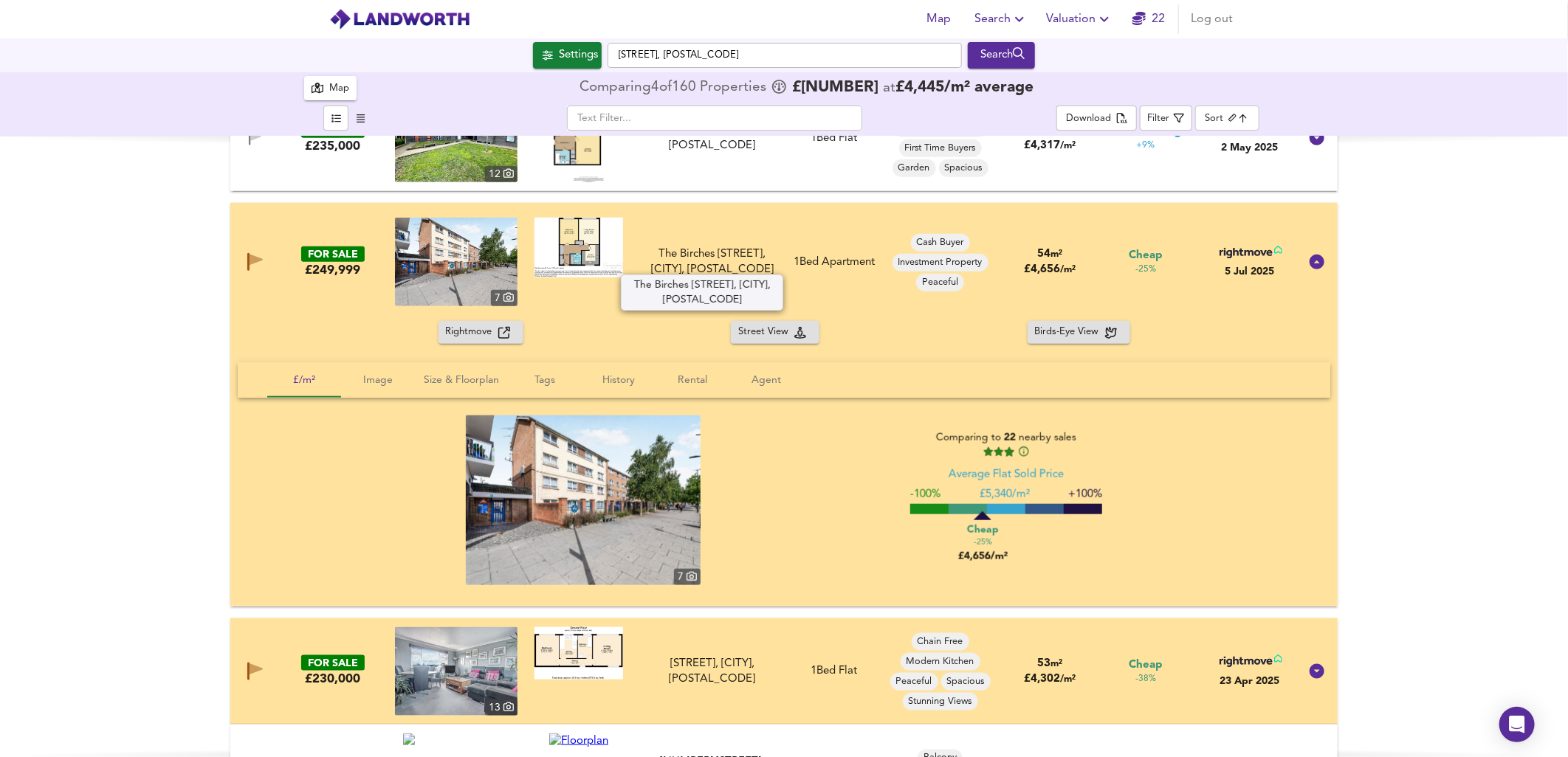 click on "The Birches [STREET], [CITY], [POSTAL_CODE]" at bounding box center [712, 262] 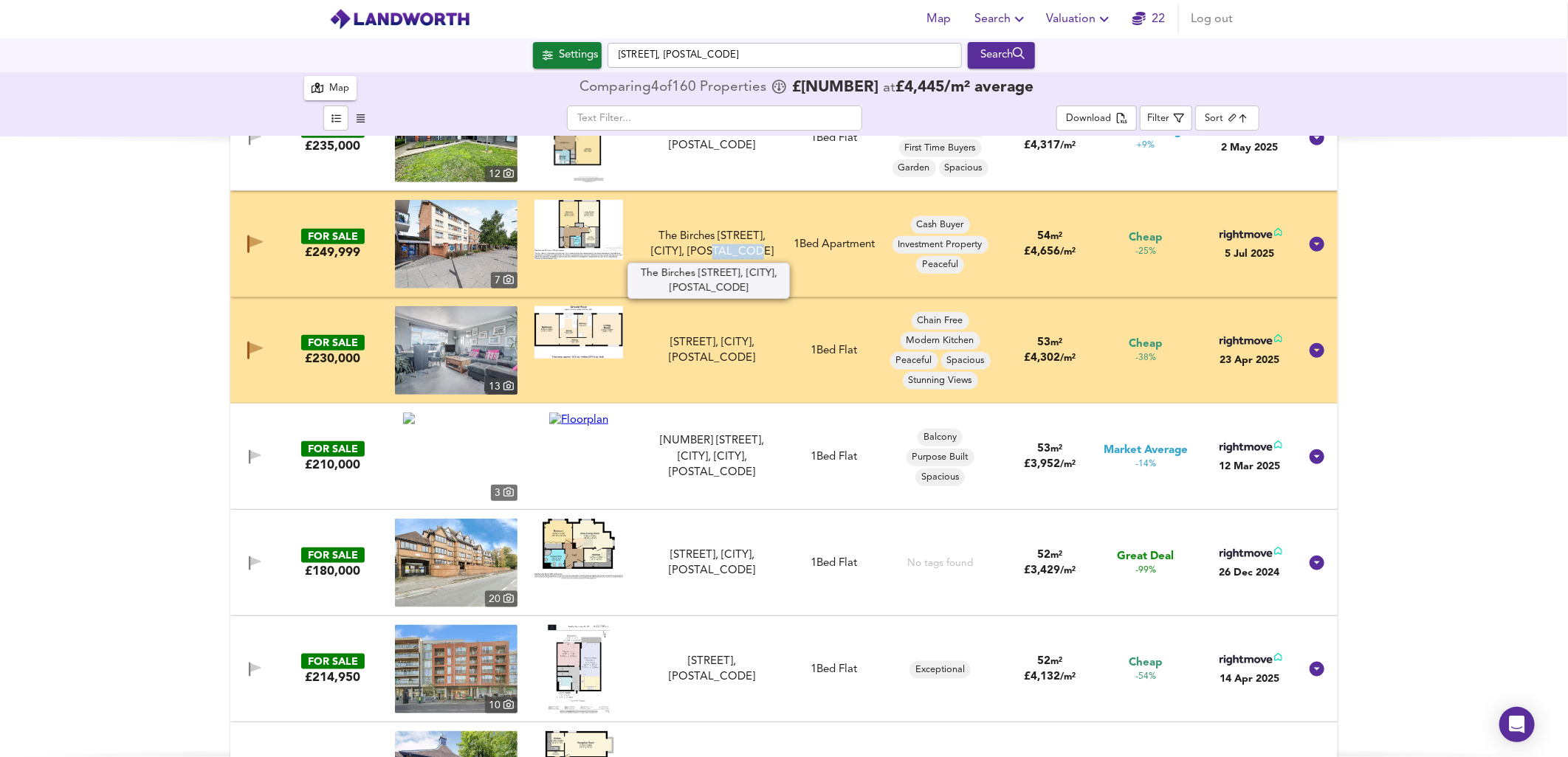 drag, startPoint x: 754, startPoint y: 255, endPoint x: 712, endPoint y: 254, distance: 42.0119 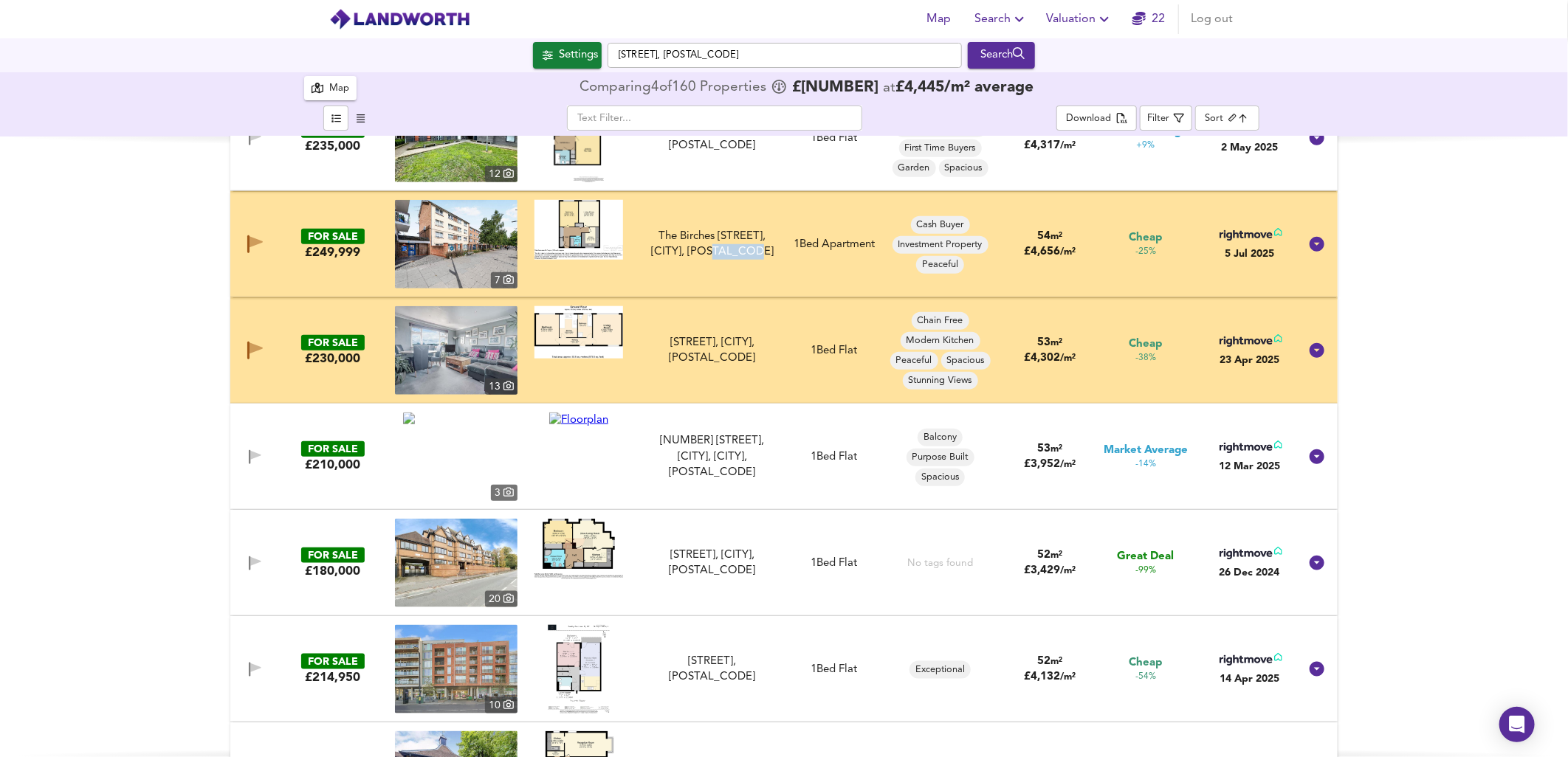 copy on "[POSTAL_CODE]" 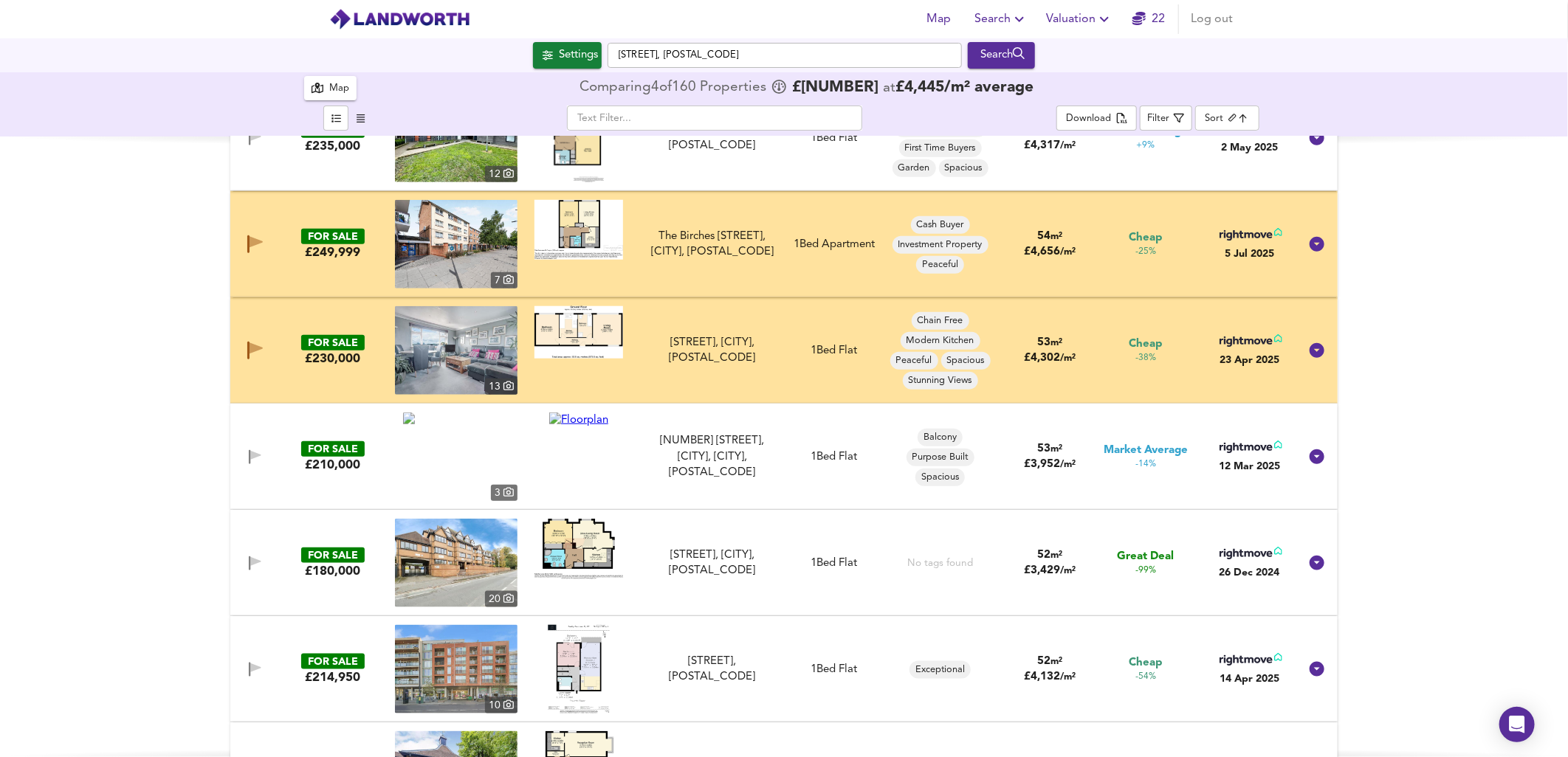 click on "FOR SALE £220,000   6   [STREET], [POSTAL_CODE] [STREET], [POSTAL_CODE] 1 Bed Flat Fitted Kitchen Stunning Views 494 m² £ 445 / m² Great Deal -100% [DATE] FOR SALE £250,000   5   [STREET] [CITY], [CITY], [POSTAL_CODE] [STREET] [CITY], [CITY], [POSTAL_CODE] 1 Bed Flat En-suite Investment Property Off Street Parking Recent Refurb Self Contained 62 m² £ 4,037 / m² Great Deal -69% [DATE] FOR SALE £240,000   13   [STREET], [CITY], [POSTAL_CODE] [STREET], [CITY], [POSTAL_CODE] 1 Bed Apartment Buy to Let First Time Buyers Fitted Kitchen Investment Property Modern Kitchen Spacious 59 m² £ 4,075 / m² Cheap -35% [DATE] FOR SALE £250,000   6   [STREET], [CITY], [POSTAL_CODE] [STREET], [CITY], [POSTAL_CODE] 1 Bed Flat Balcony Exceptional Investment Property Open Plan Kitchen Spacious 58 m² £ 4,306 / m² Cheap -30% [DATE] FOR SALE £250,000   15   No Floorplan [STREET], [CITY], [POSTAL_CODE] [STREET], [CITY], [POSTAL_CODE] 1 Bed Flat Chain Free 56" at bounding box center [784, 446] 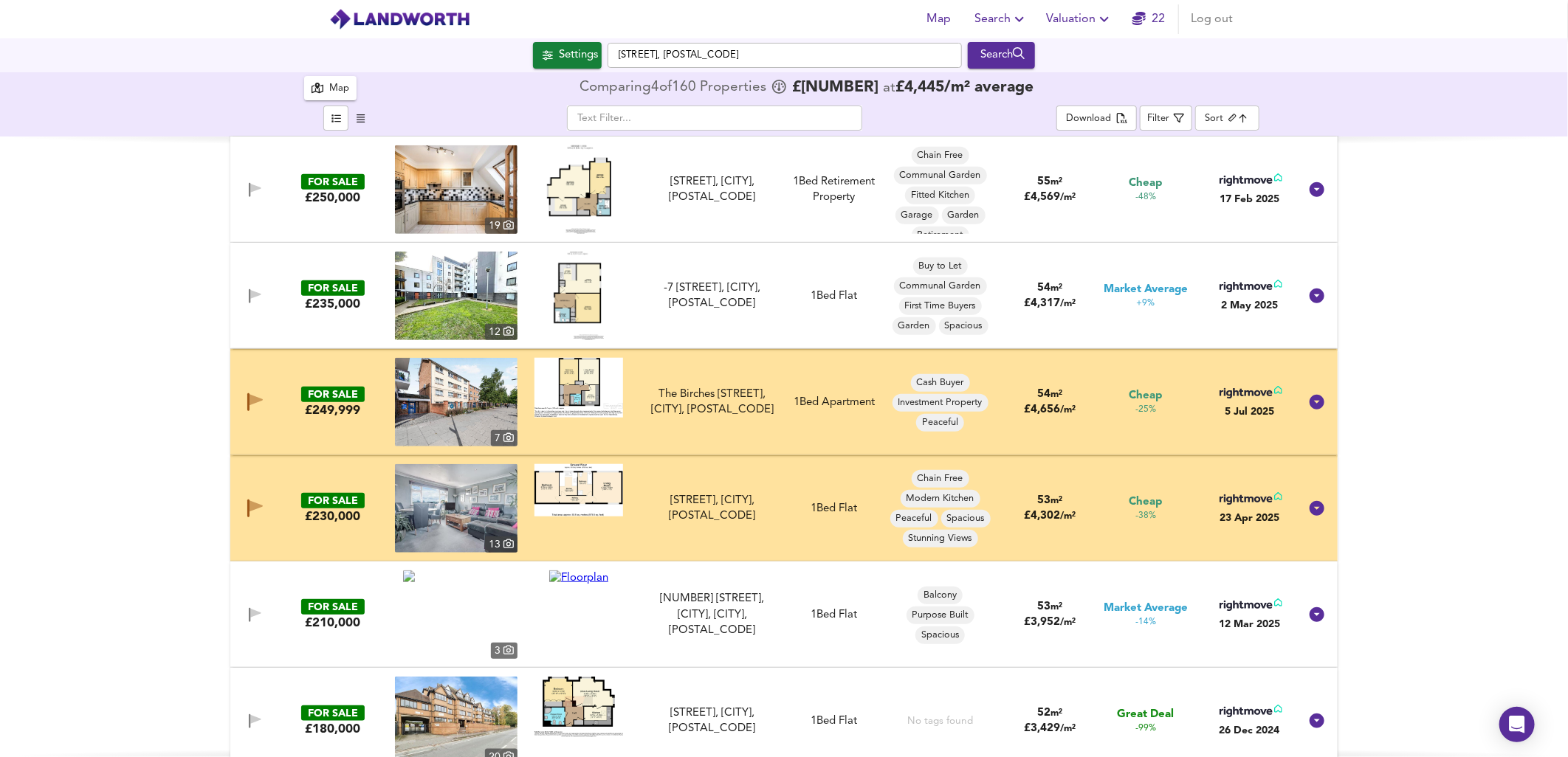 scroll, scrollTop: 738, scrollLeft: 0, axis: vertical 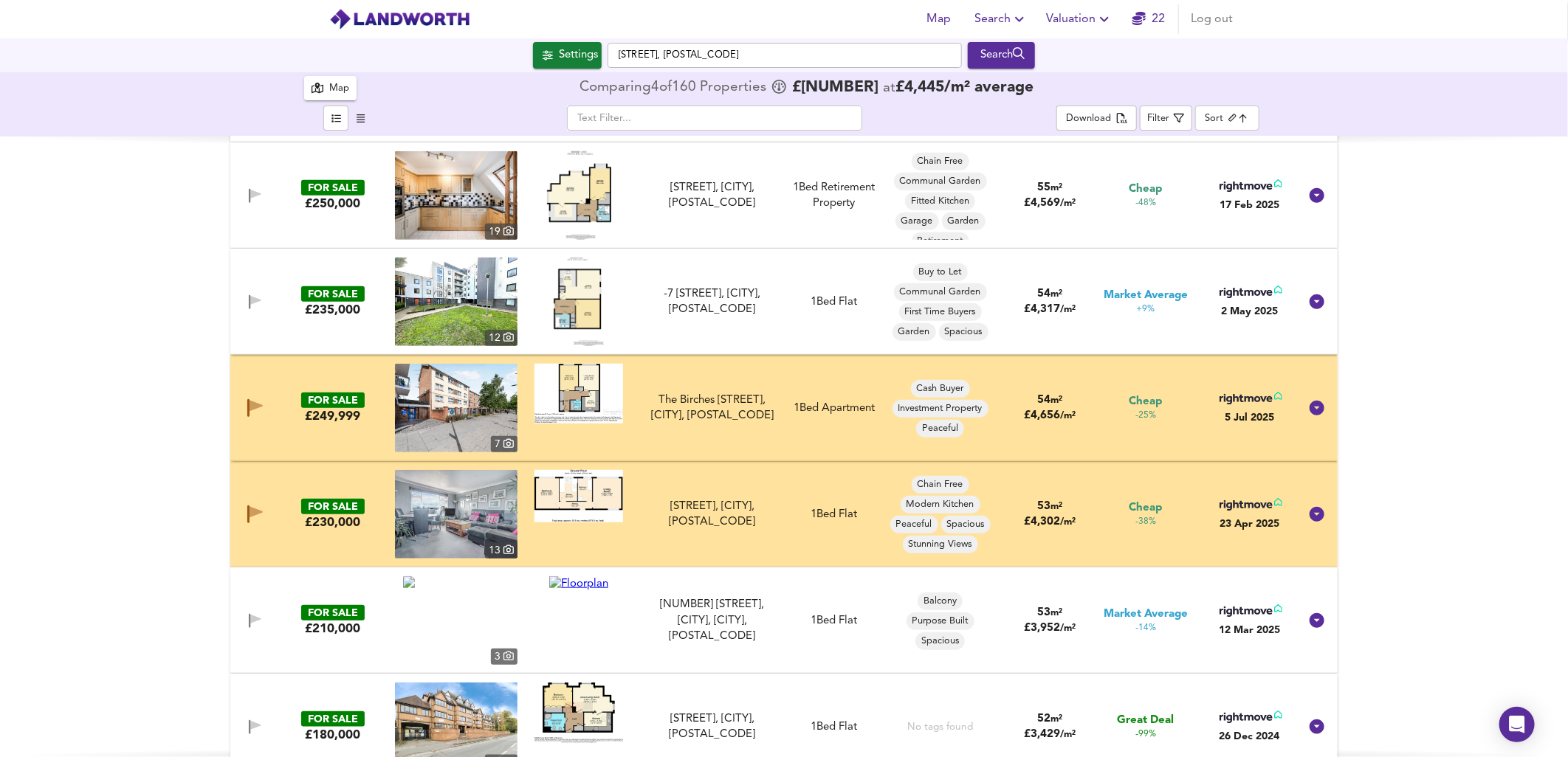 click at bounding box center [456, 408] 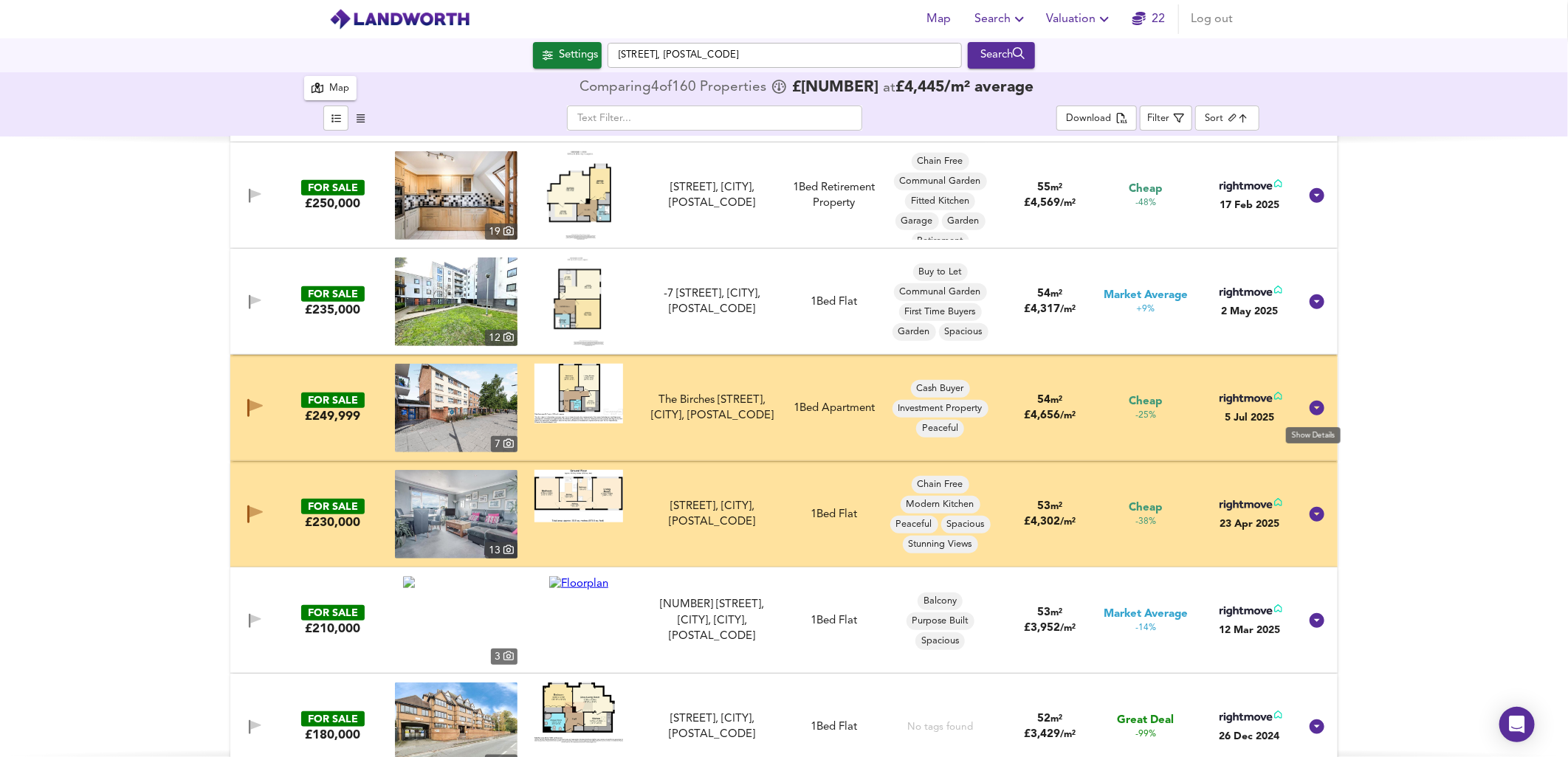 click at bounding box center (1317, 408) 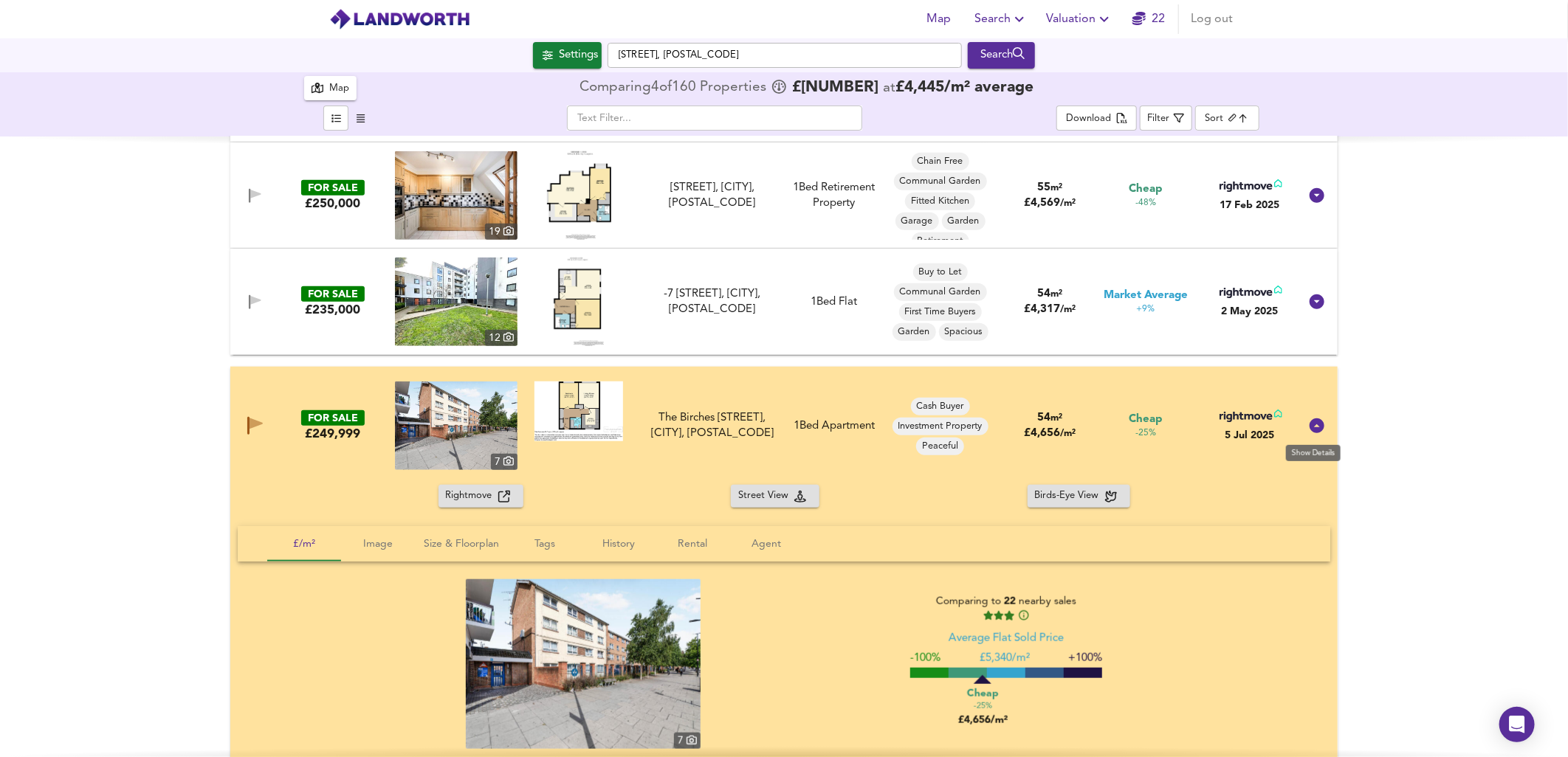 click at bounding box center [1317, 426] 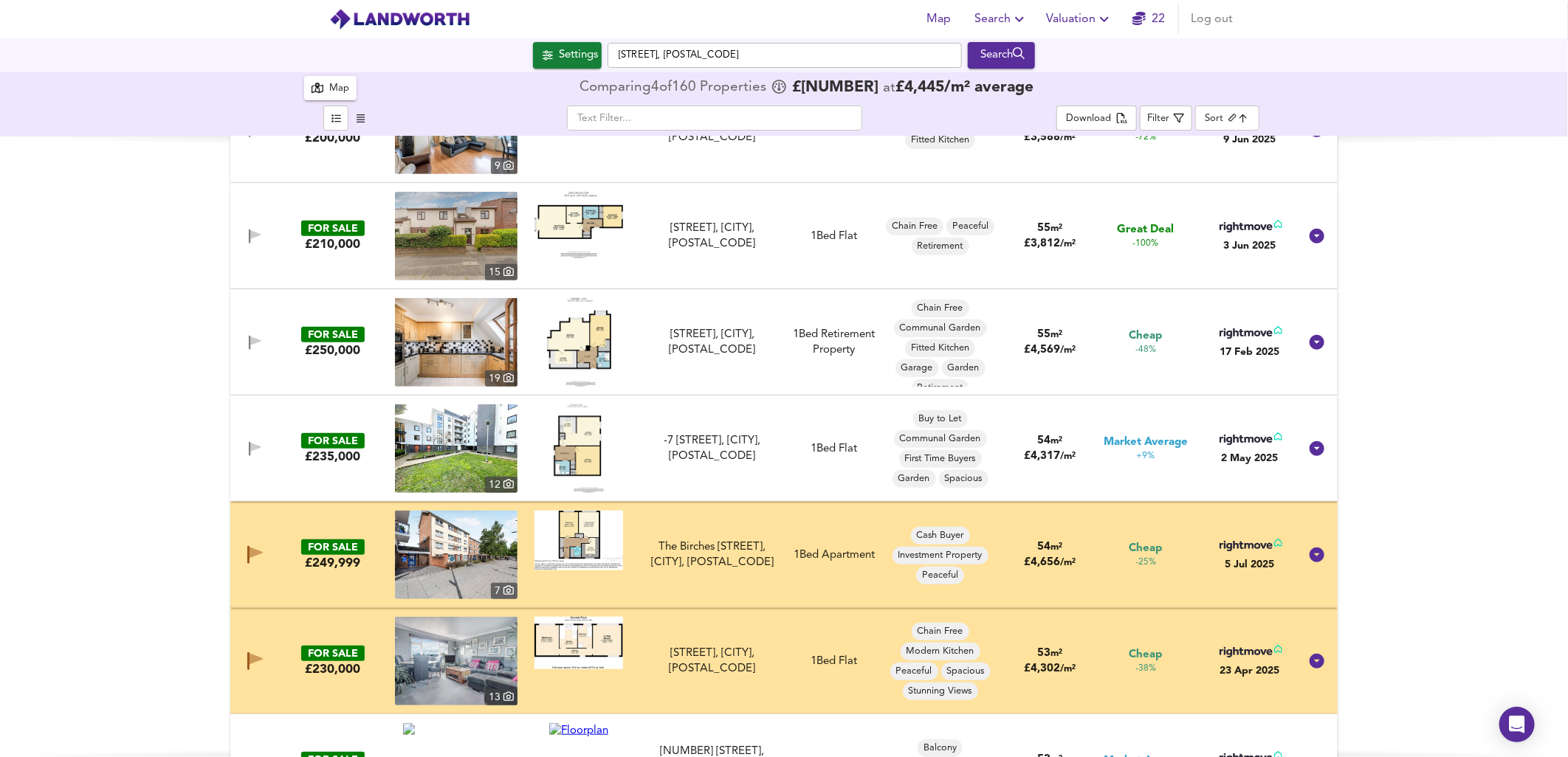 scroll, scrollTop: 738, scrollLeft: 0, axis: vertical 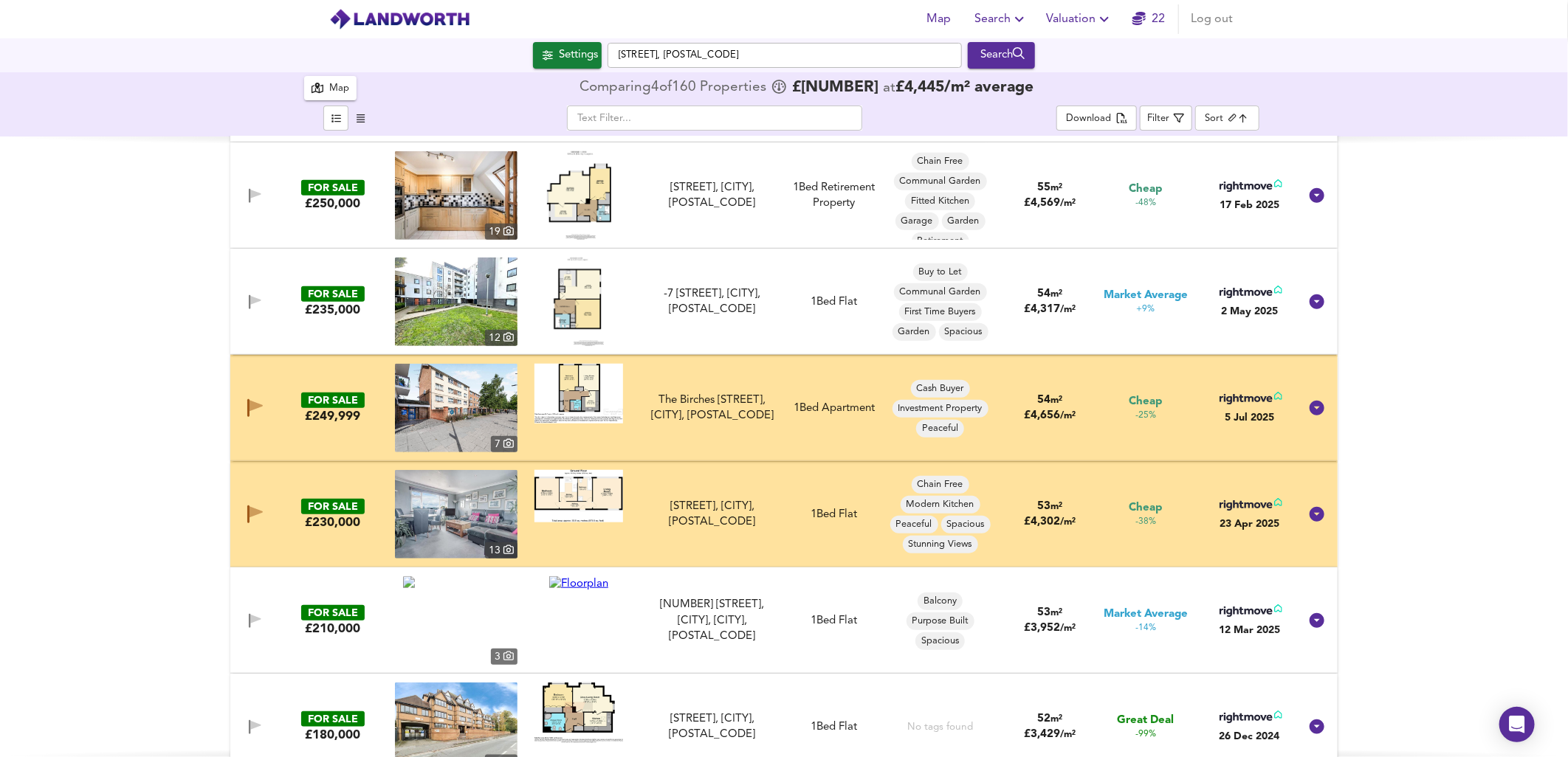 click at bounding box center [456, 408] 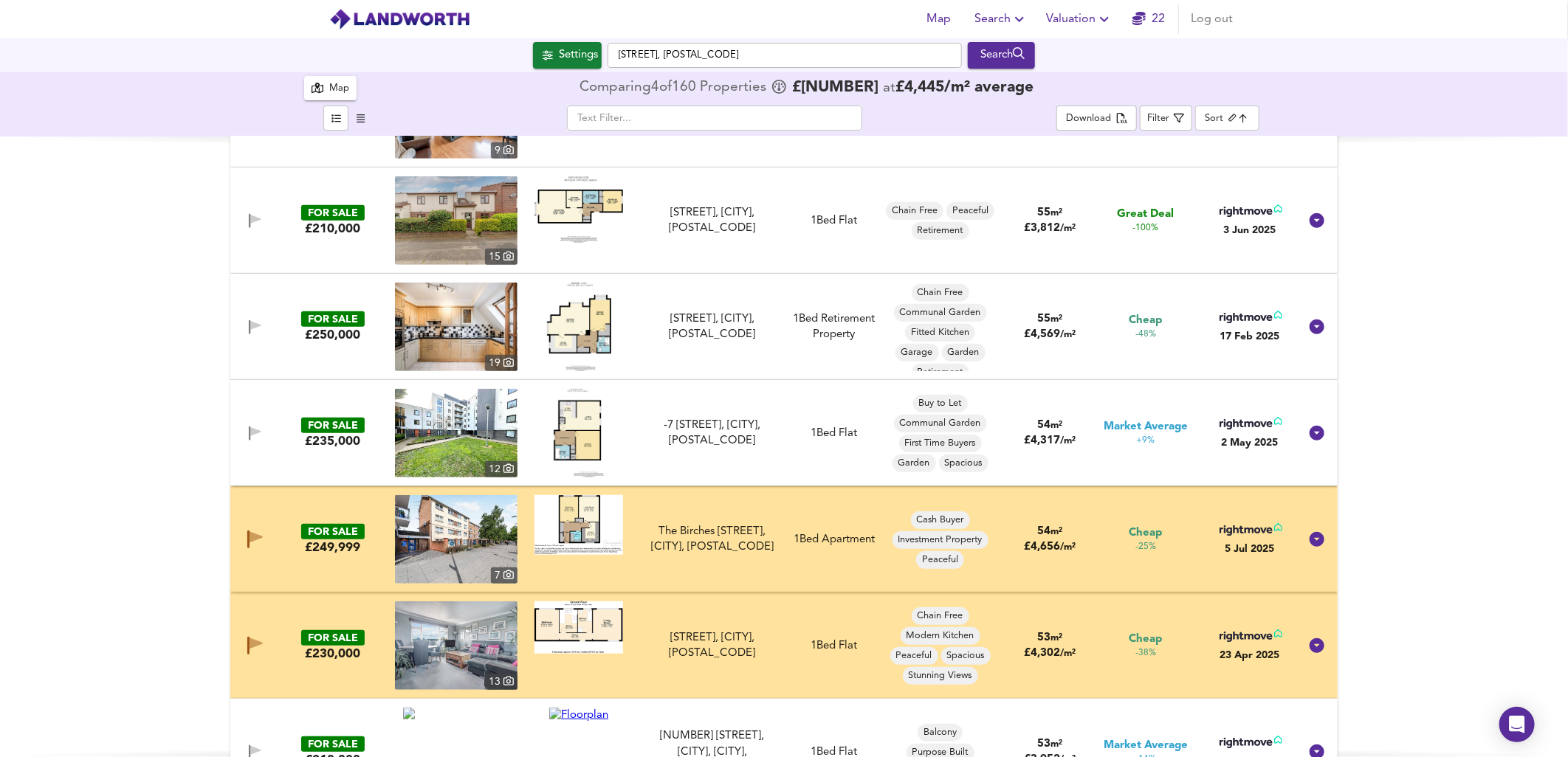 scroll, scrollTop: 655, scrollLeft: 0, axis: vertical 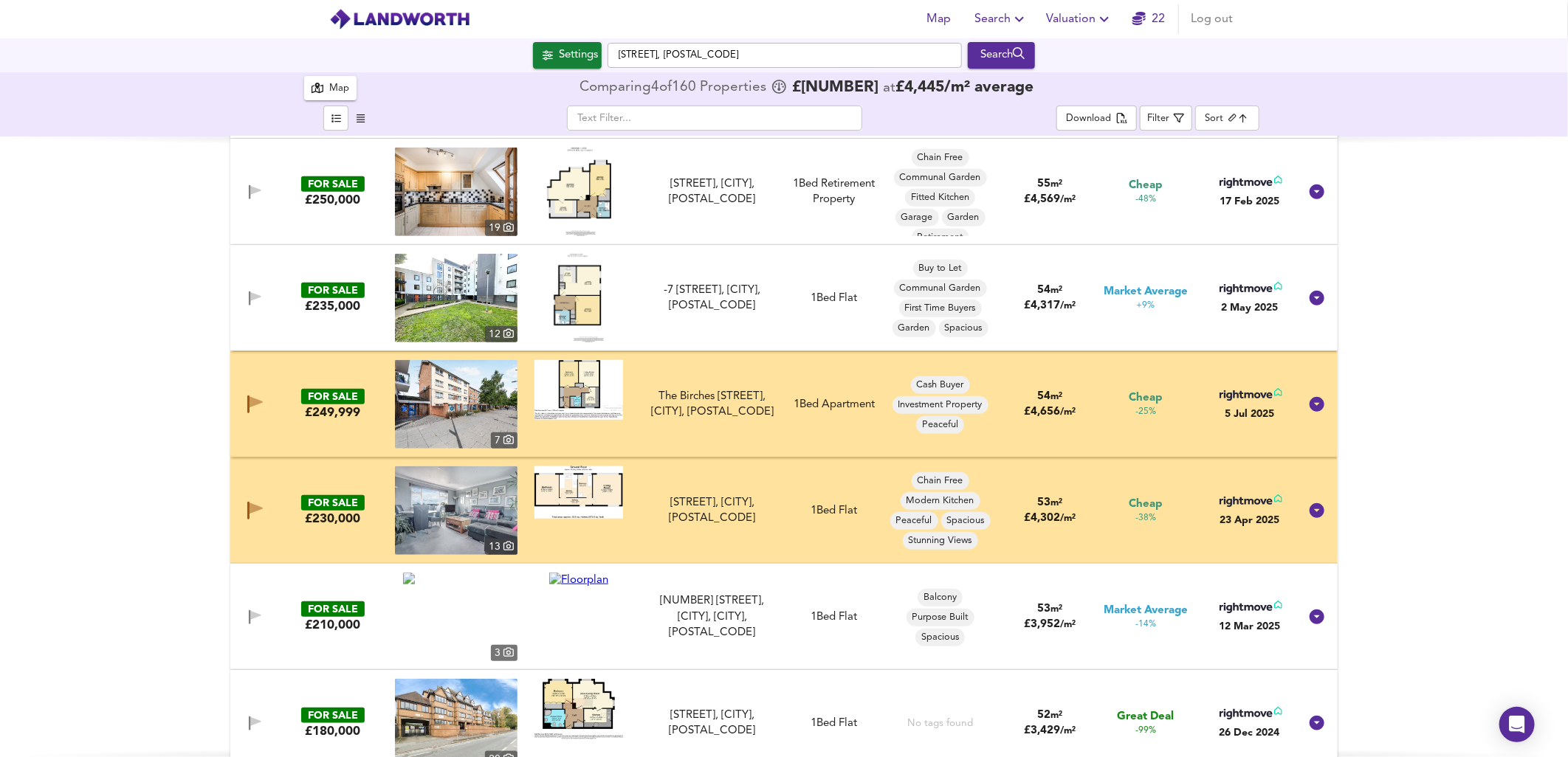 click on "£249,999" at bounding box center (332, 412) 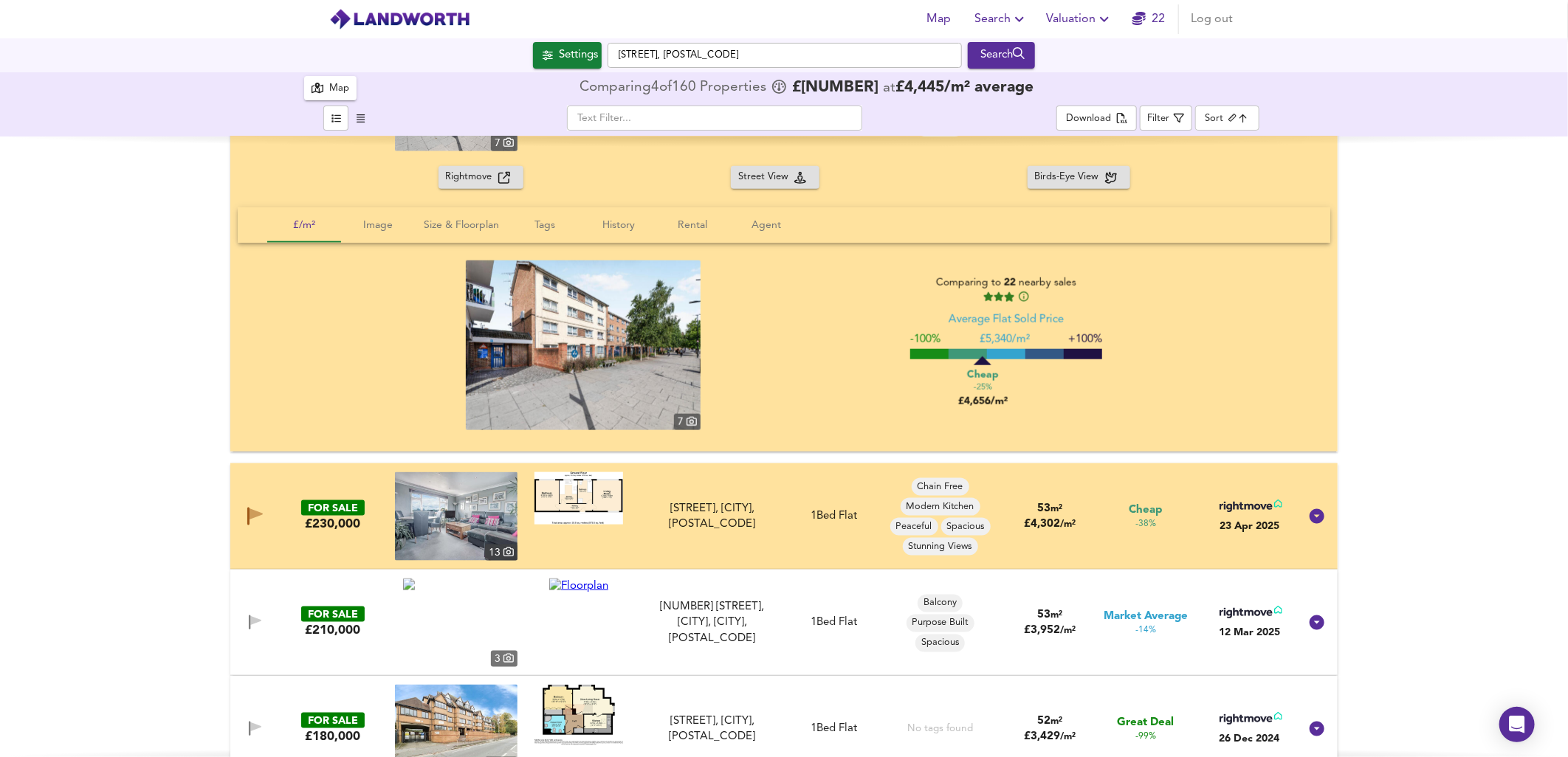 scroll, scrollTop: 1070, scrollLeft: 0, axis: vertical 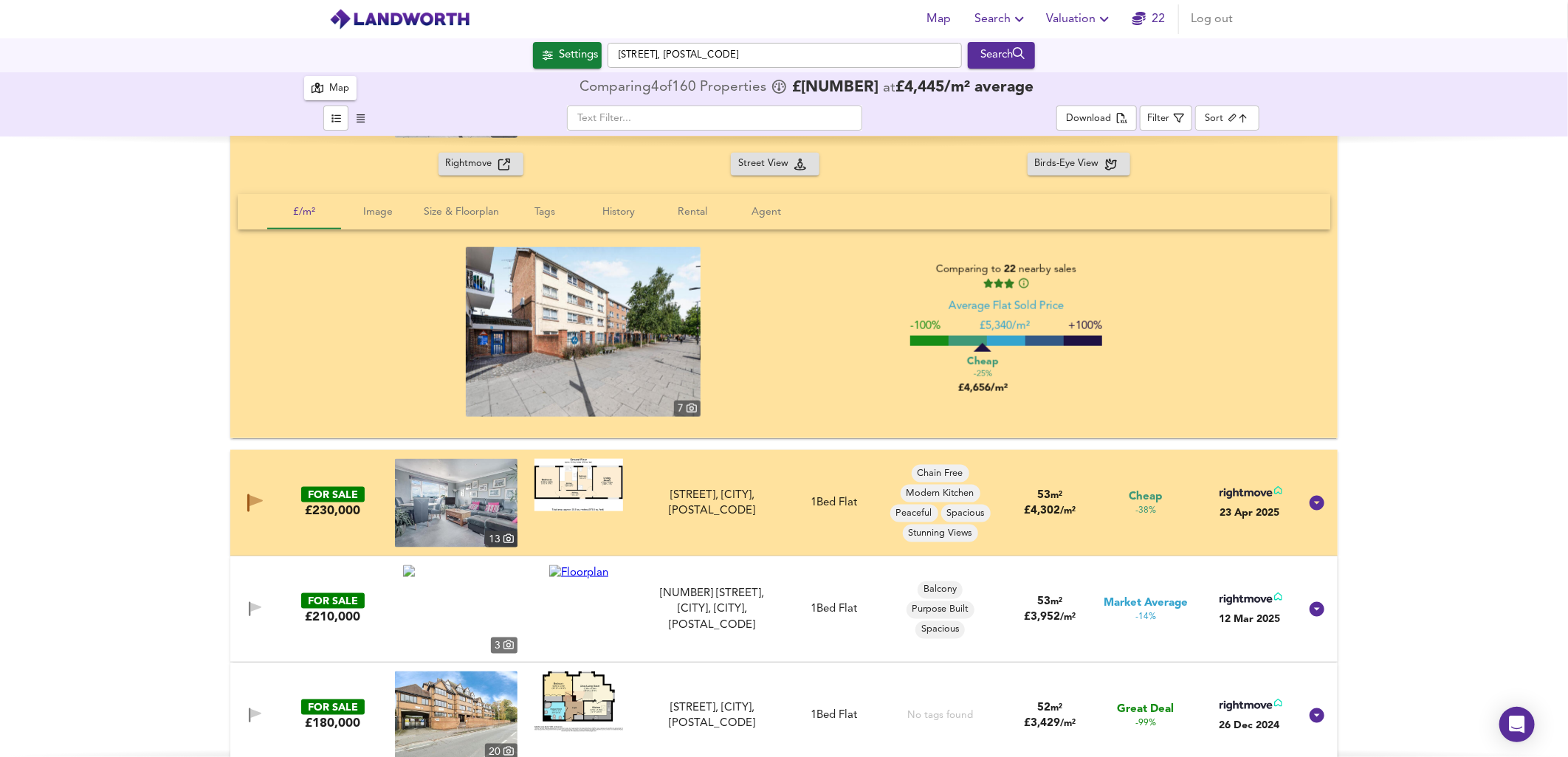 click on "FOR SALE £230,000   13     [STREET], [CITY], [POSTAL_CODE] [STREET], [CITY], [POSTAL_CODE] 1 Bed Flat Chain Free Modern Kitchen Peaceful Spacious Stunning Views 53 m² £ 4,302 / m² Cheap -38% 23 Apr 2025" at bounding box center (766, 503) 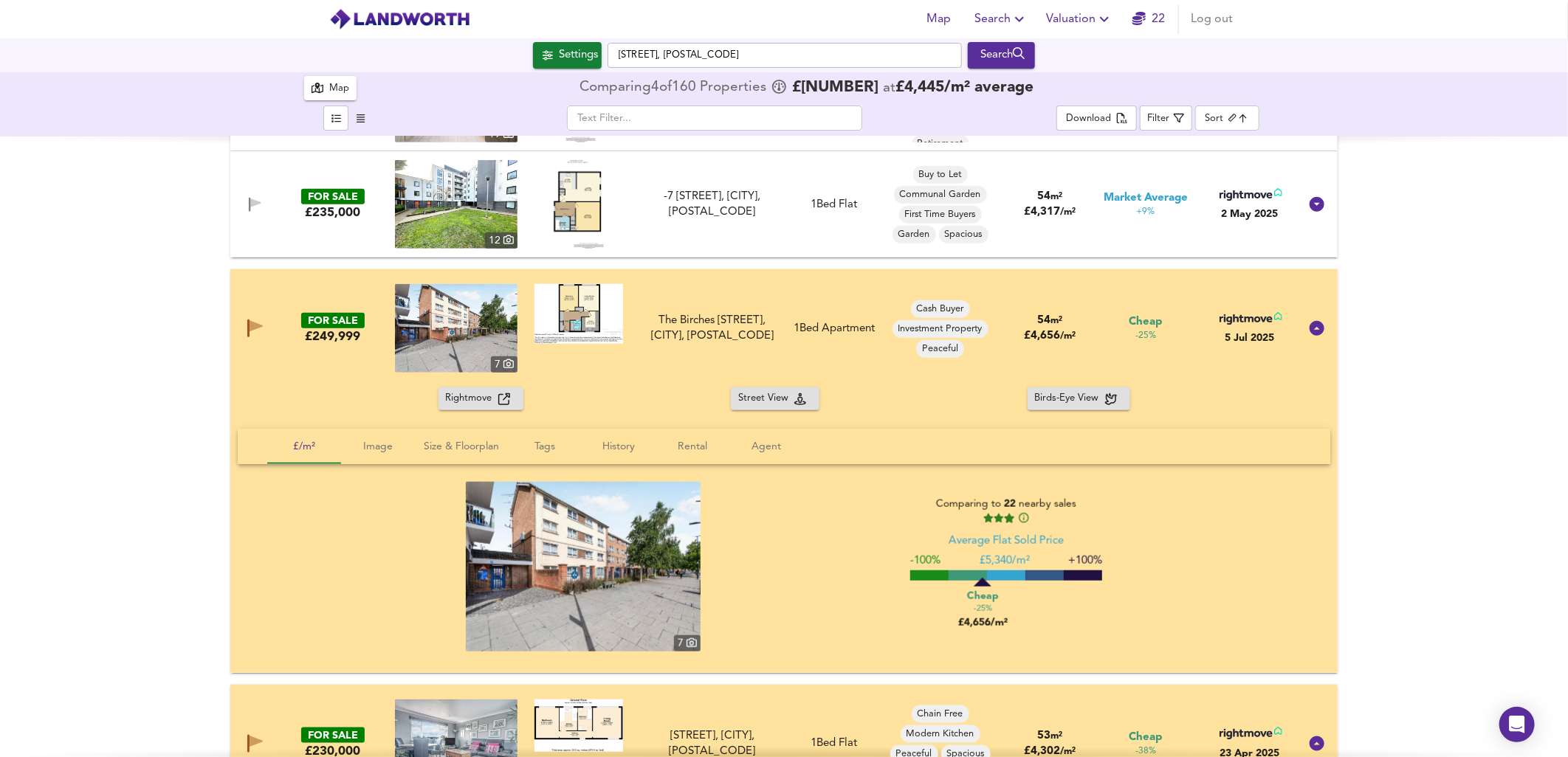 scroll, scrollTop: 823, scrollLeft: 0, axis: vertical 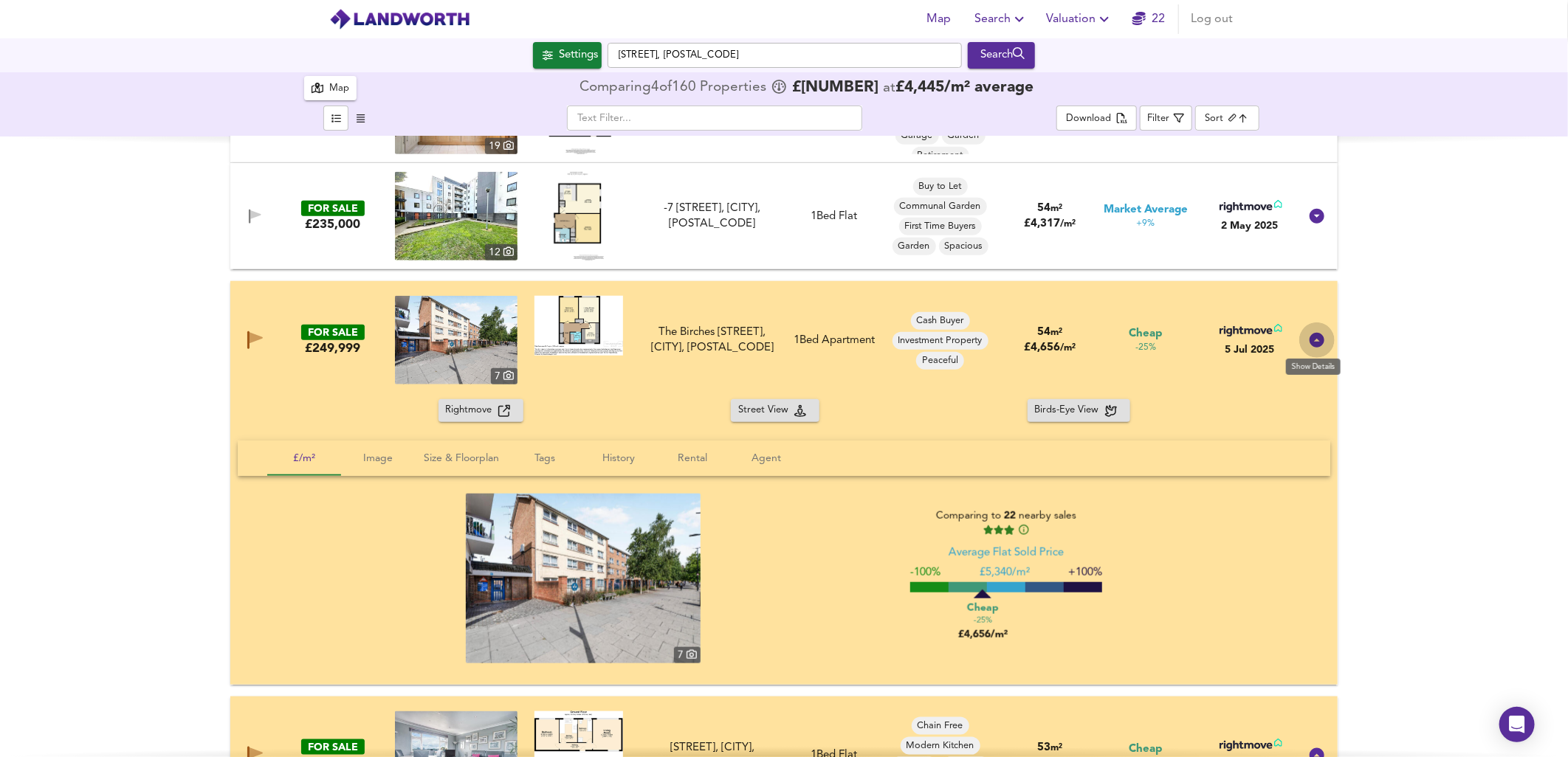 click at bounding box center [1317, 340] 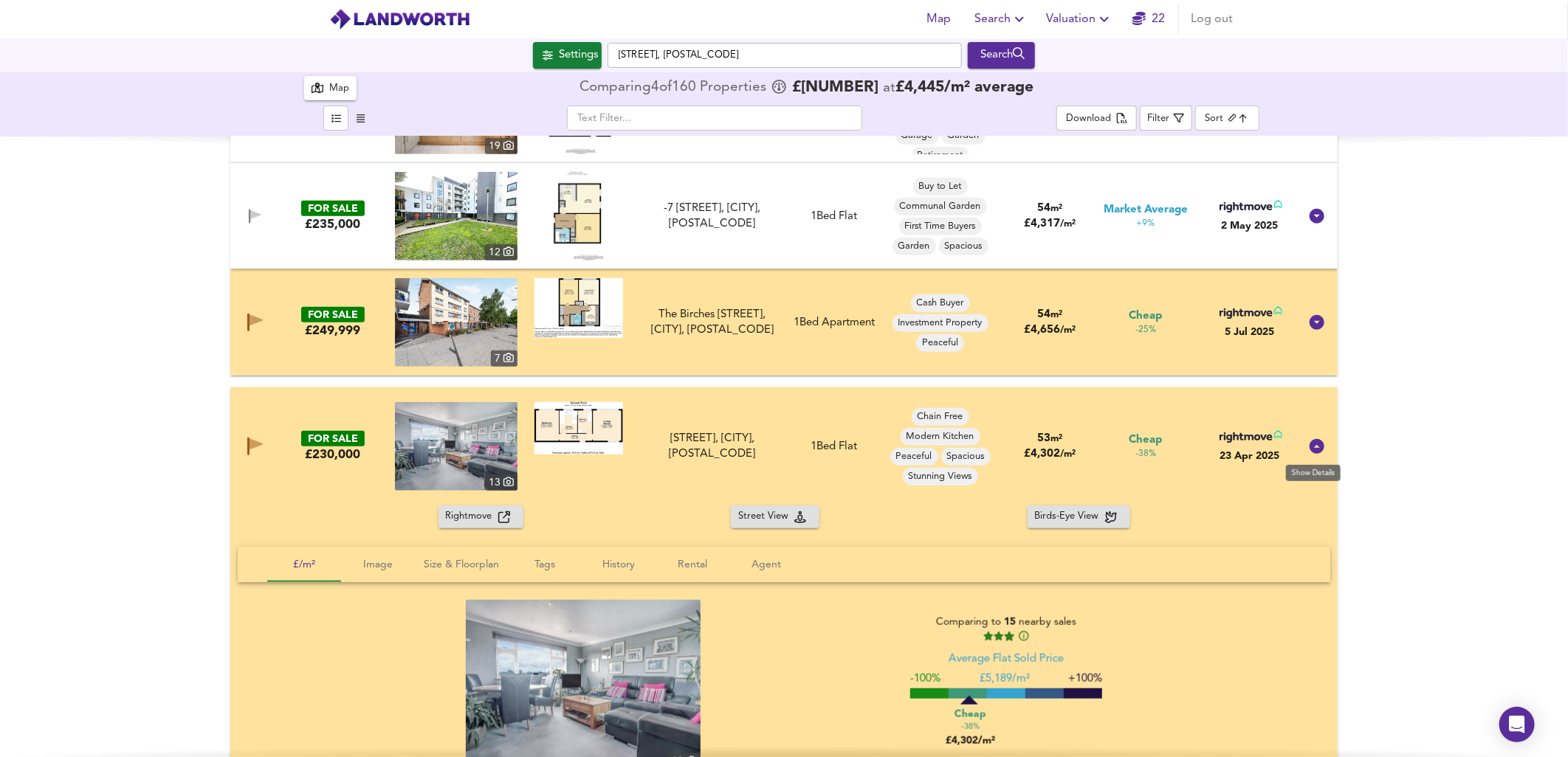 click at bounding box center [1317, 446] 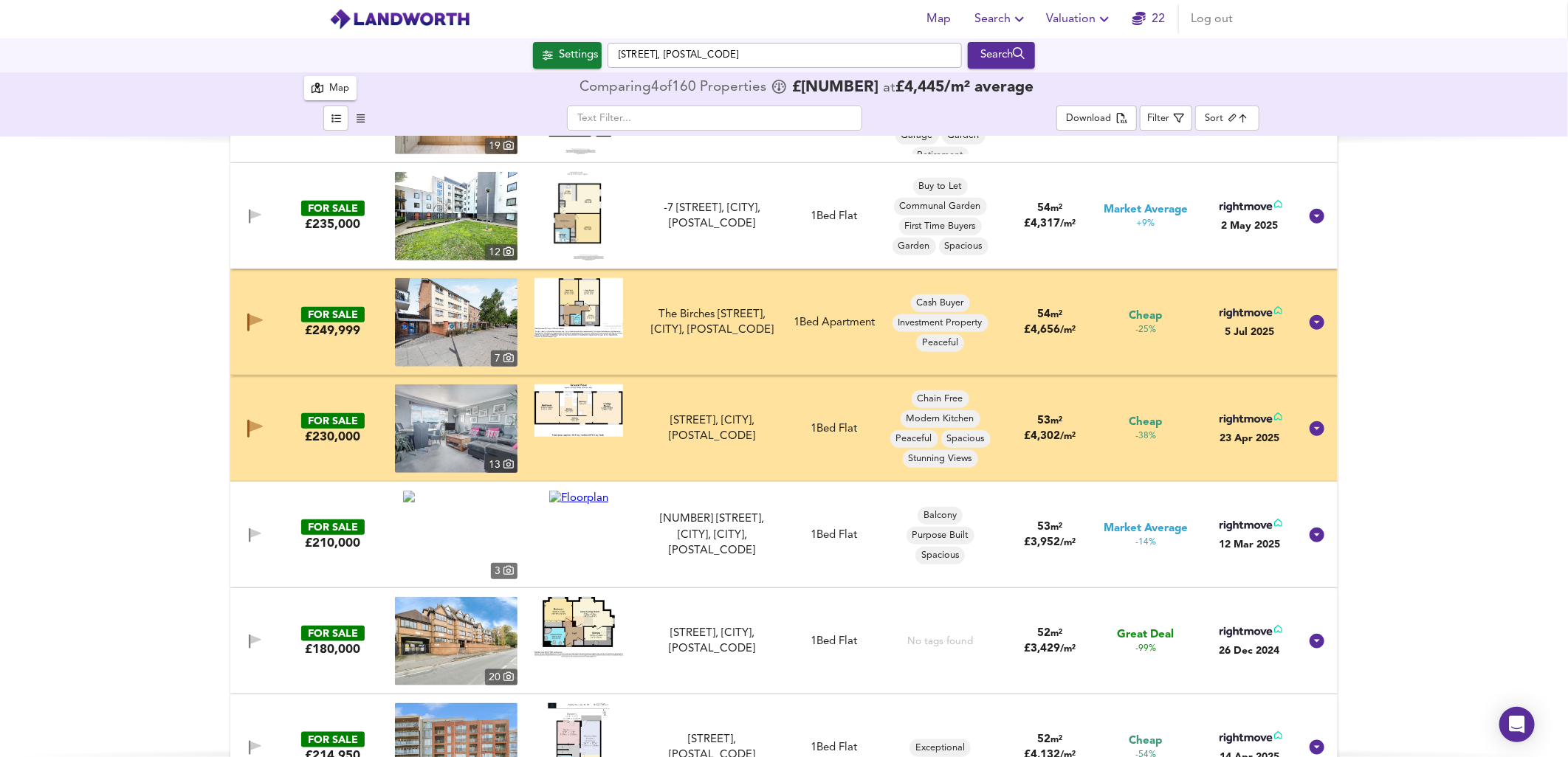click at bounding box center (456, 322) 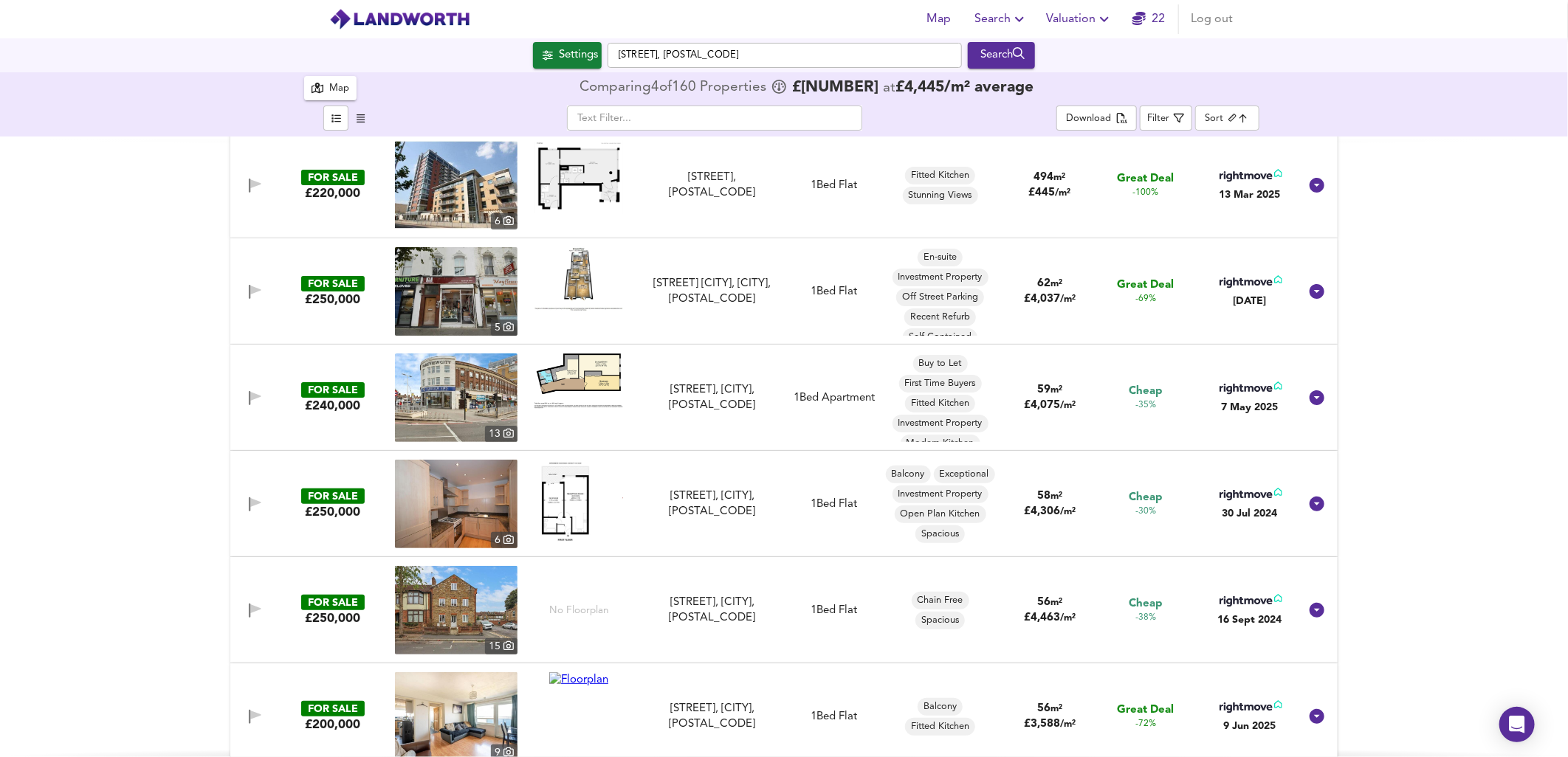 scroll, scrollTop: 0, scrollLeft: 0, axis: both 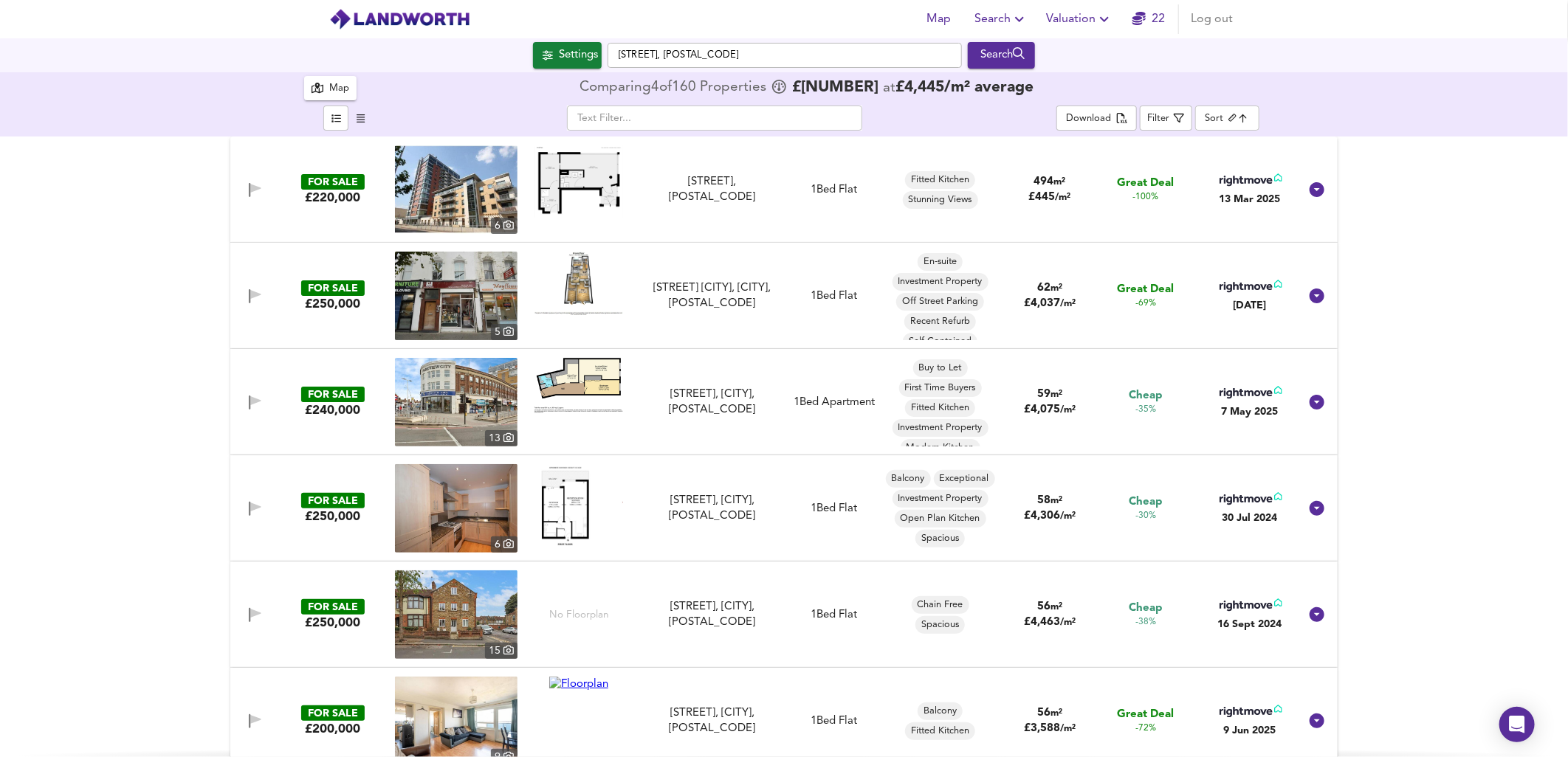 click on "Search" at bounding box center (1001, 19) 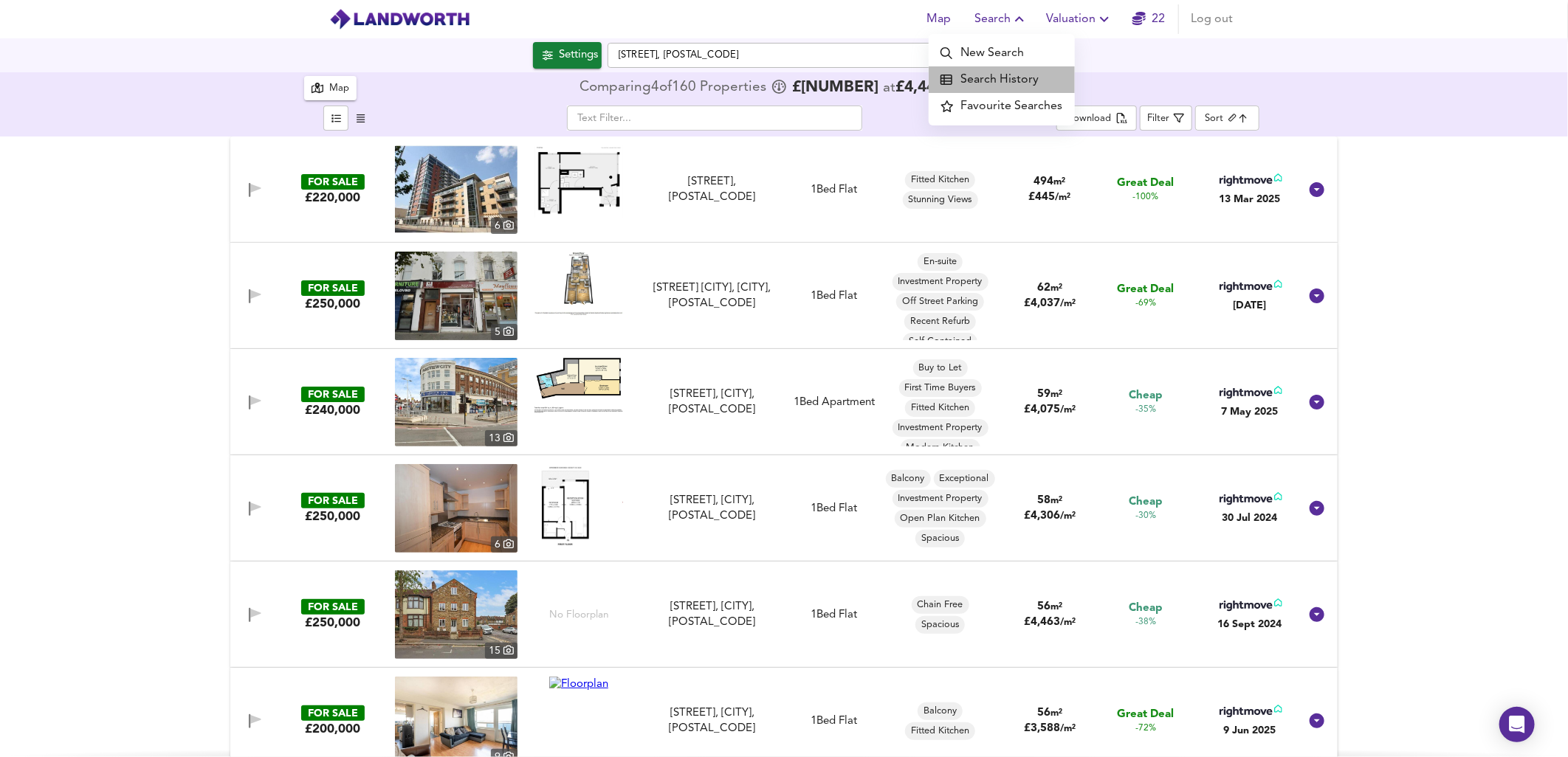 click on "Search History" at bounding box center [1002, 80] 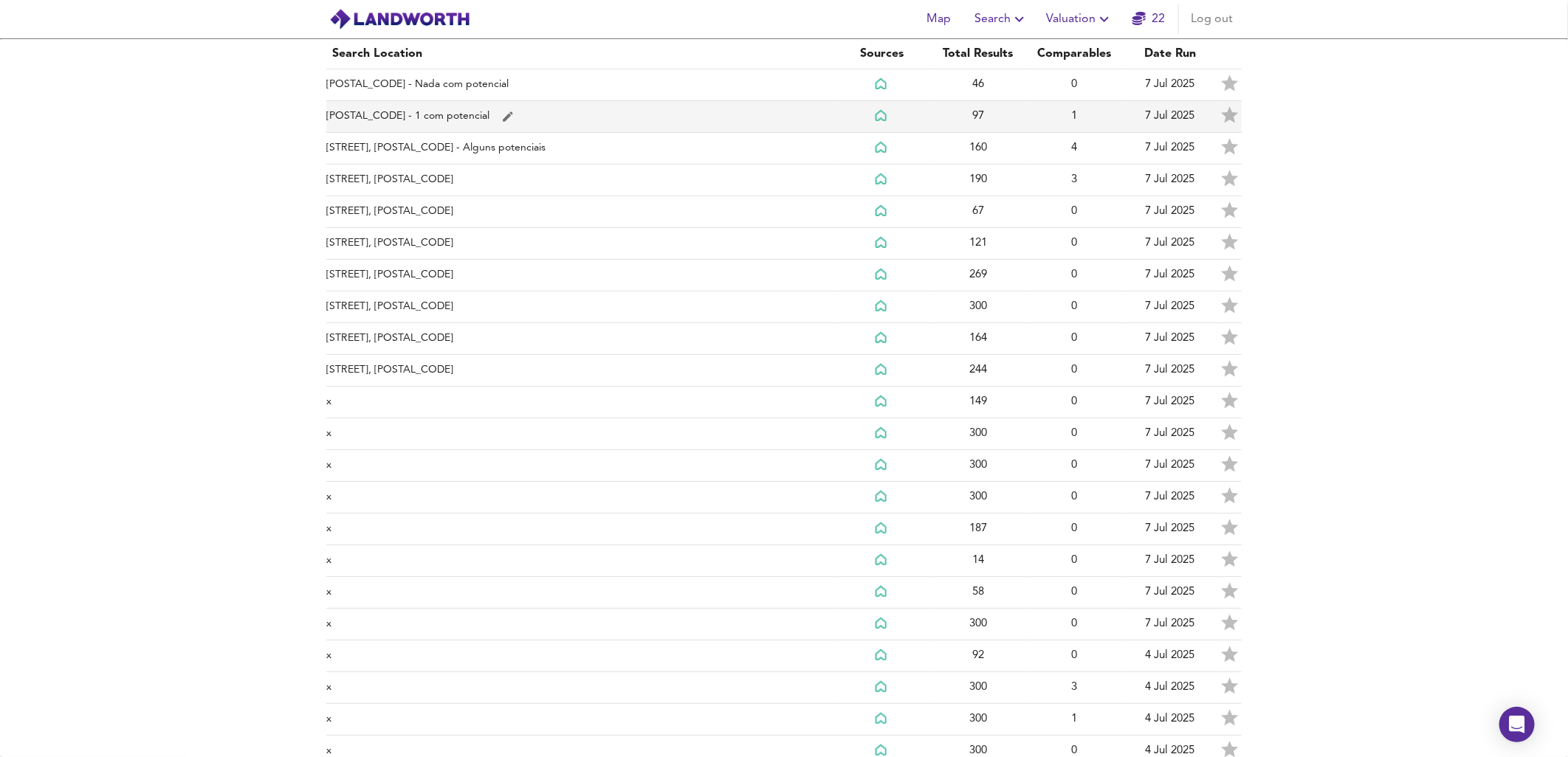 click on "[POSTAL_CODE] - 1 com potencial" at bounding box center [580, 85] 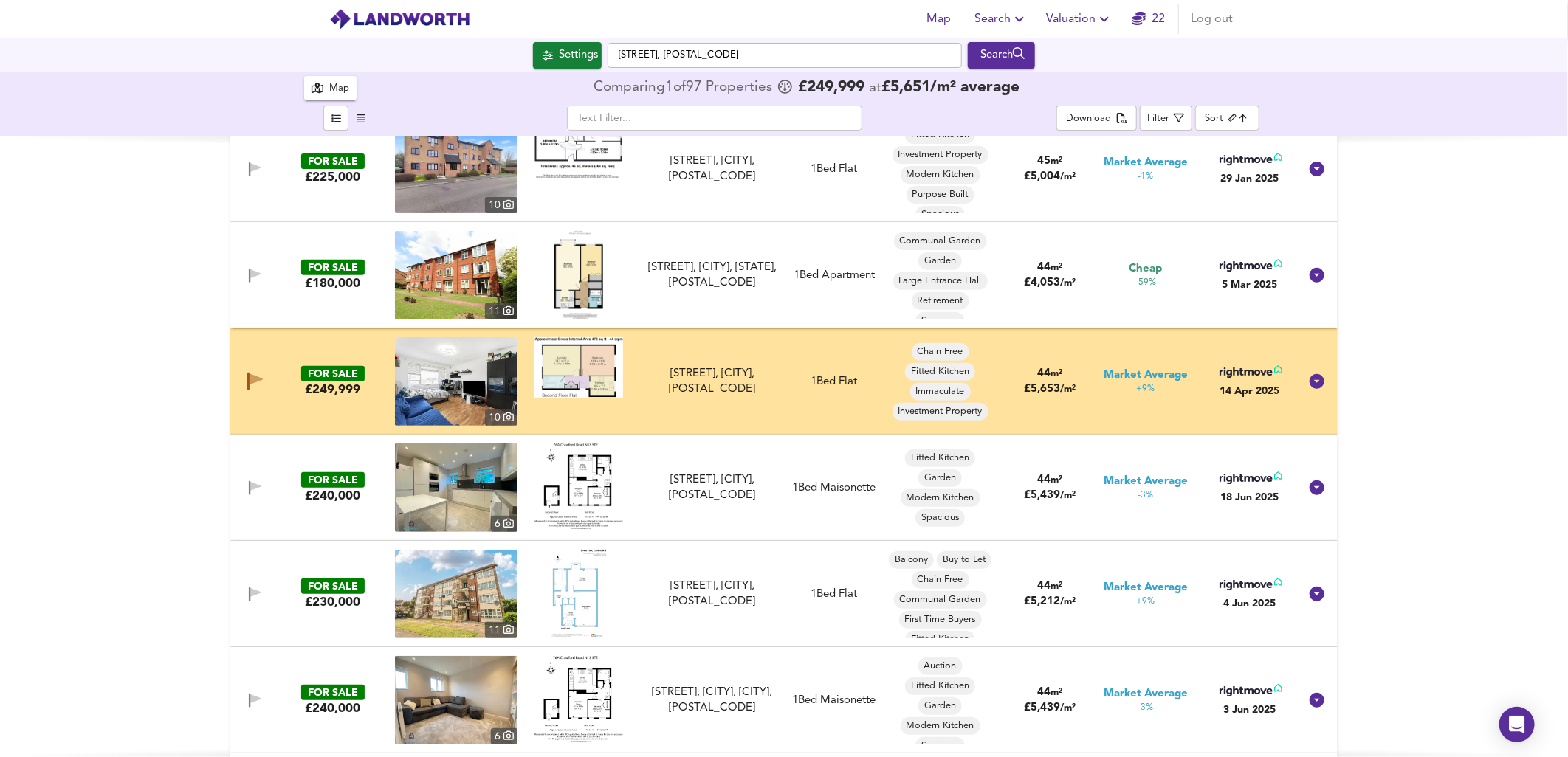 scroll, scrollTop: 3842, scrollLeft: 0, axis: vertical 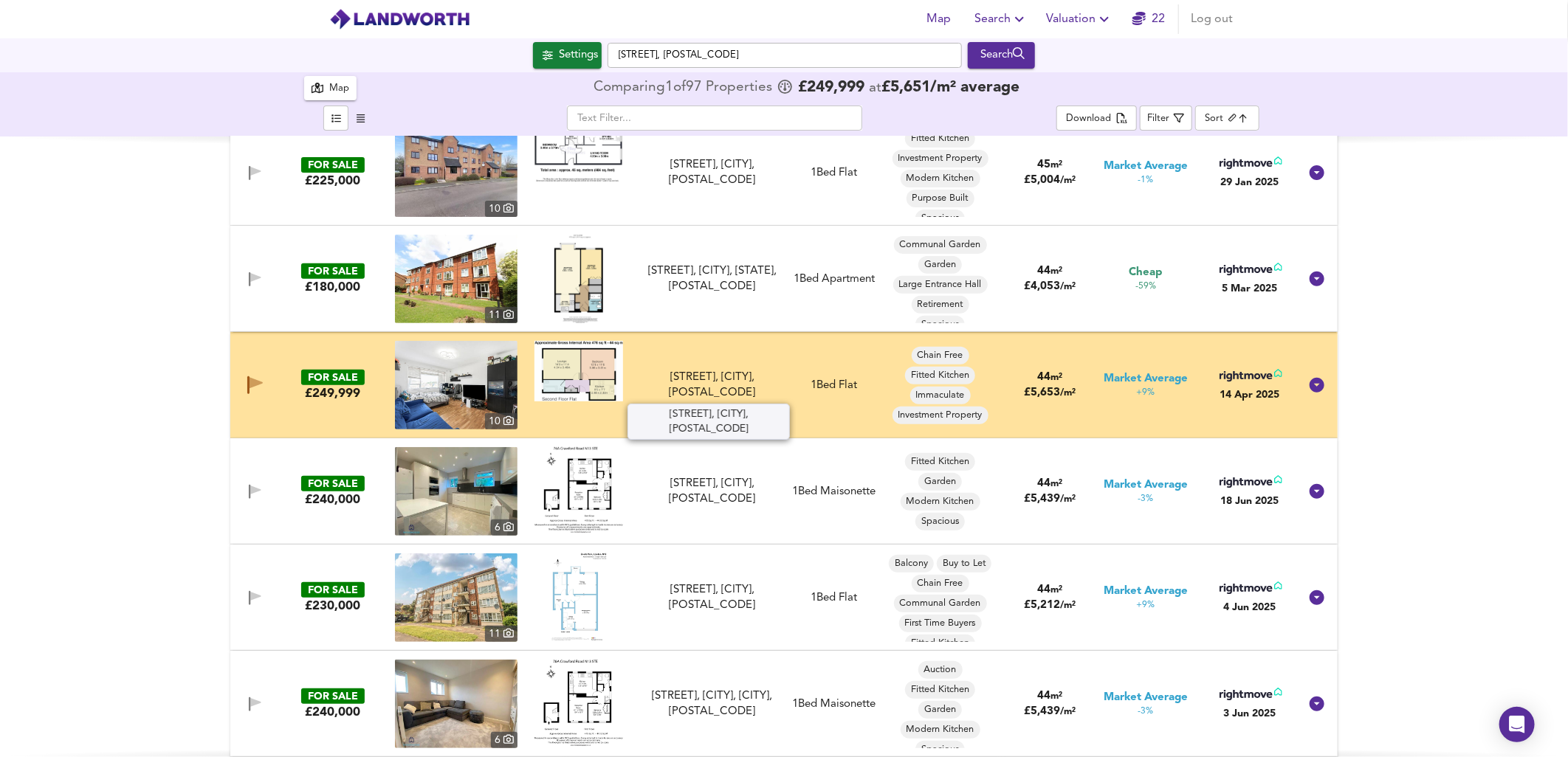 click on "[STREET], [CITY], [POSTAL_CODE]" at bounding box center [712, 385] 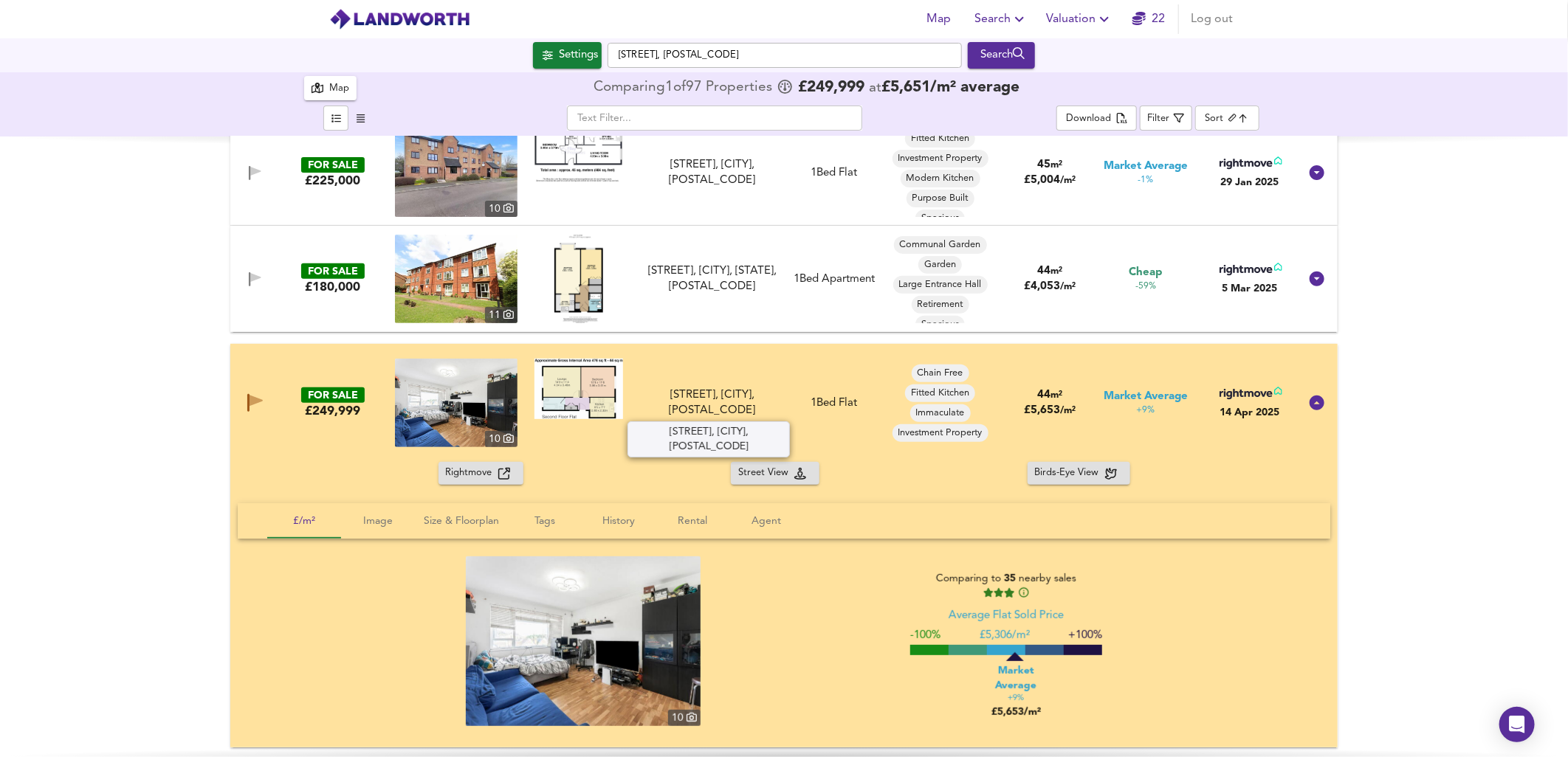 click on "[STREET], [CITY], [POSTAL_CODE]" at bounding box center [712, 403] 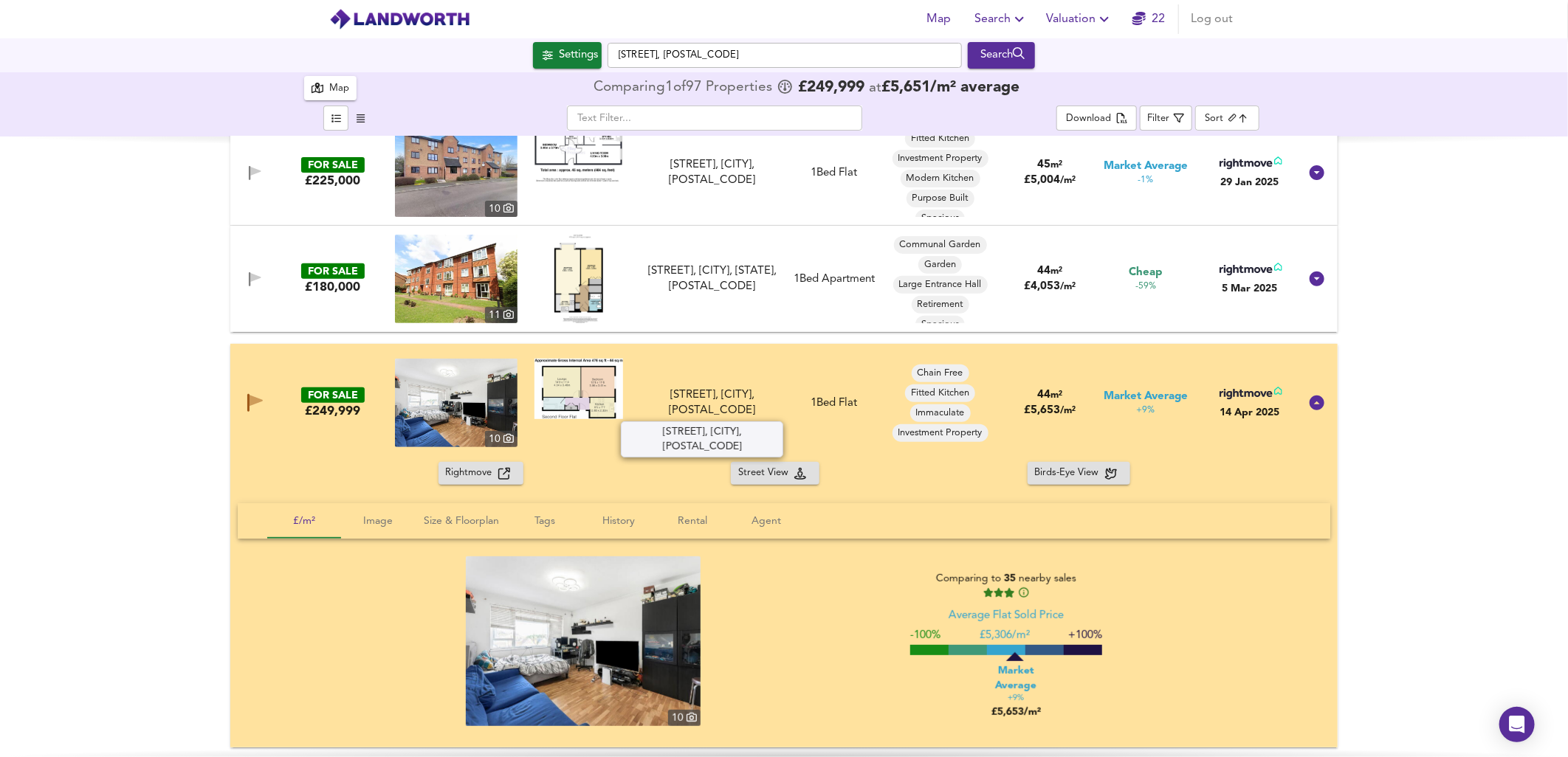 drag, startPoint x: 753, startPoint y: 410, endPoint x: 704, endPoint y: 407, distance: 49.0918 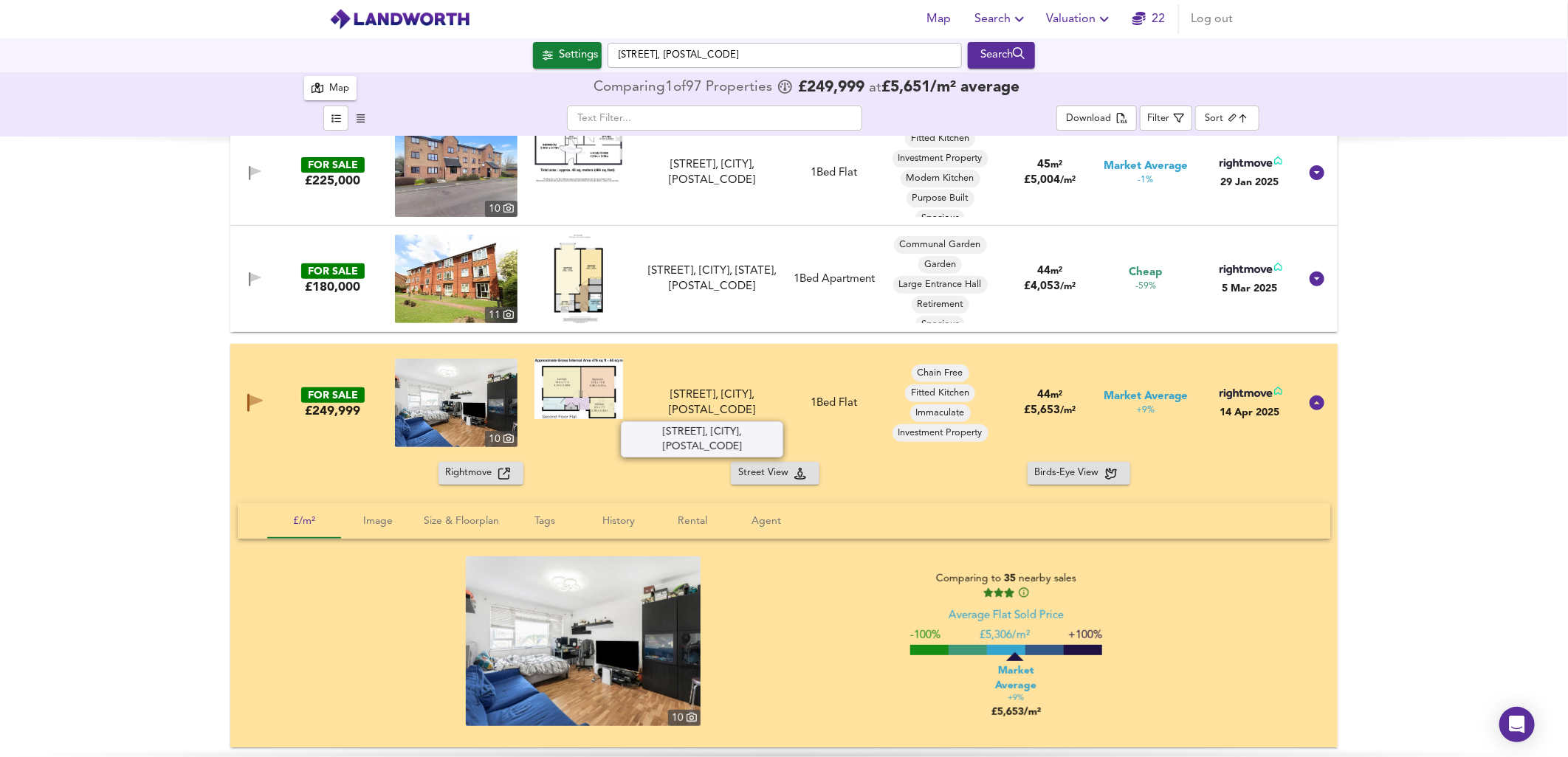 click on "[STREET], [CITY], [POSTAL_CODE]" at bounding box center [712, 403] 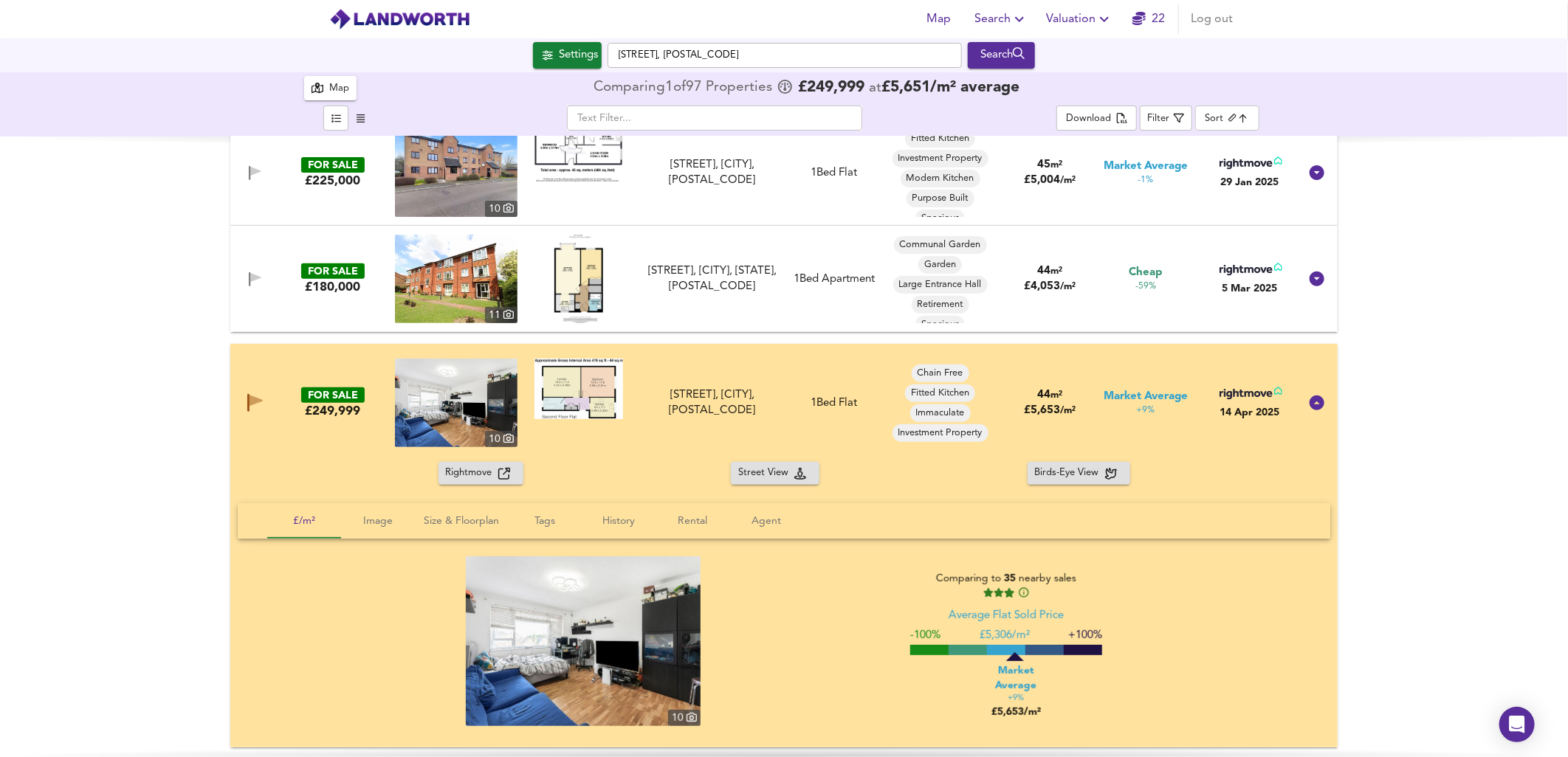 copy on "[POSTAL_CODE]" 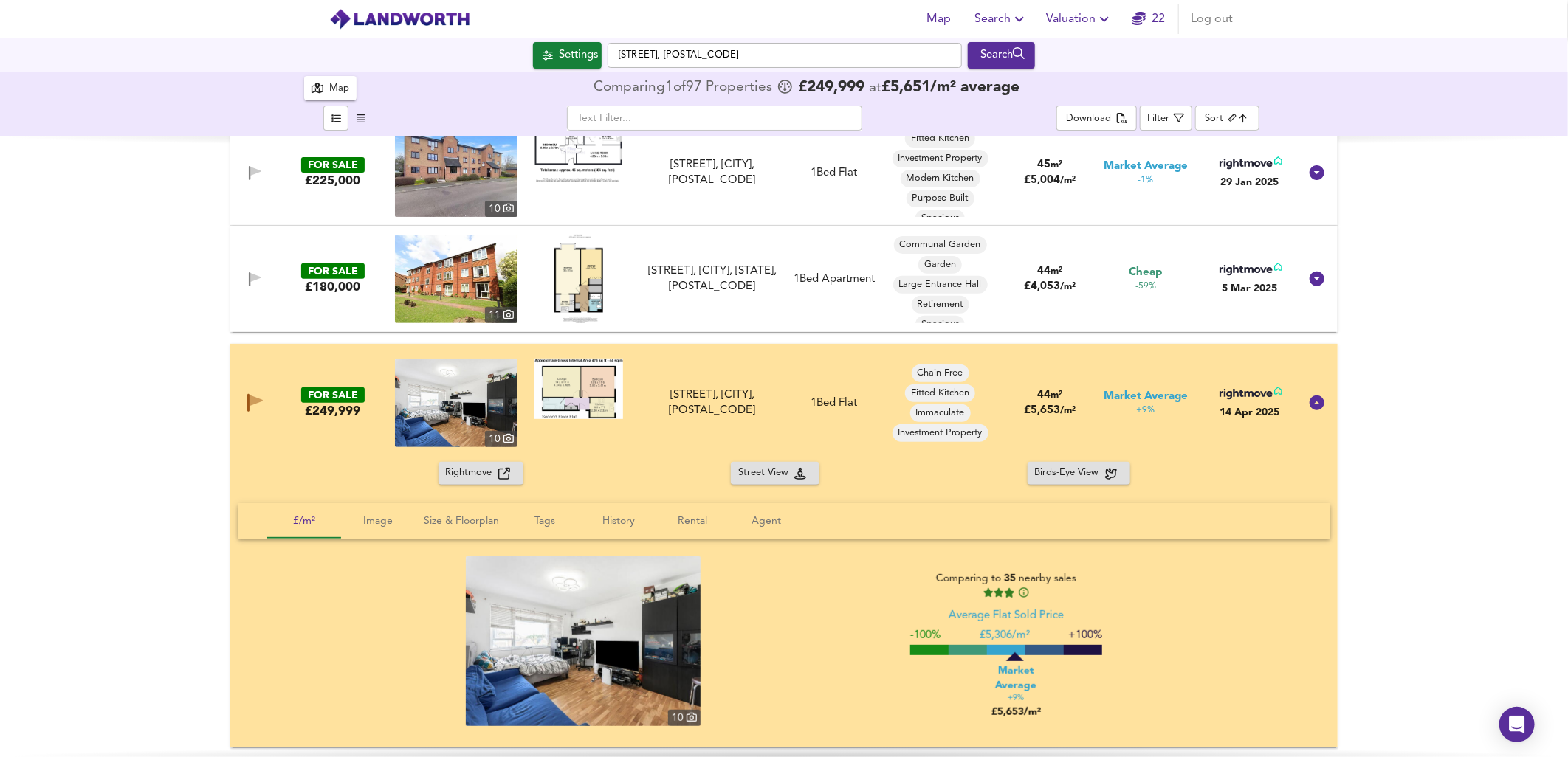 click at bounding box center (456, 403) 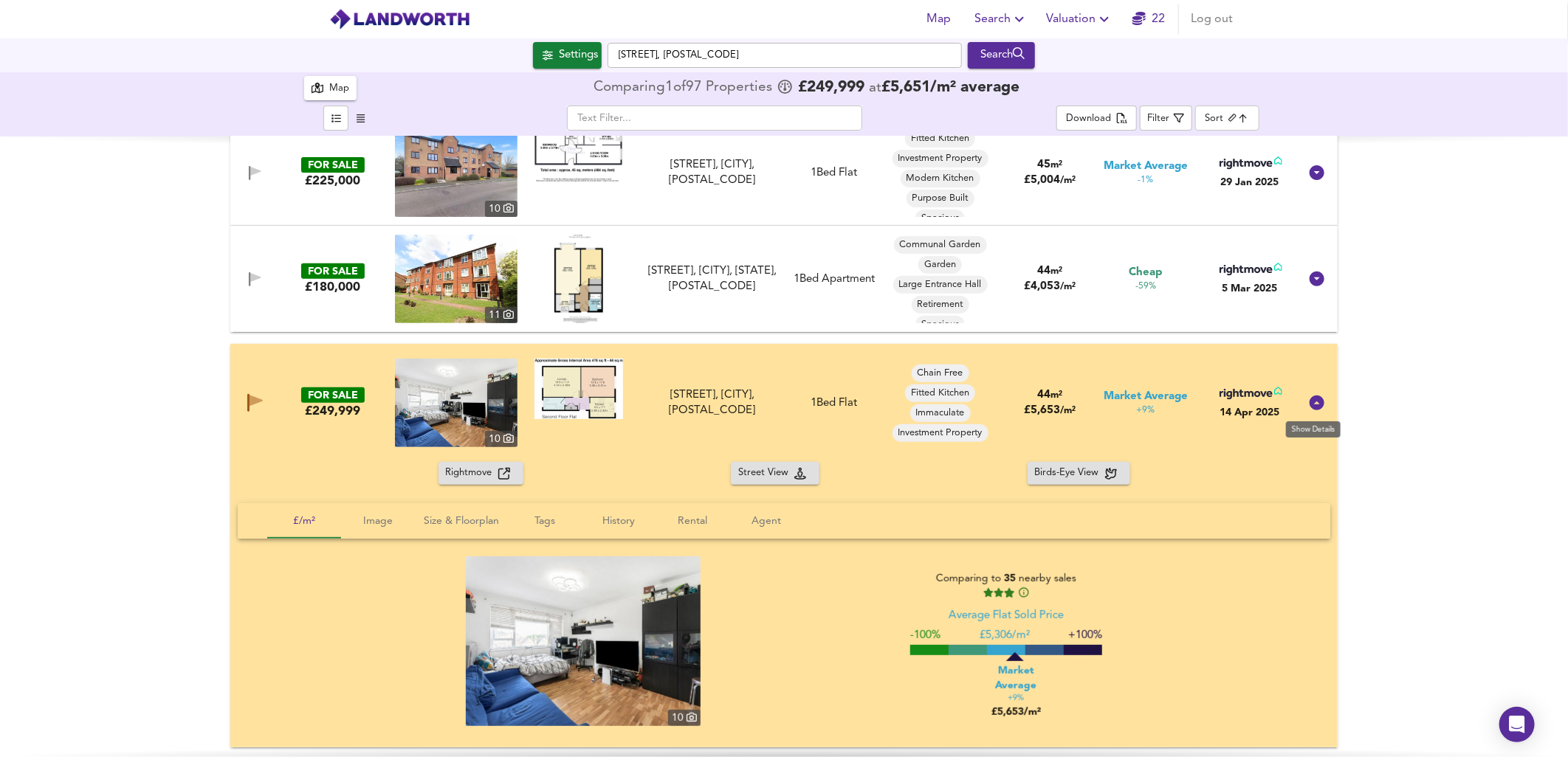 click at bounding box center (1317, 403) 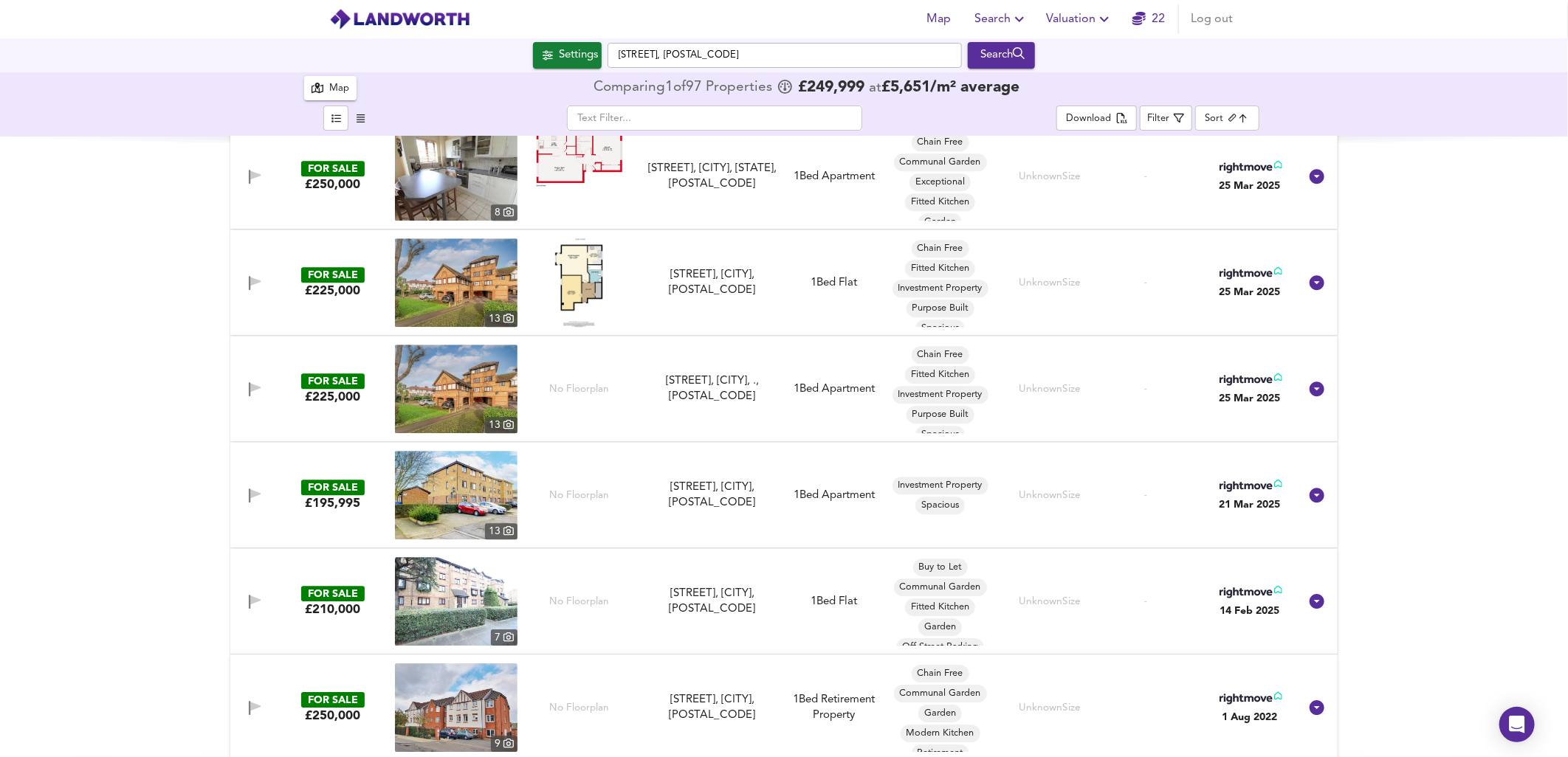 scroll, scrollTop: 9684, scrollLeft: 0, axis: vertical 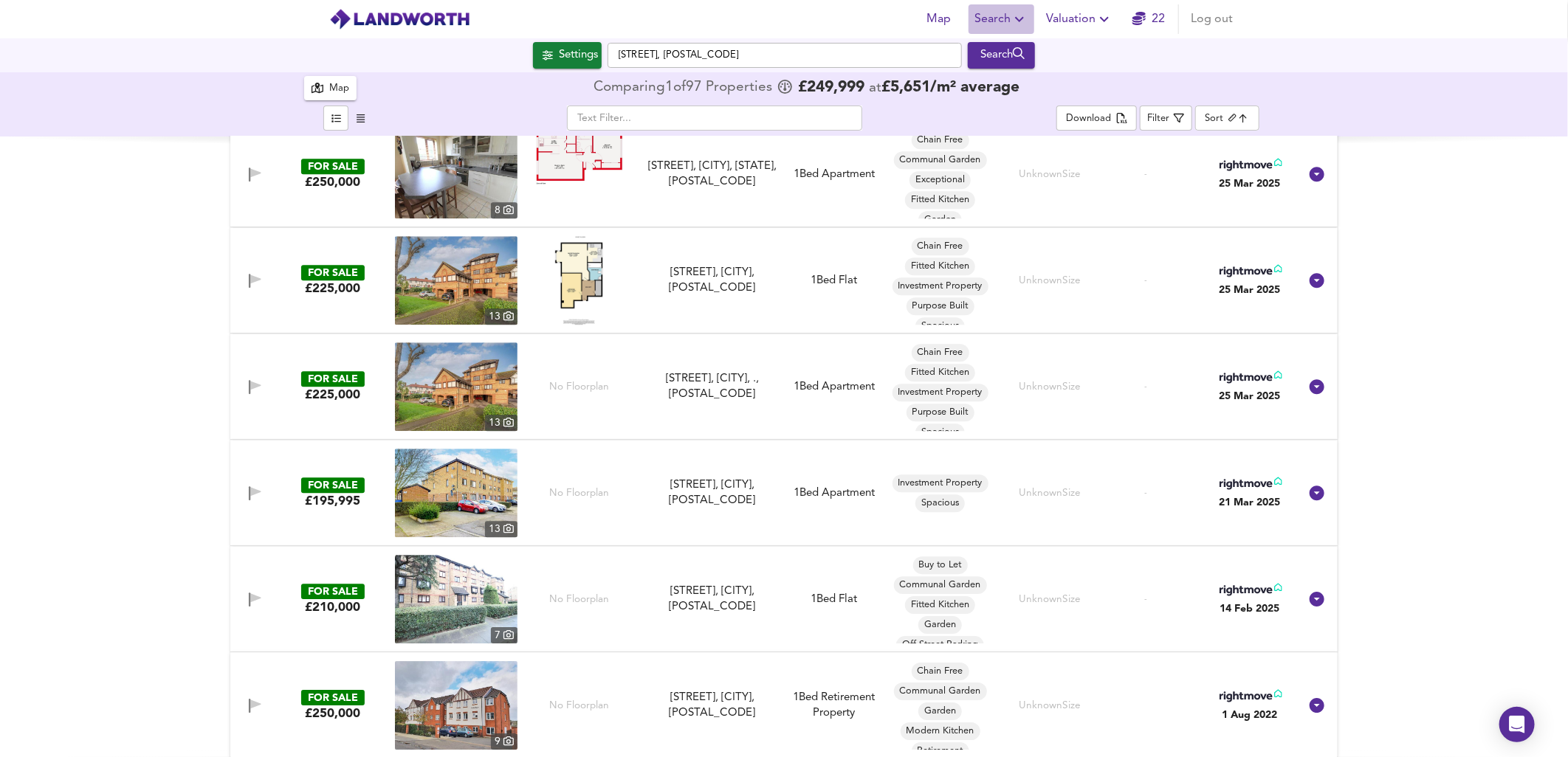 click on "Search" at bounding box center (1001, 19) 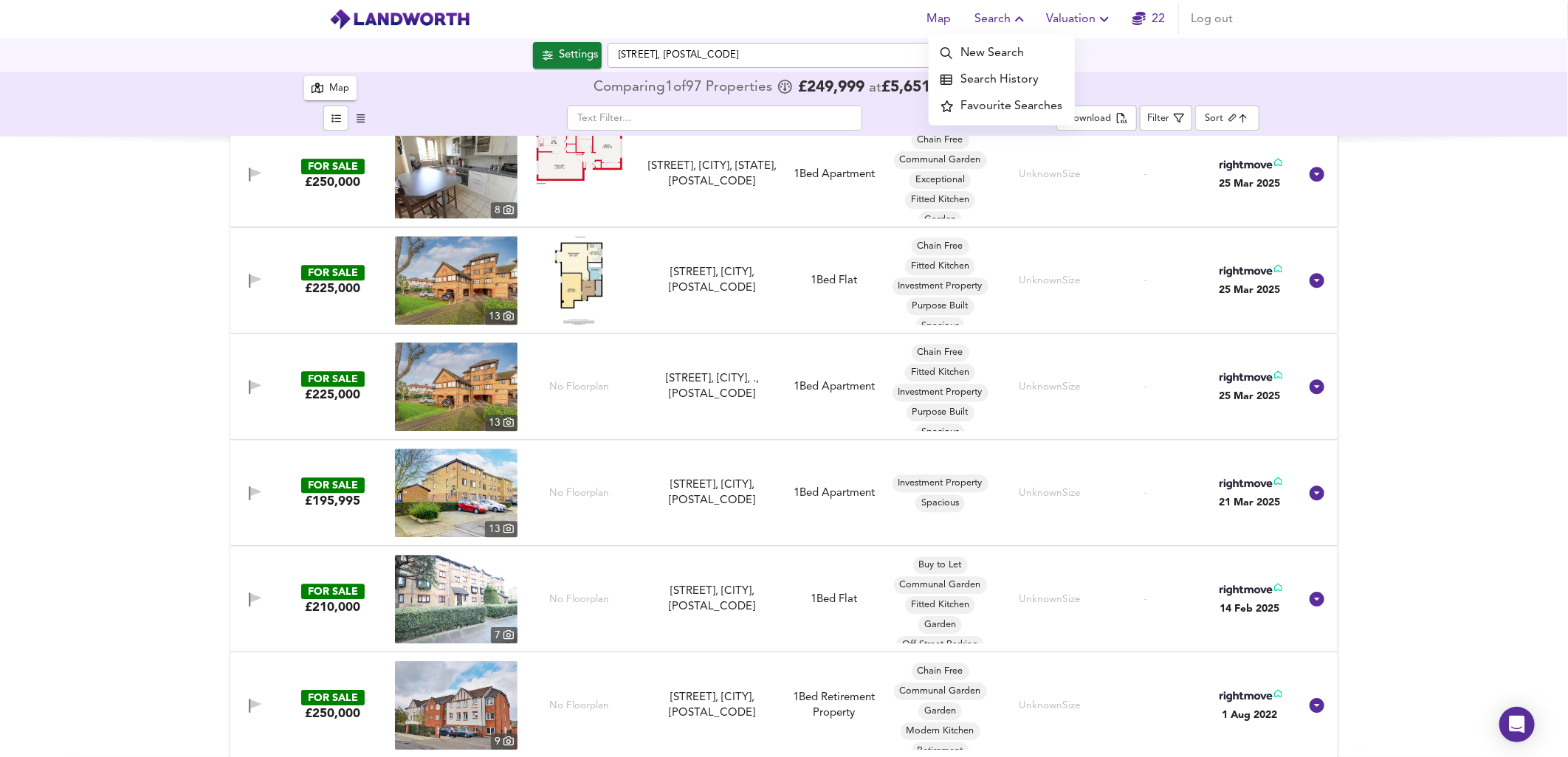 click on "Search History" at bounding box center [1002, 80] 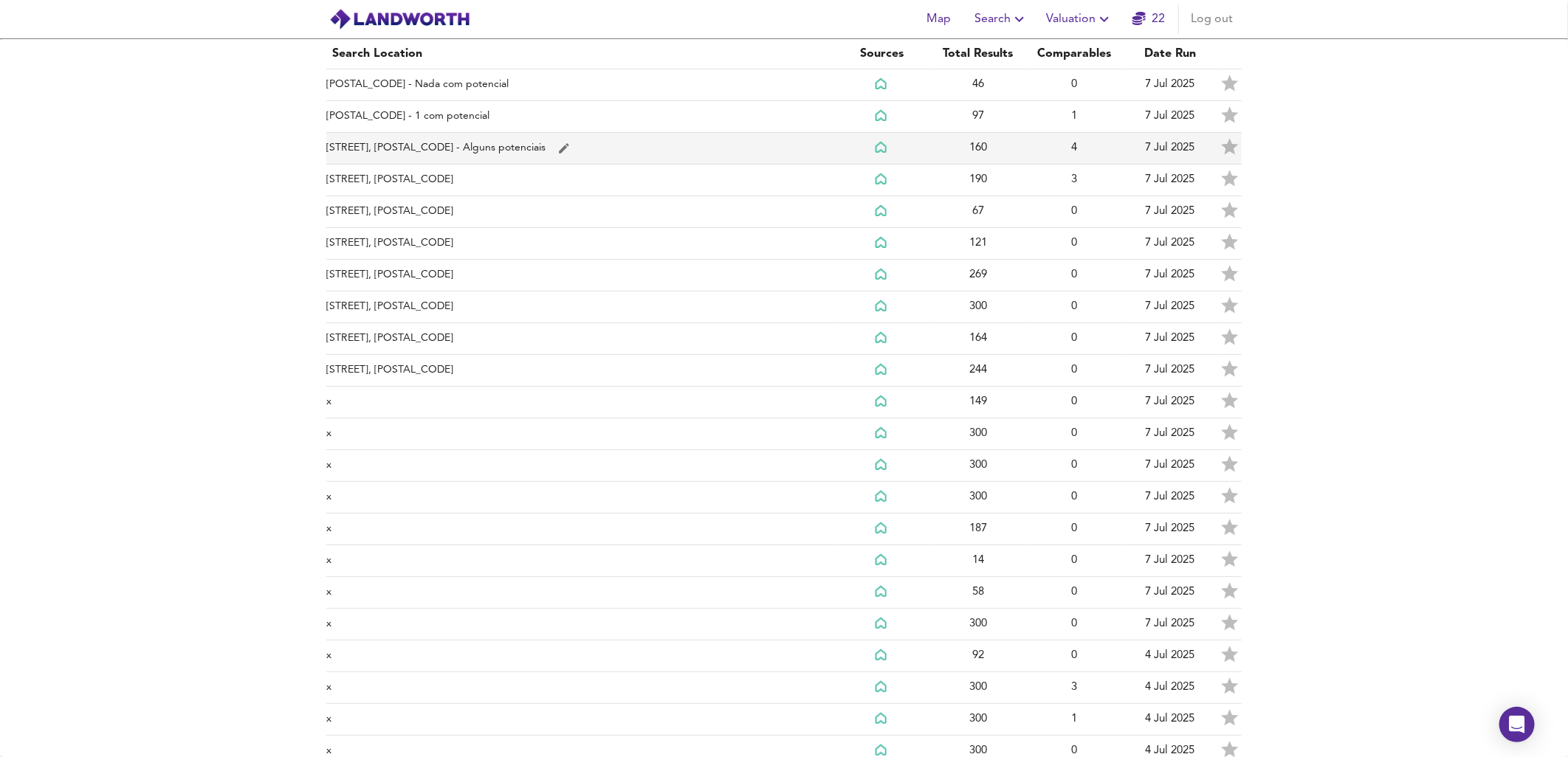 click on "[STREET], [POSTAL_CODE] - Alguns potenciais" at bounding box center [580, 85] 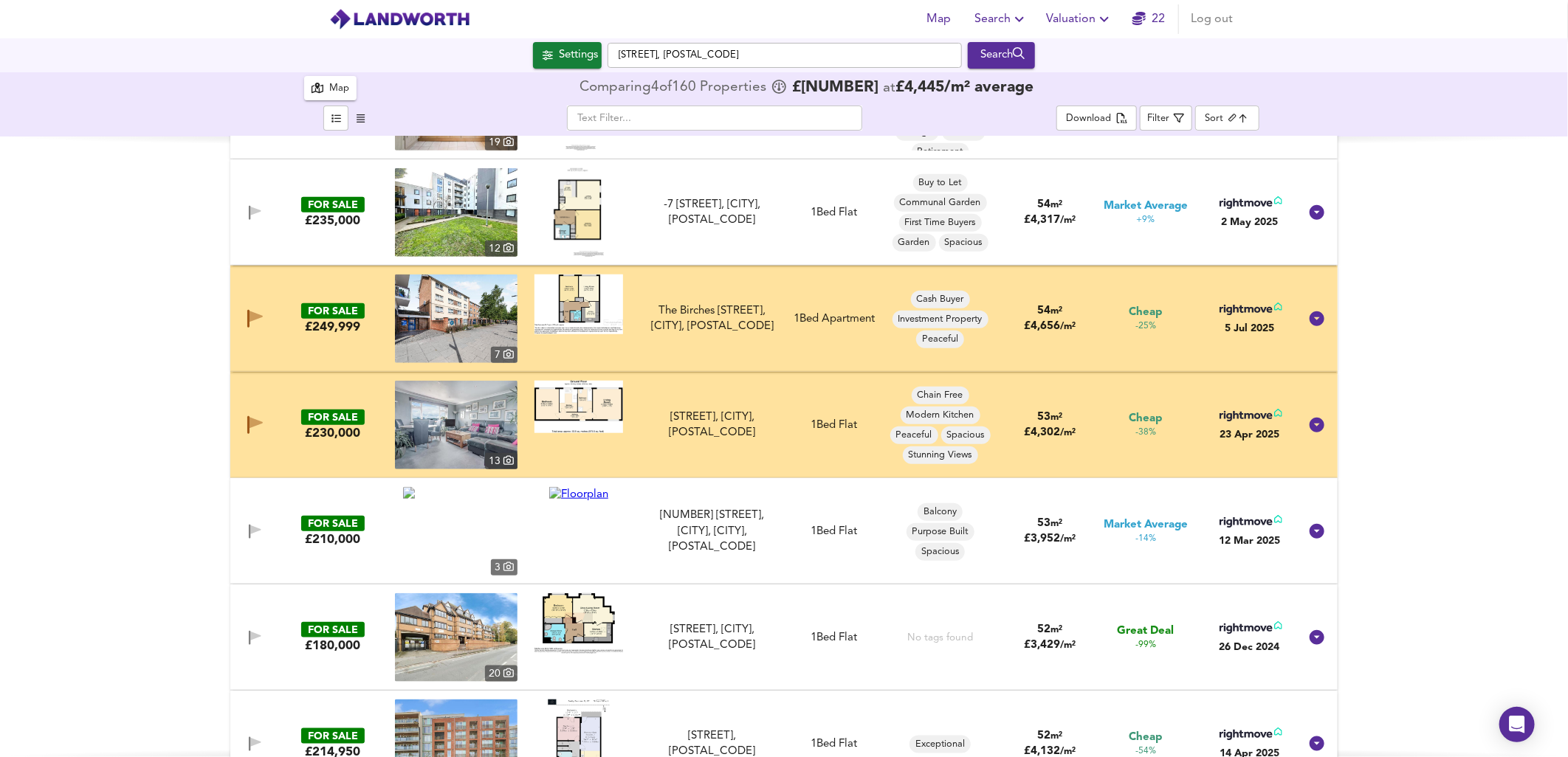scroll, scrollTop: 820, scrollLeft: 0, axis: vertical 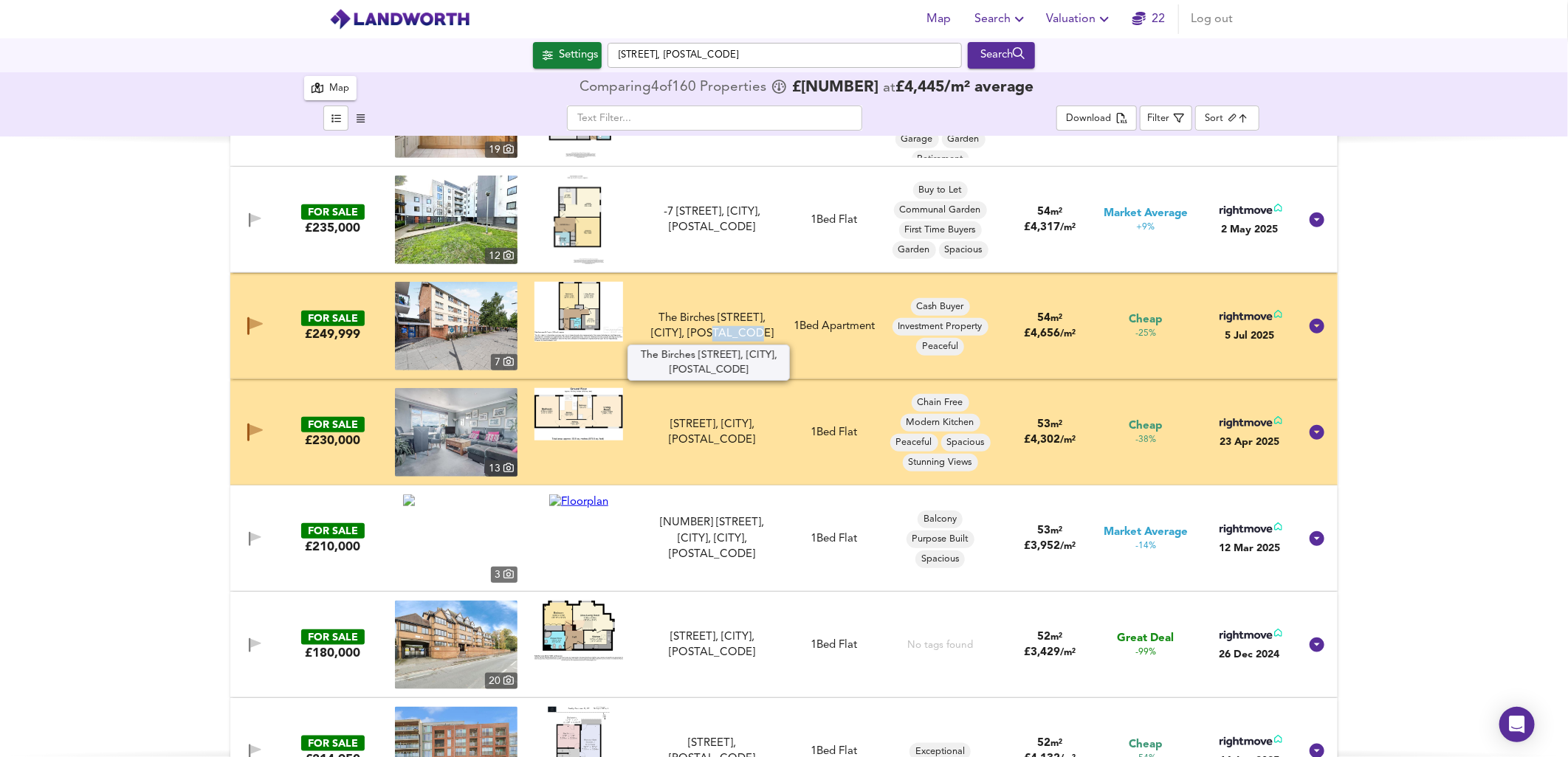 drag, startPoint x: 752, startPoint y: 332, endPoint x: 711, endPoint y: 339, distance: 41.5933 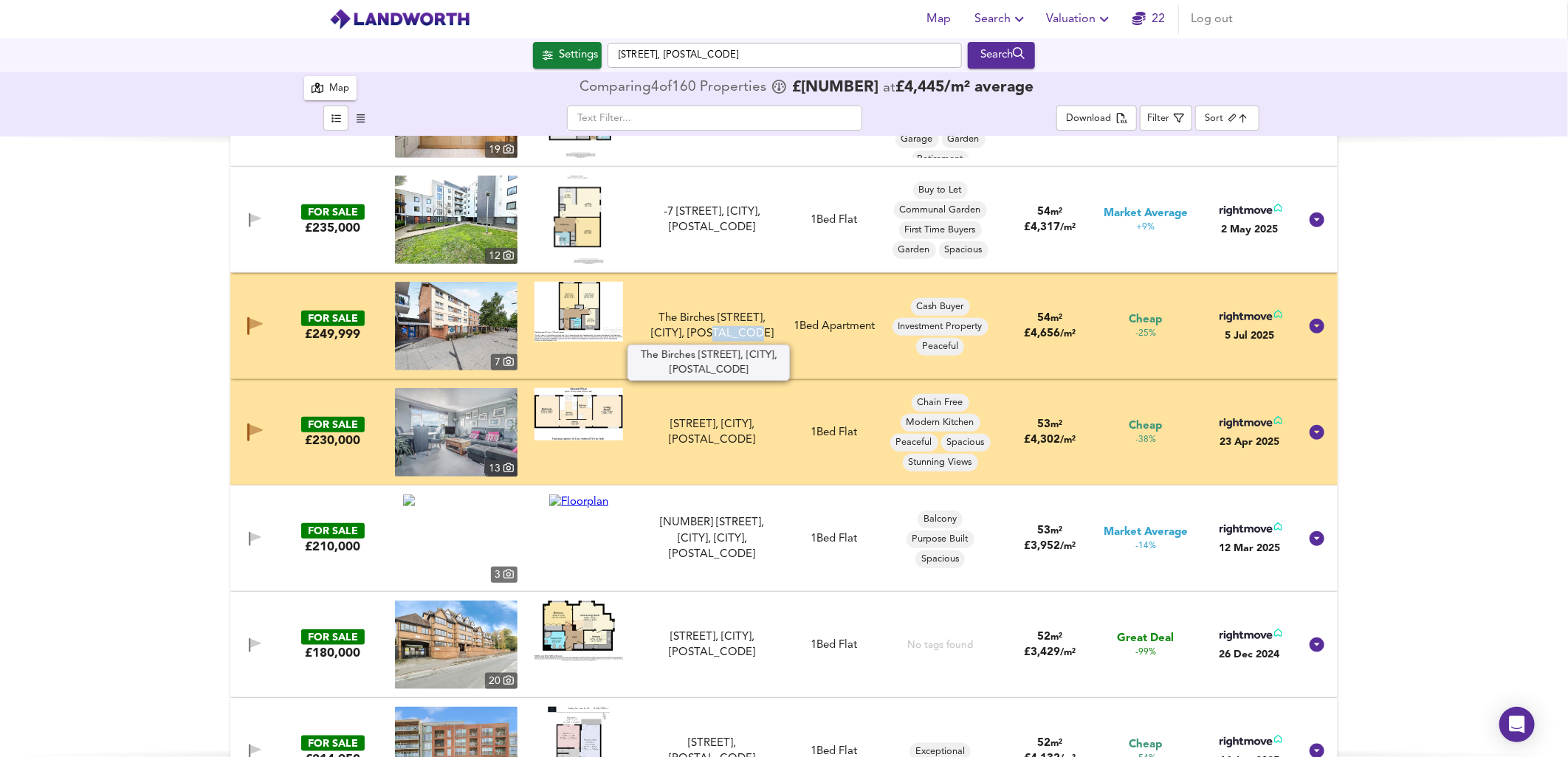 click on "The Birches [STREET], [CITY], [POSTAL_CODE]" at bounding box center [712, 326] 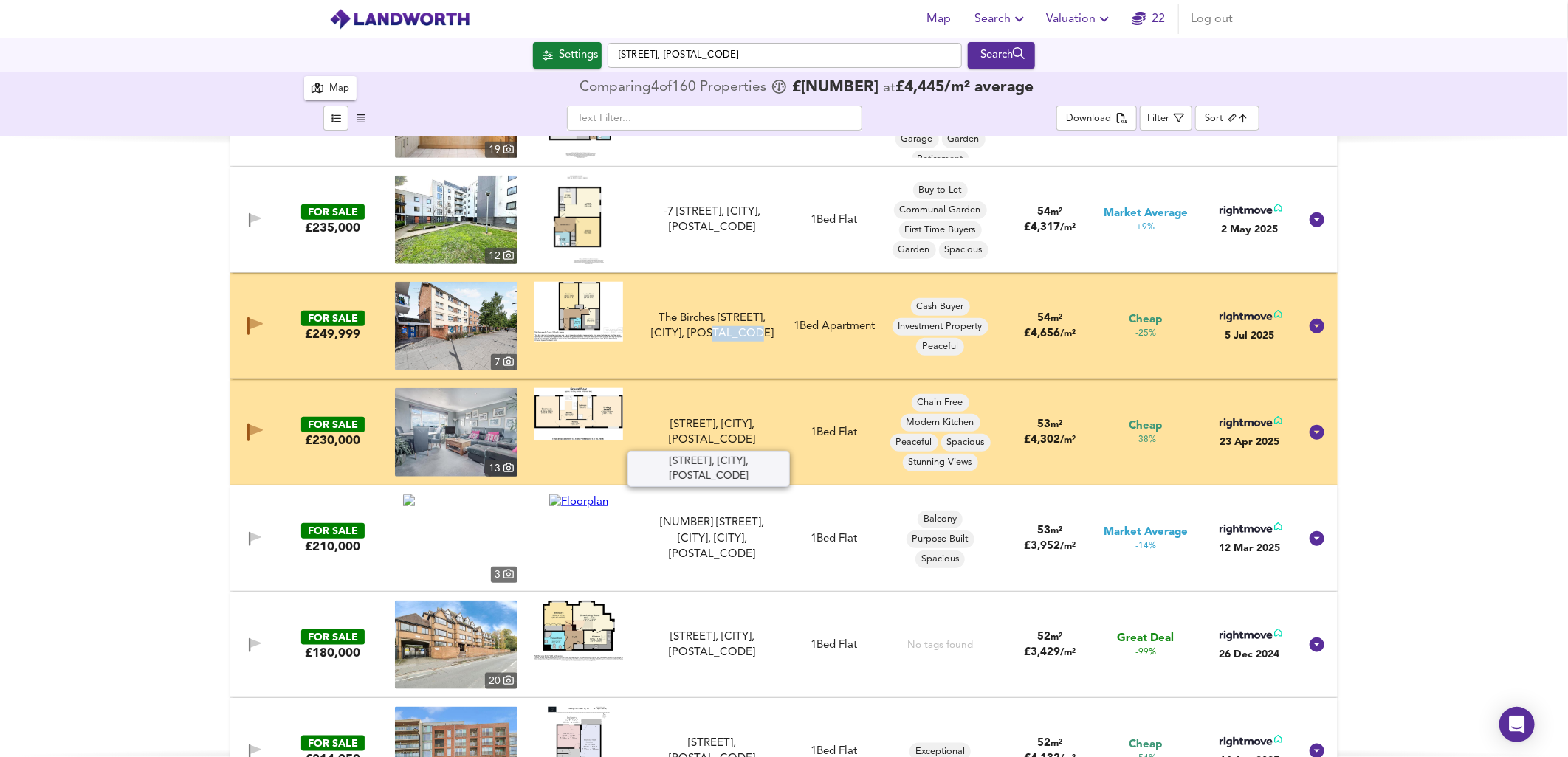 click on "[STREET], [CITY], [POSTAL_CODE]" at bounding box center (712, 432) 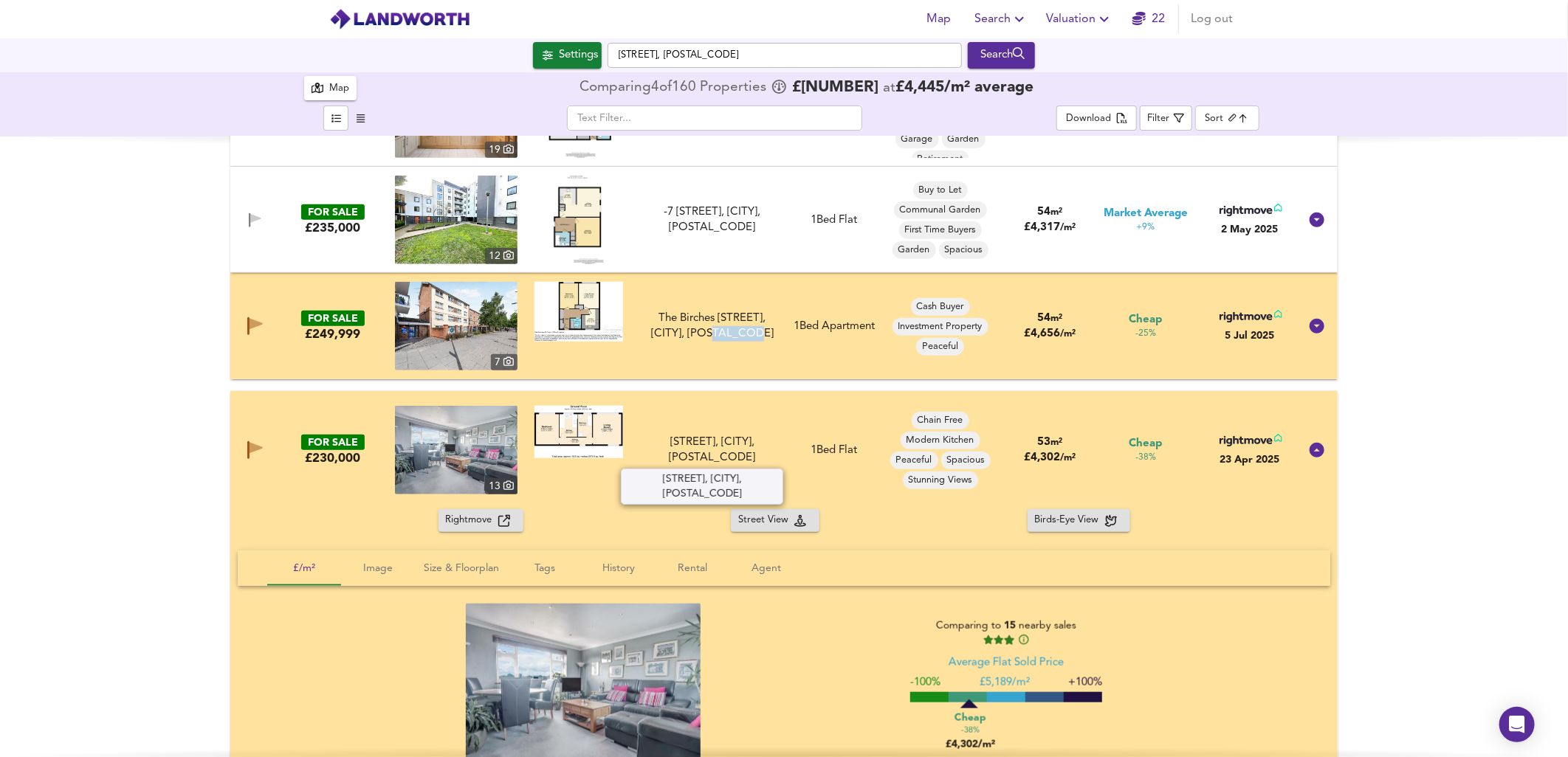 drag, startPoint x: 775, startPoint y: 456, endPoint x: 748, endPoint y: 456, distance: 27 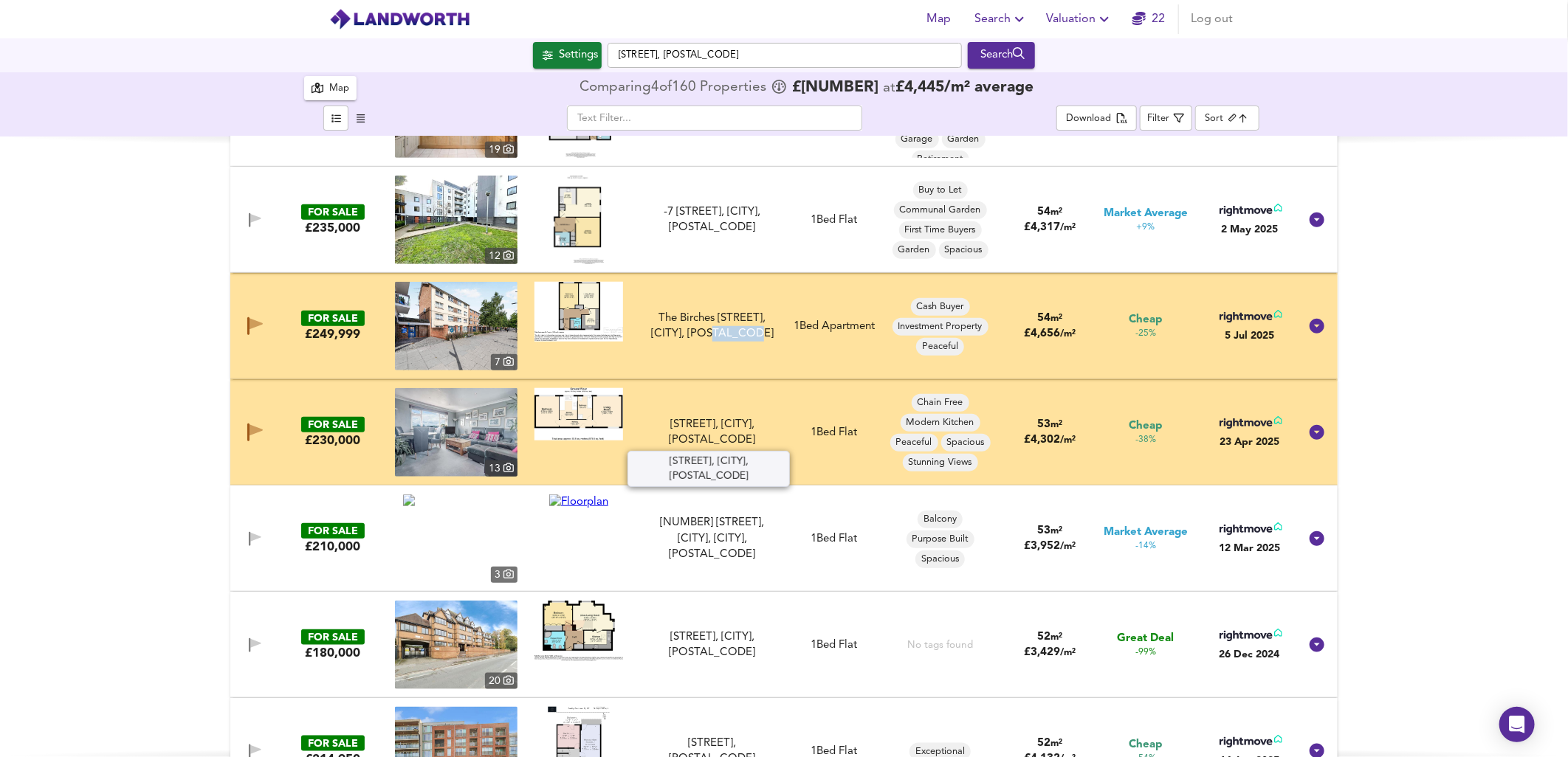 drag, startPoint x: 778, startPoint y: 443, endPoint x: 733, endPoint y: 440, distance: 45.09989 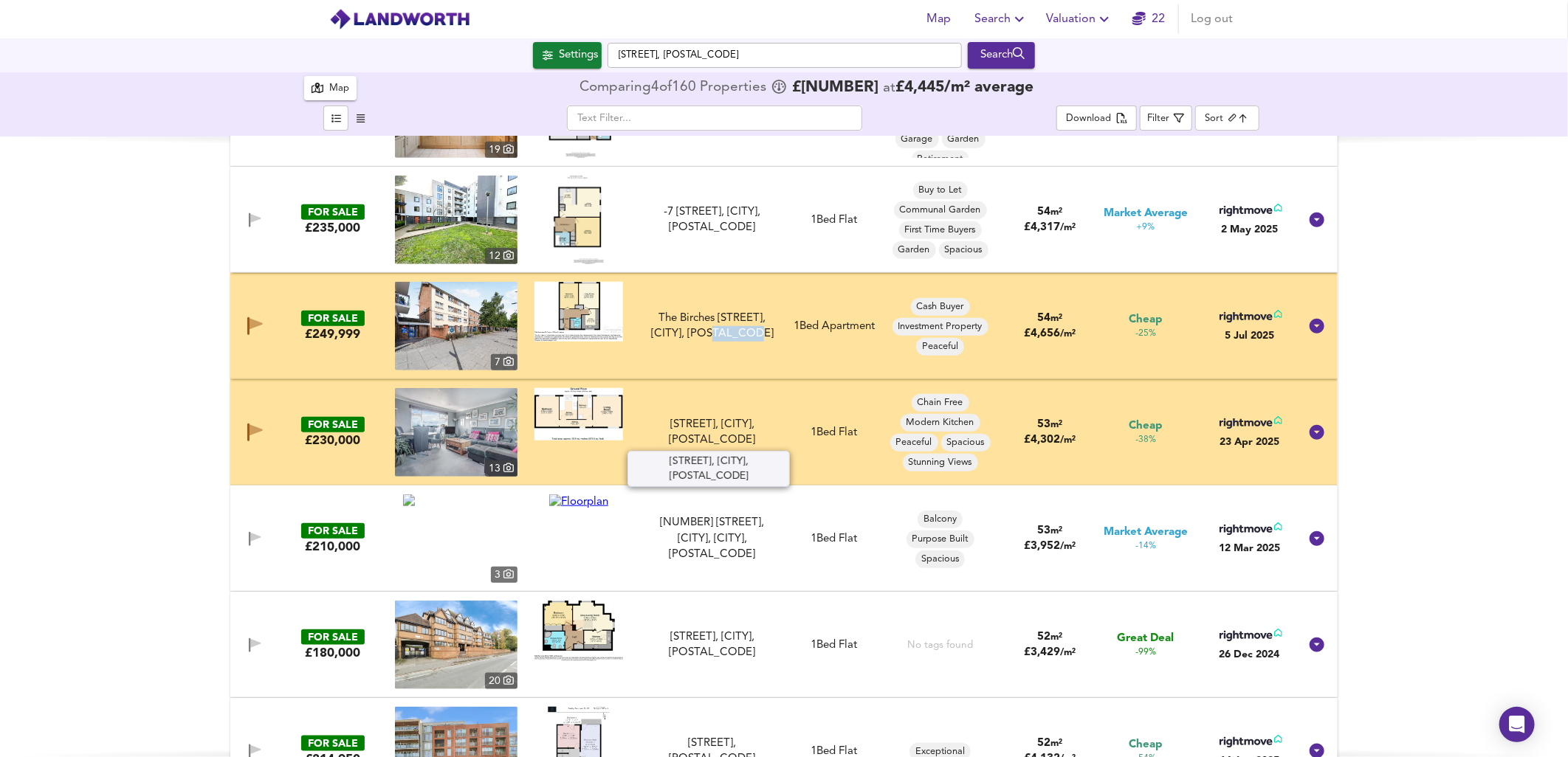 click on "[STREET], [CITY], [POSTAL_CODE]" at bounding box center (712, 432) 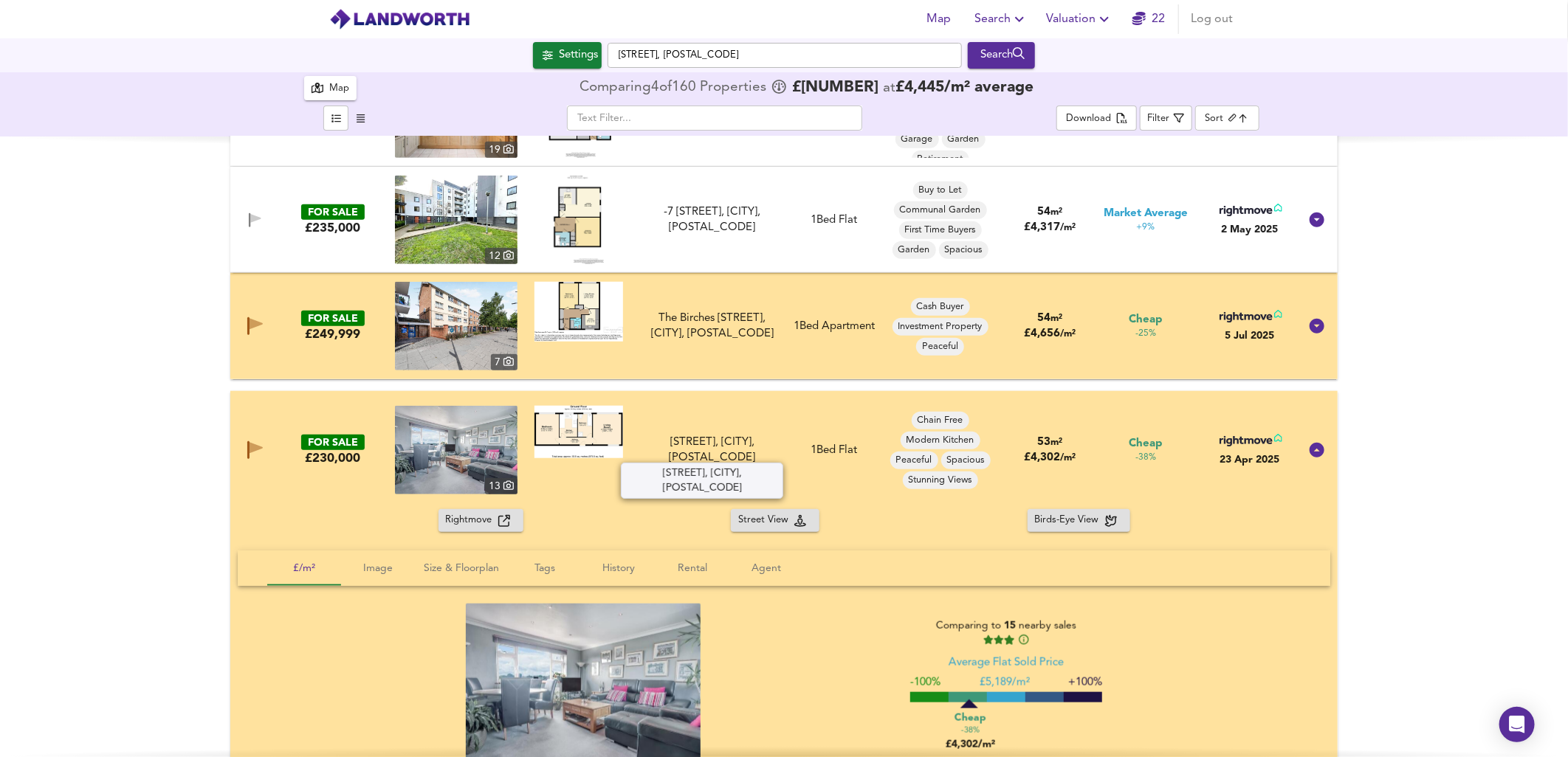 click on "[STREET], [CITY], [POSTAL_CODE]" at bounding box center (712, 450) 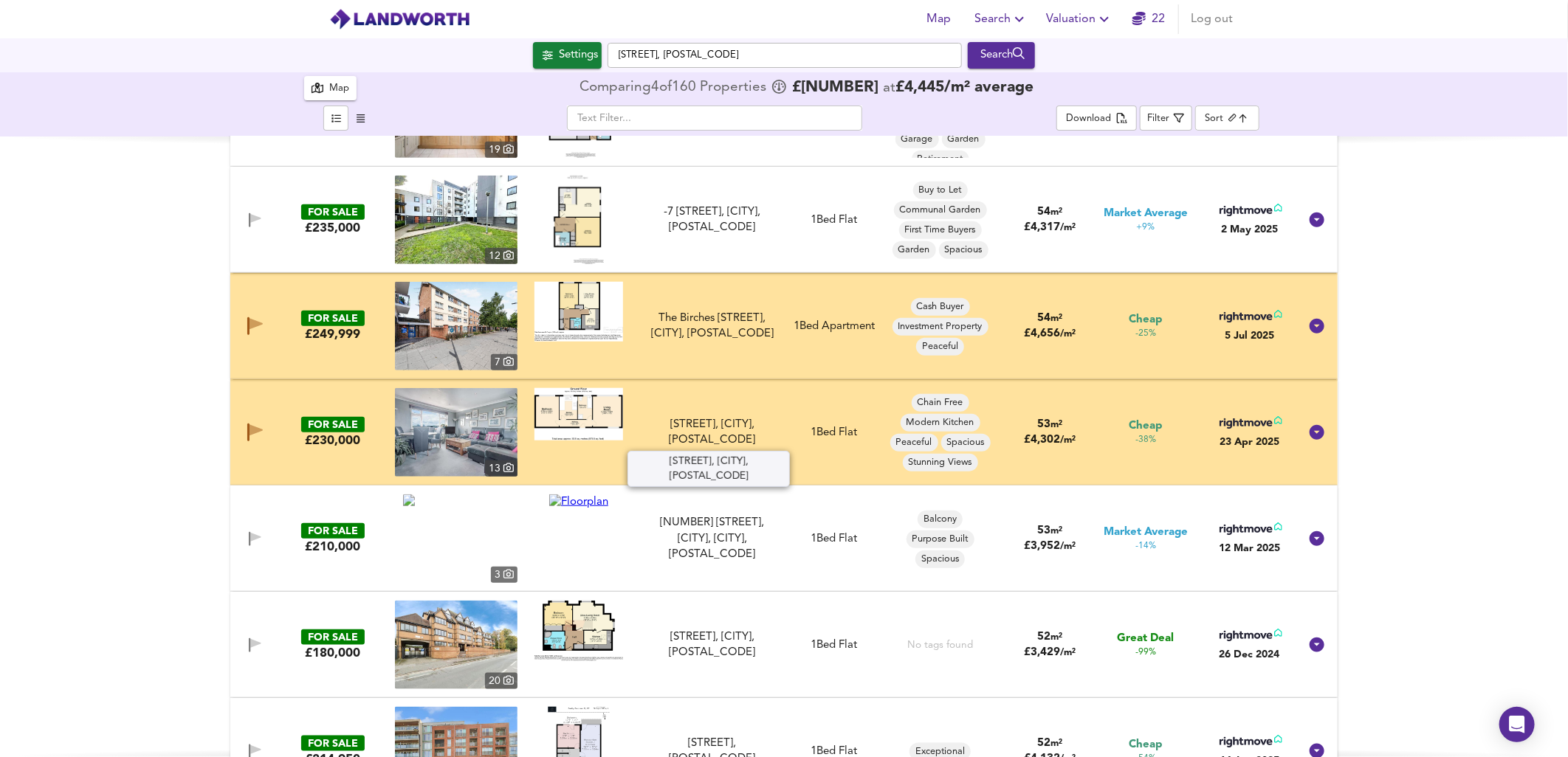 drag, startPoint x: 785, startPoint y: 441, endPoint x: 705, endPoint y: 426, distance: 81.3941 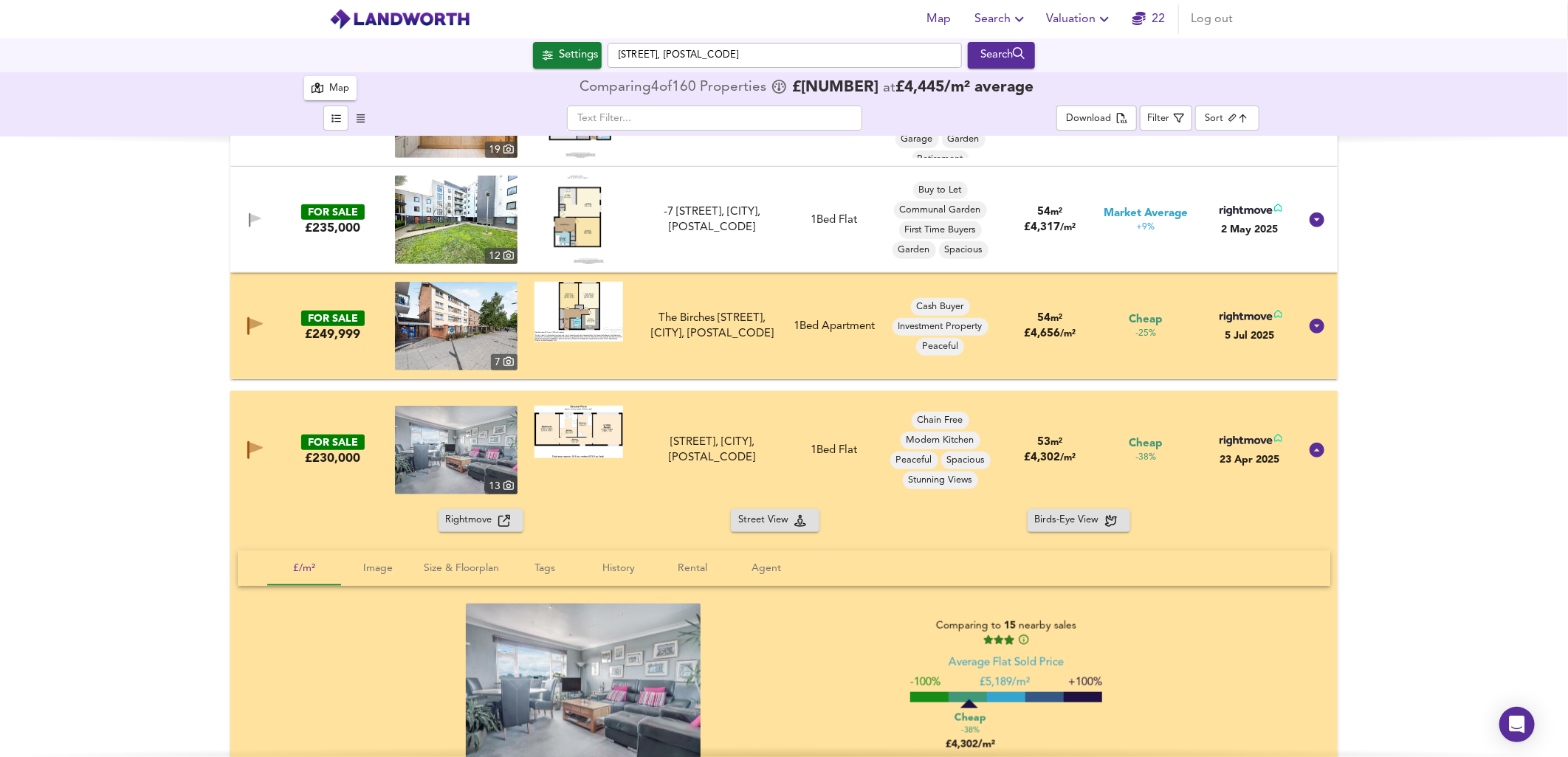 drag, startPoint x: 704, startPoint y: 443, endPoint x: 783, endPoint y: 460, distance: 80.80842 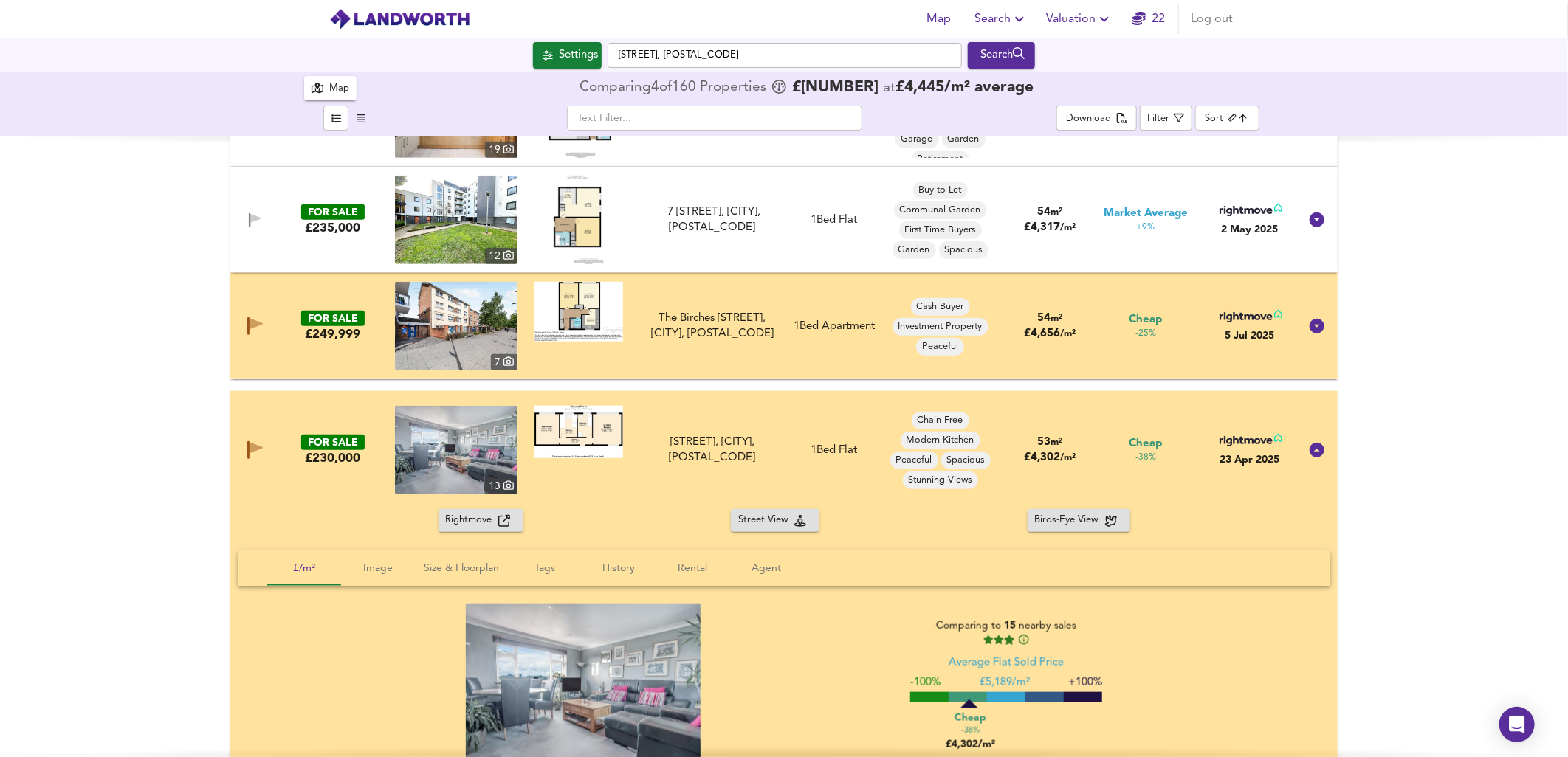 click on "FOR SALE £230,000   13     [STREET], [CITY], [POSTAL_CODE] [STREET], [CITY], [POSTAL_CODE] 1 Bed Flat Chain Free Modern Kitchen Peaceful Spacious Stunning Views 53 m² £ 4,302 / m² Cheap -38% 23 Apr 2025" at bounding box center (766, 450) 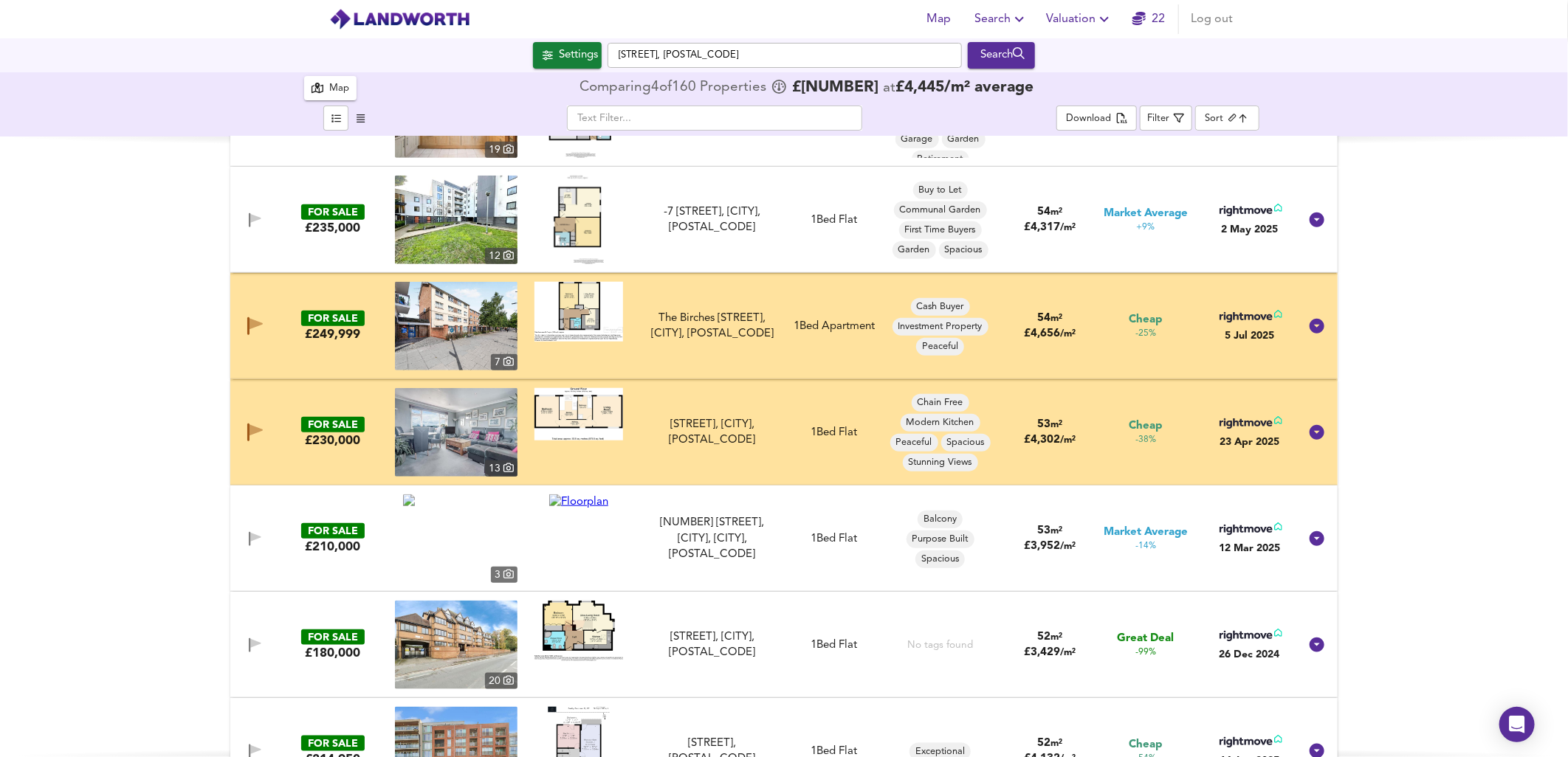 drag, startPoint x: 786, startPoint y: 443, endPoint x: 768, endPoint y: 421, distance: 28.42534 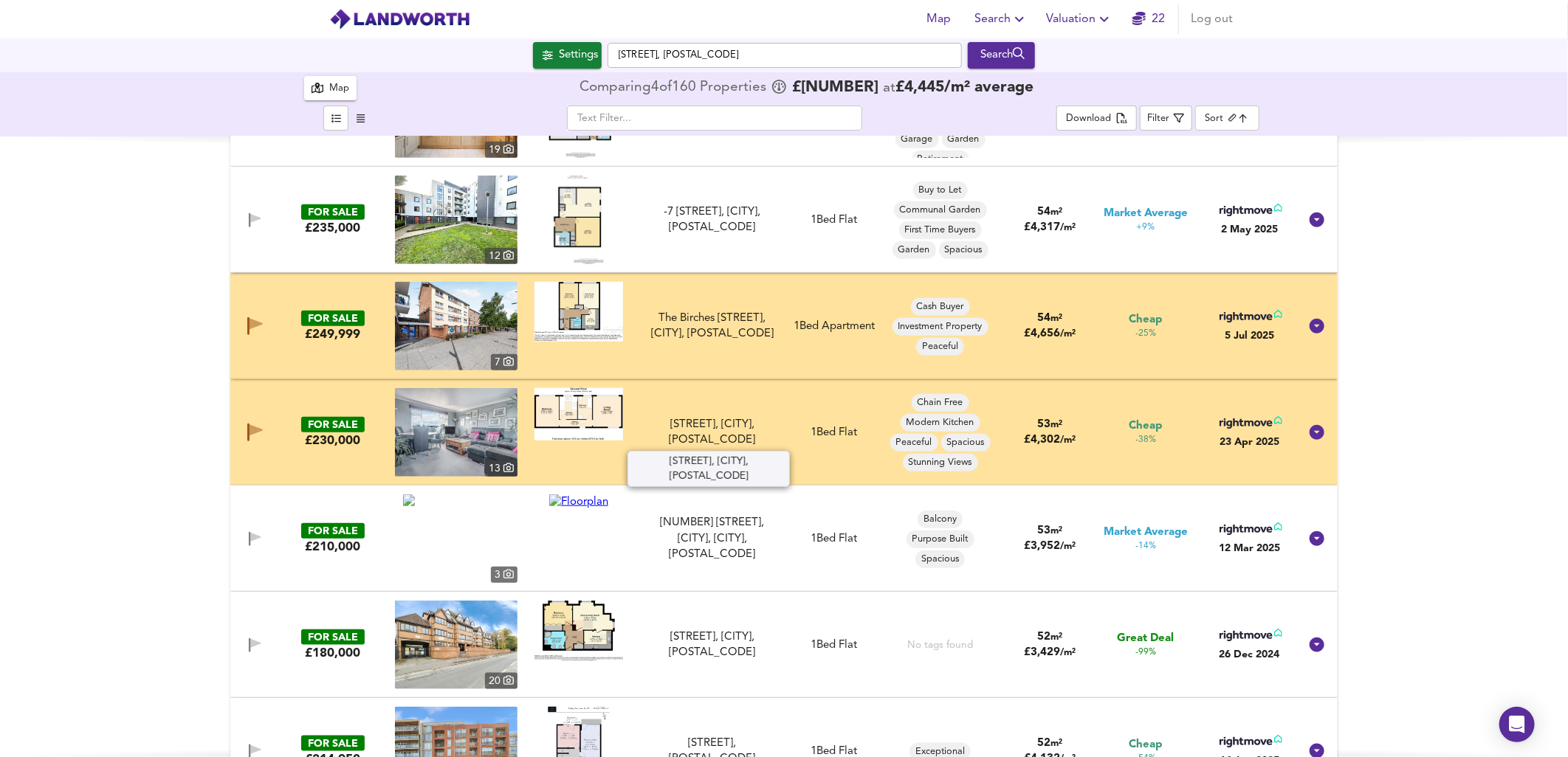 click on "[STREET], [CITY], [POSTAL_CODE]" at bounding box center (712, 432) 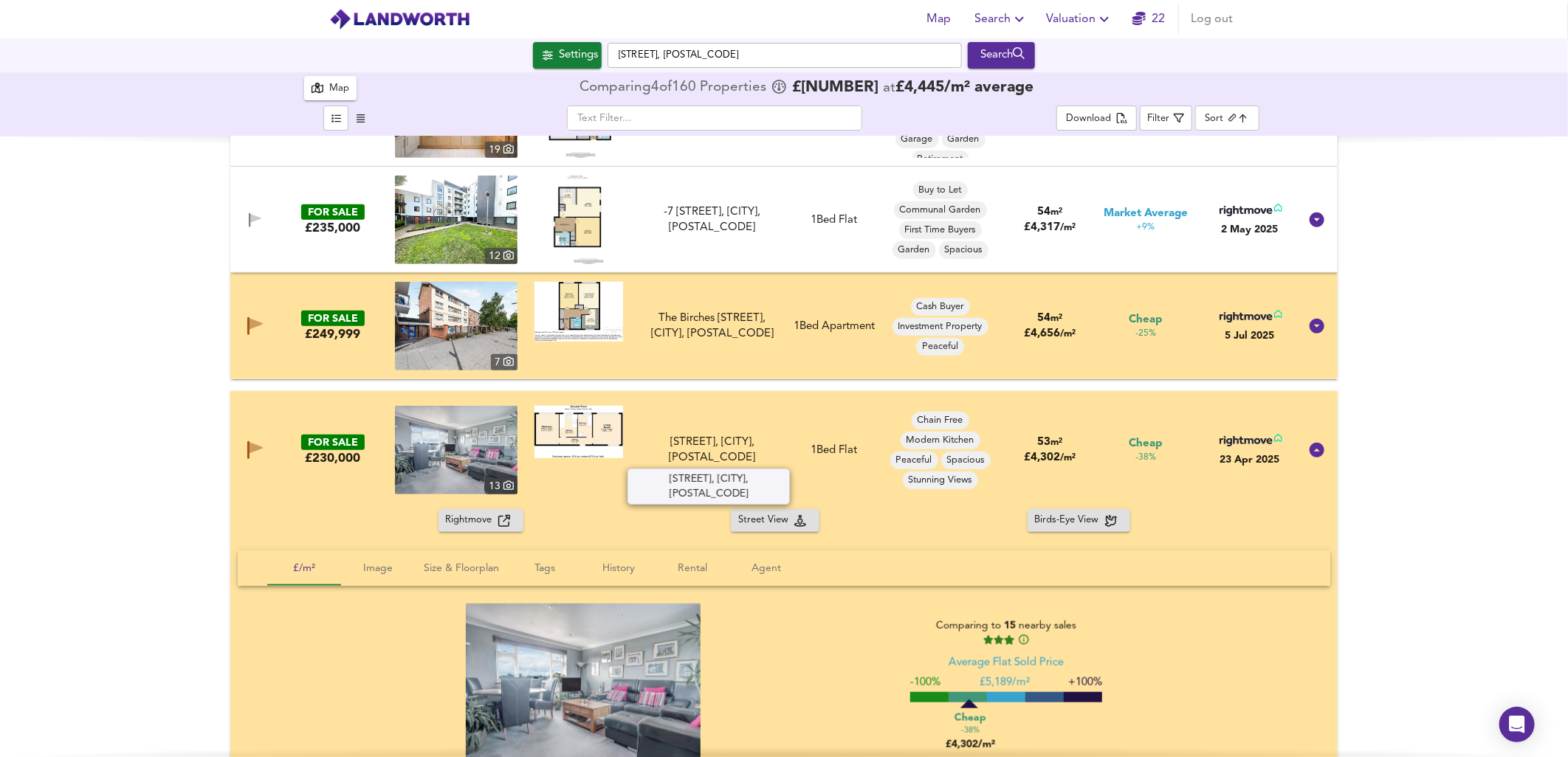 drag, startPoint x: 783, startPoint y: 459, endPoint x: 738, endPoint y: 454, distance: 45.276926 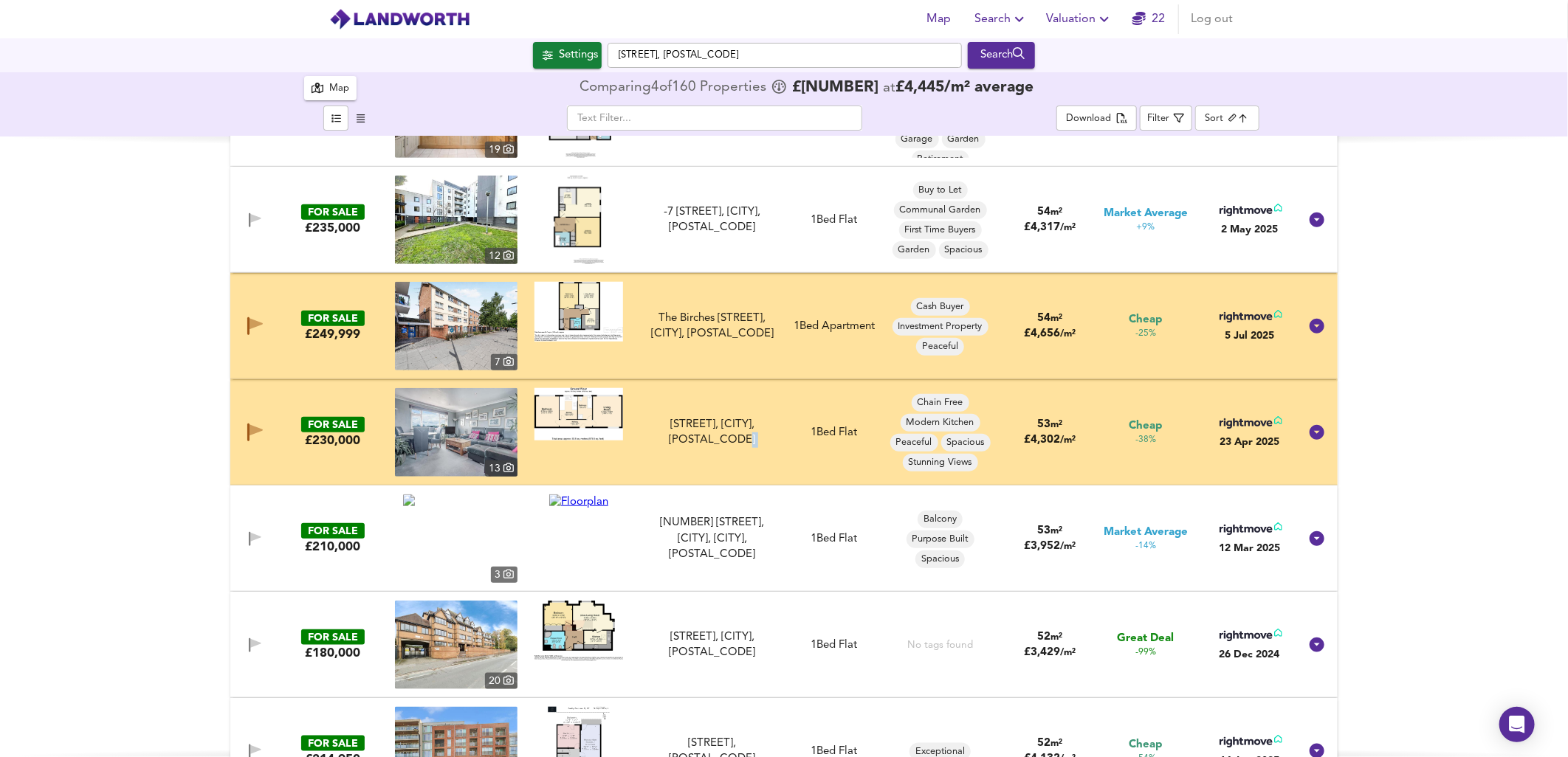 drag, startPoint x: 732, startPoint y: 436, endPoint x: 783, endPoint y: 438, distance: 51.039201 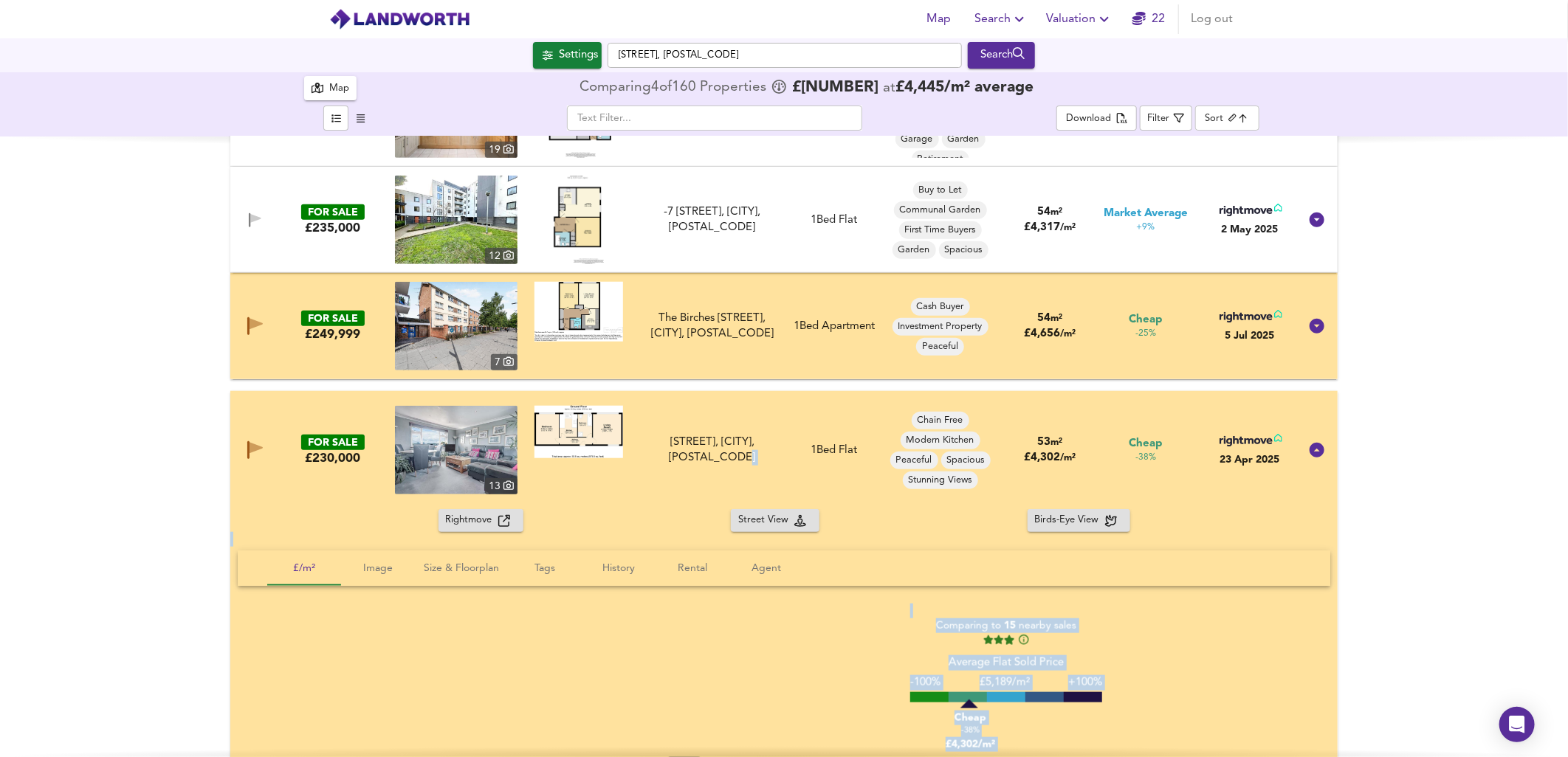 copy on "[POSTAL_CODE] [STREET], [CITY], [POSTAL_CODE] 1 Bed Flat Chain Free Modern Kitchen Peaceful Spacious Stunning Views 53 m² £ 4,302 / m² Cheap -38% 23 Apr 2025 FOR SALE £210,000   3" 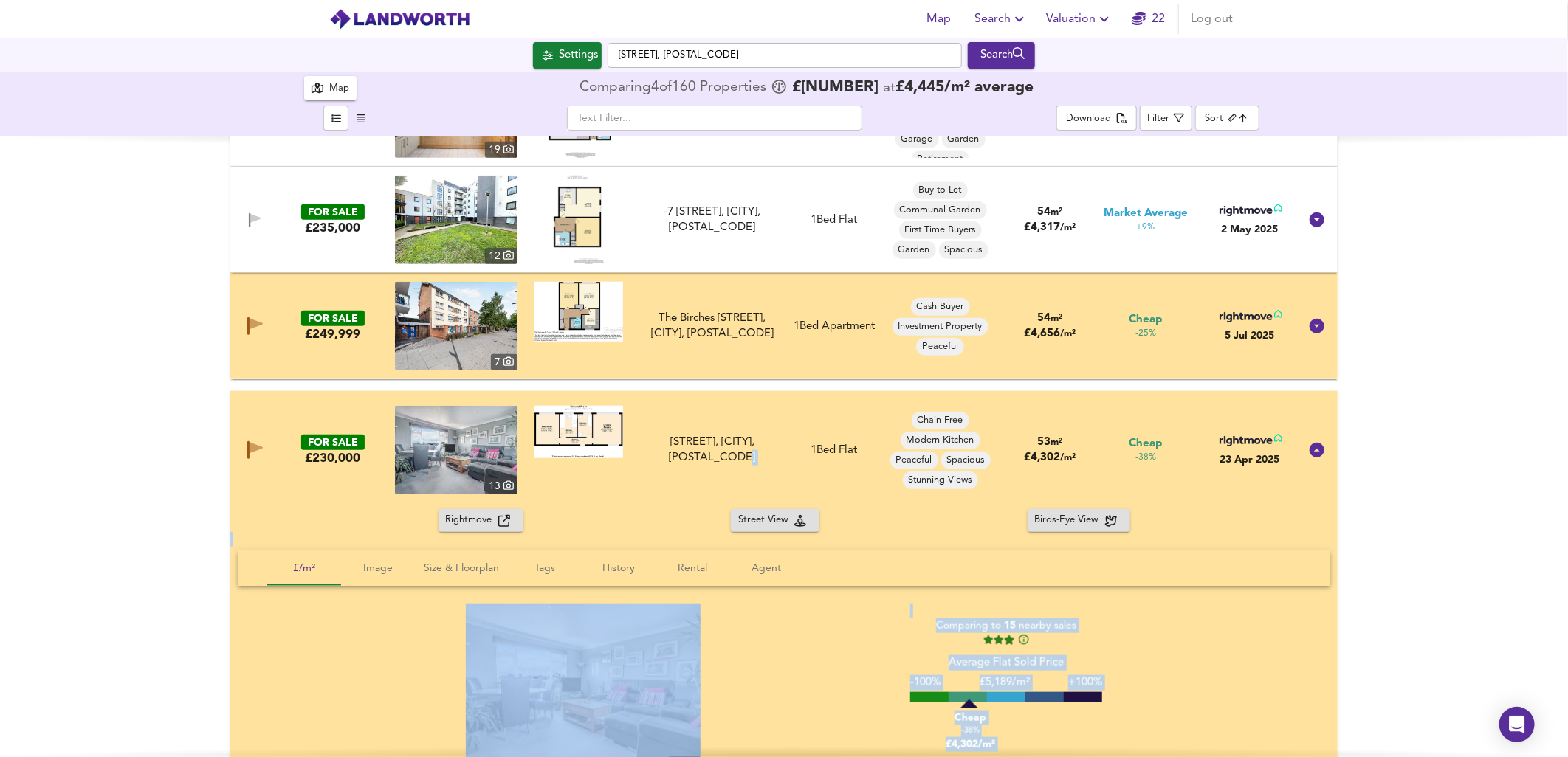 drag, startPoint x: 794, startPoint y: 469, endPoint x: 766, endPoint y: 461, distance: 29.12044 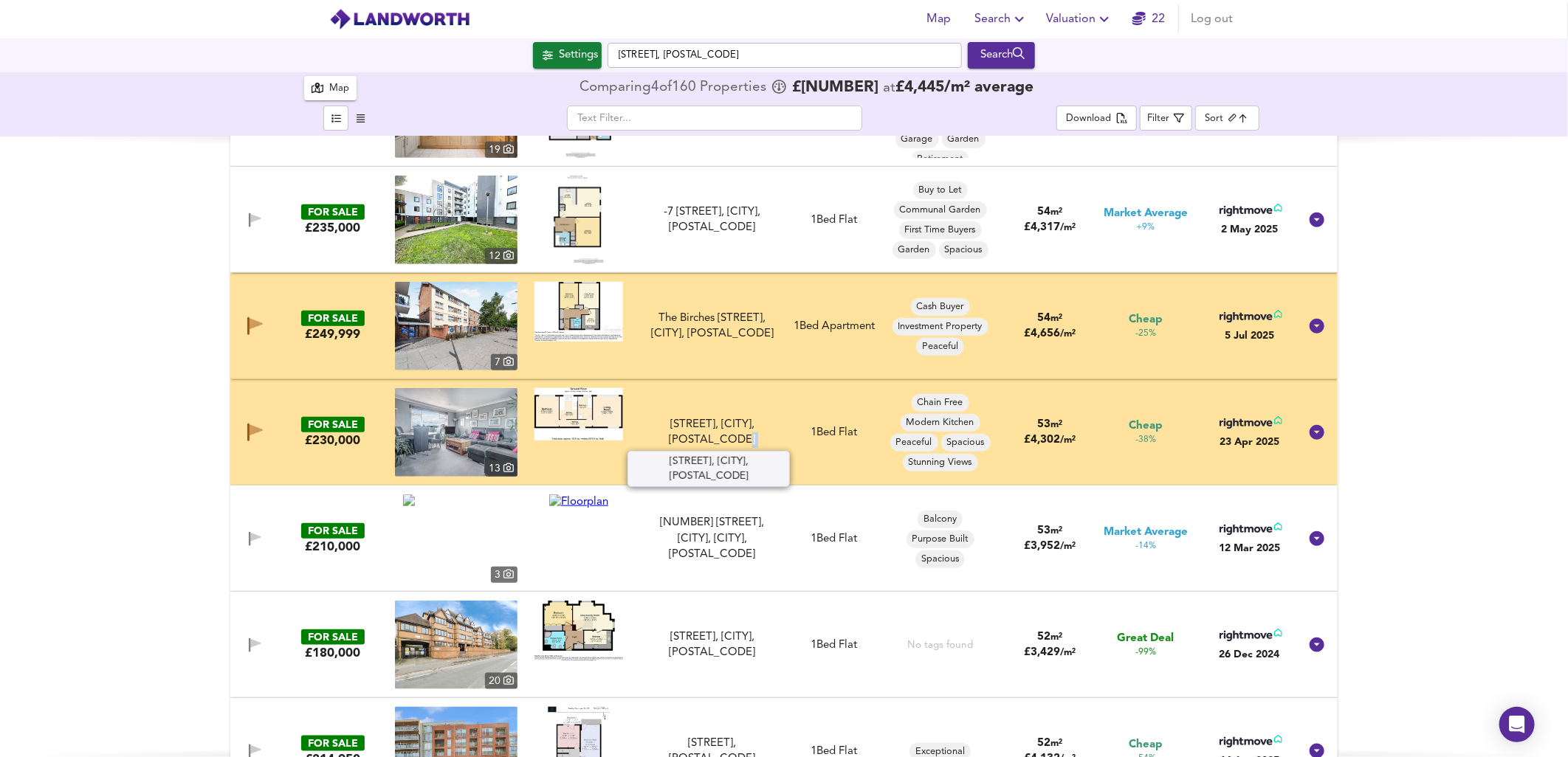 click on "[STREET], [CITY], [POSTAL_CODE]" at bounding box center [712, 432] 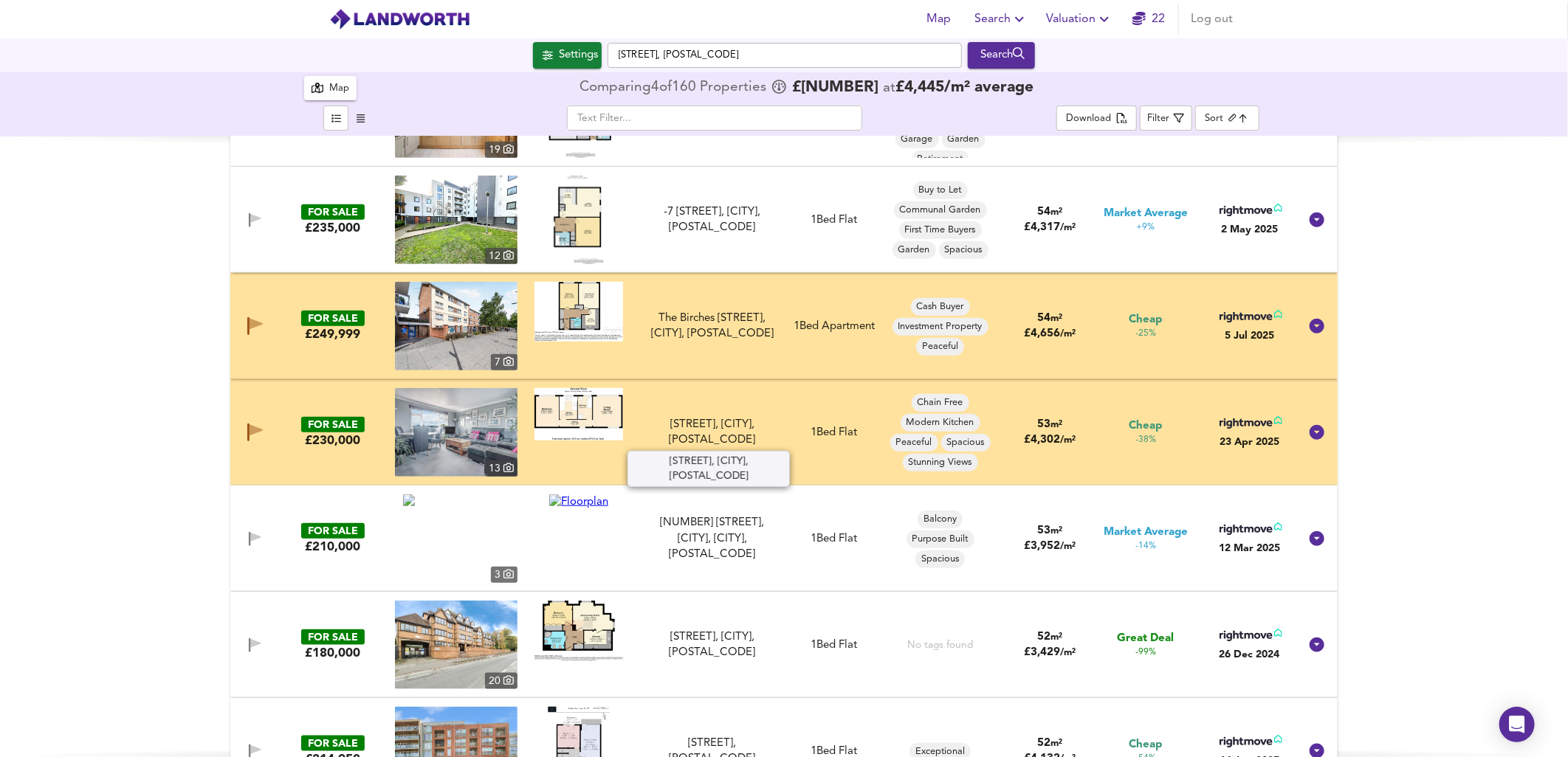 click on "[STREET], [CITY], [POSTAL_CODE]" at bounding box center [712, 432] 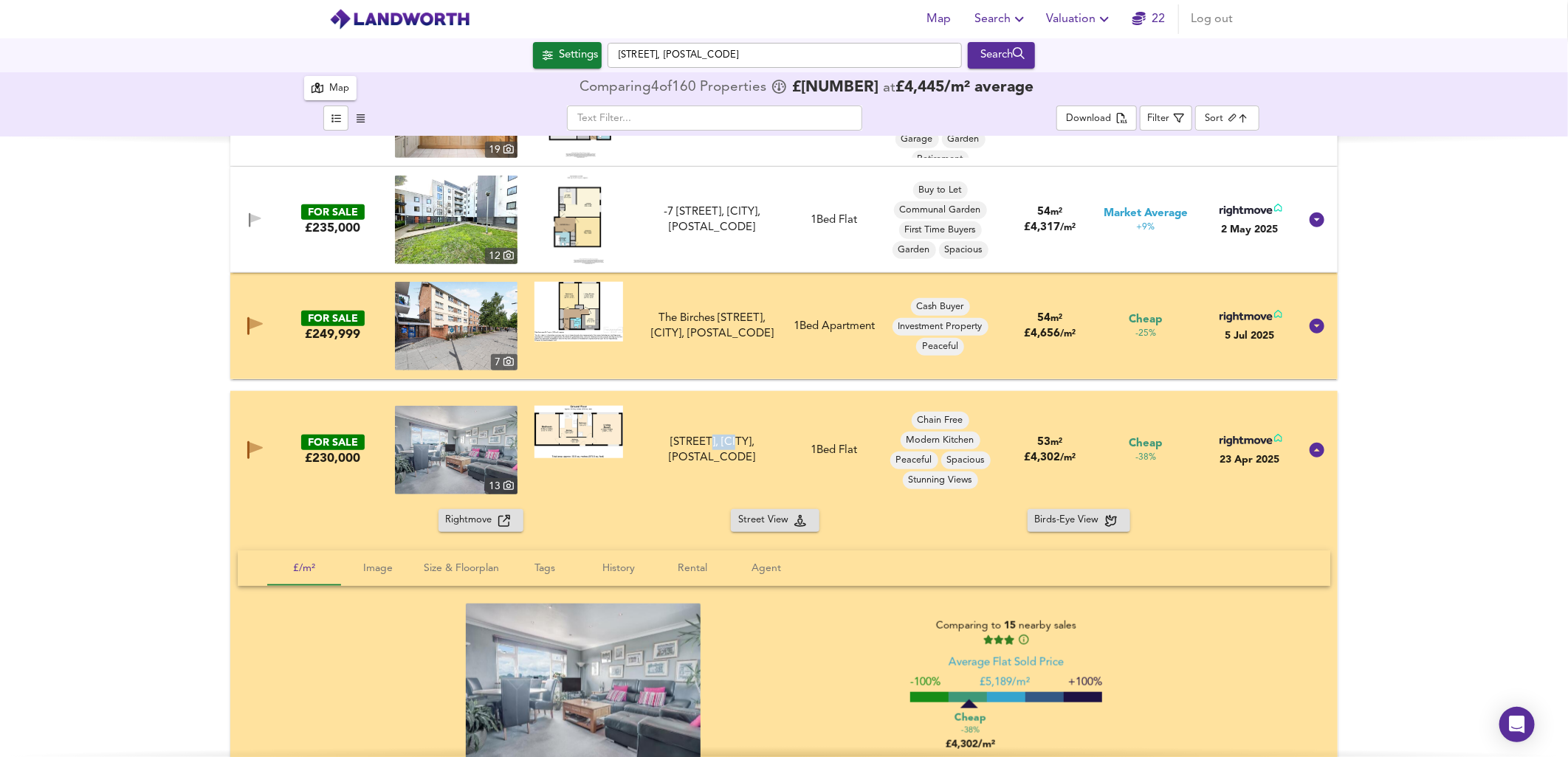 drag, startPoint x: 743, startPoint y: 440, endPoint x: 814, endPoint y: 465, distance: 75.27284 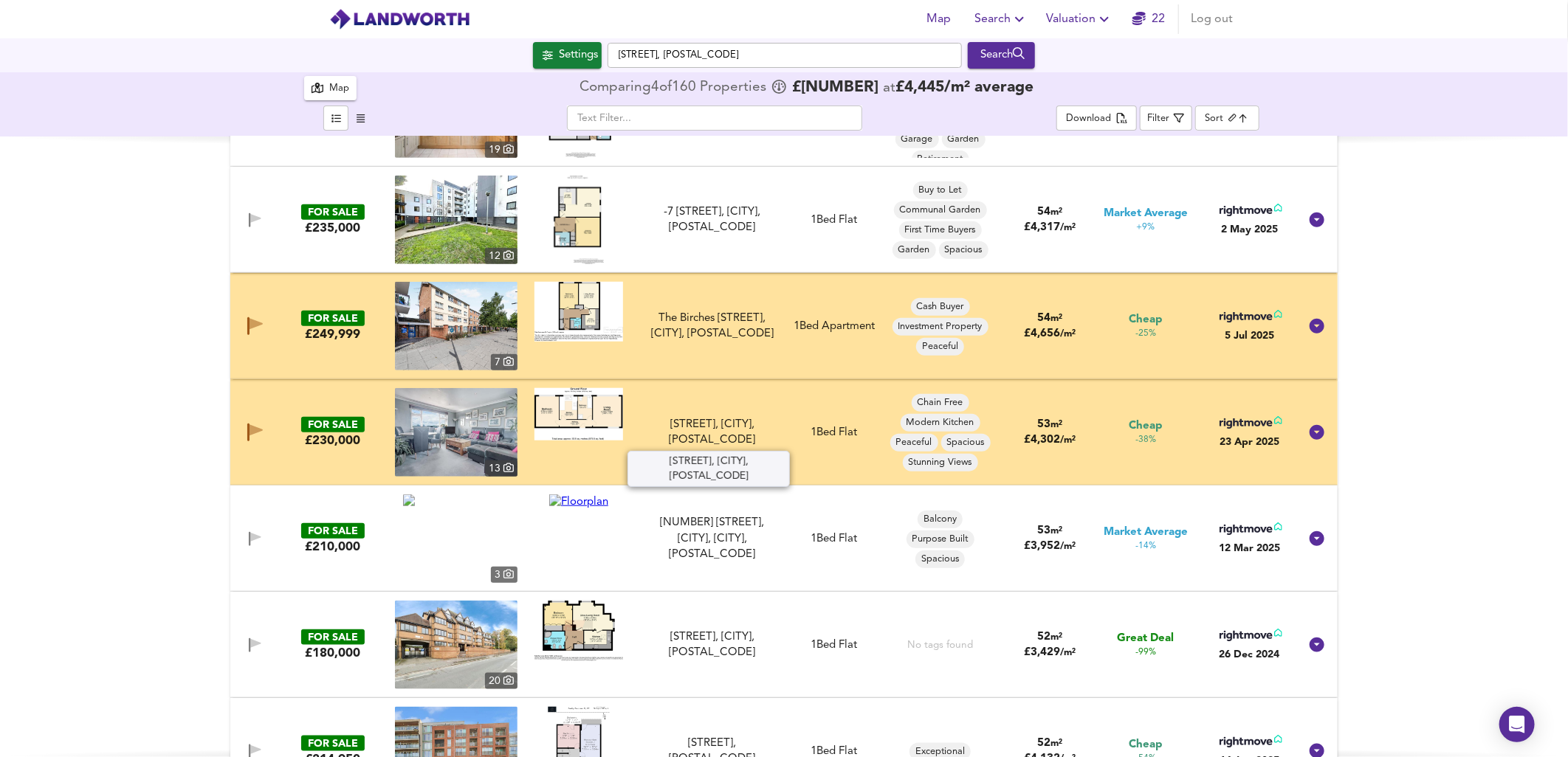 click on "[STREET], [CITY], [POSTAL_CODE]" at bounding box center [712, 432] 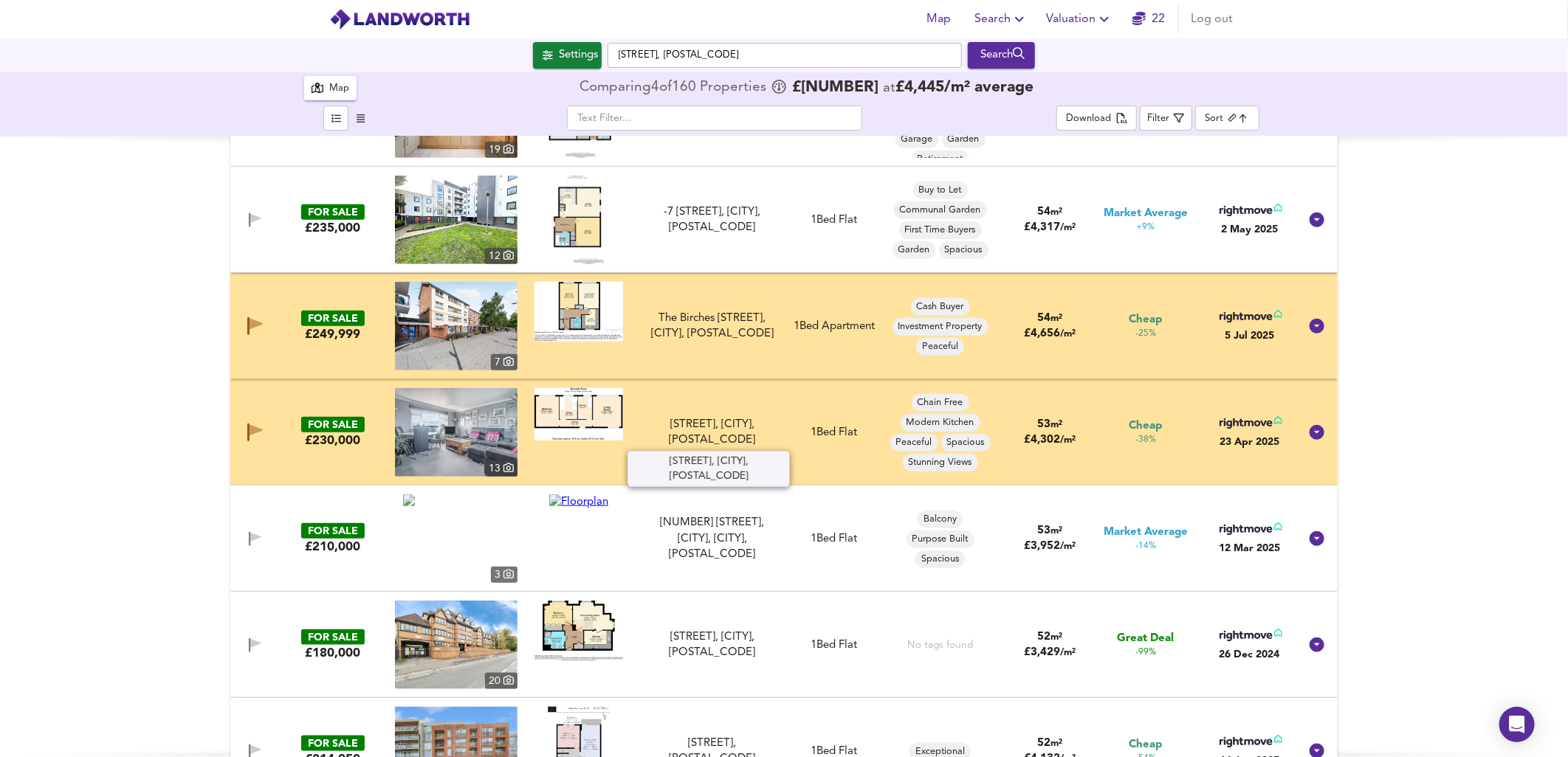click on "[STREET], [CITY], [POSTAL_CODE]" at bounding box center (712, 432) 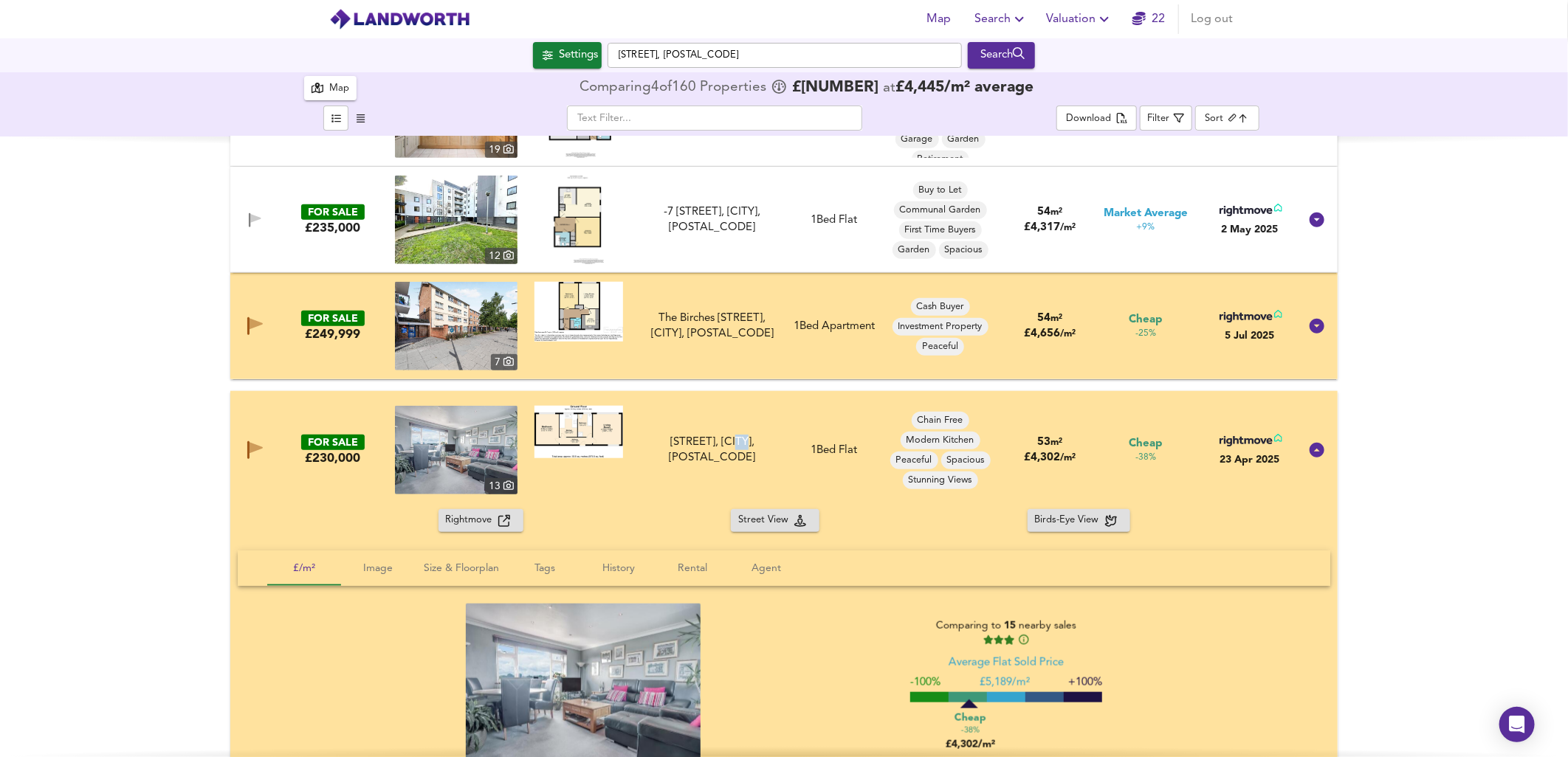 drag, startPoint x: 766, startPoint y: 435, endPoint x: 773, endPoint y: 461, distance: 26.925824 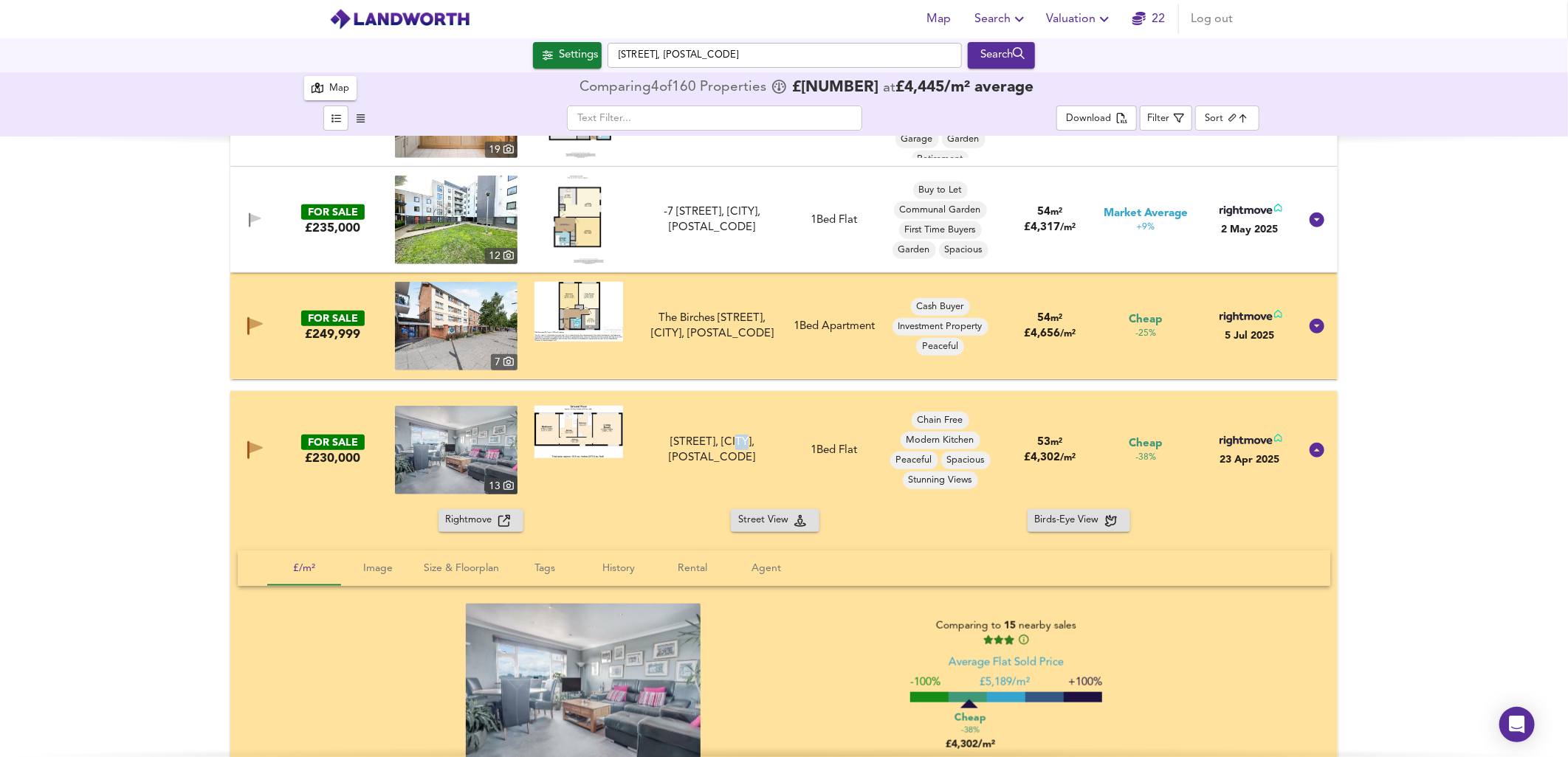 click on "FOR SALE £230,000   13     [STREET], [CITY], [POSTAL_CODE] [STREET], [CITY], [POSTAL_CODE] 1 Bed Flat Chain Free Modern Kitchen Peaceful Spacious Stunning Views 53 m² £ 4,302 / m² Cheap -38% 23 Apr 2025" at bounding box center (766, 450) 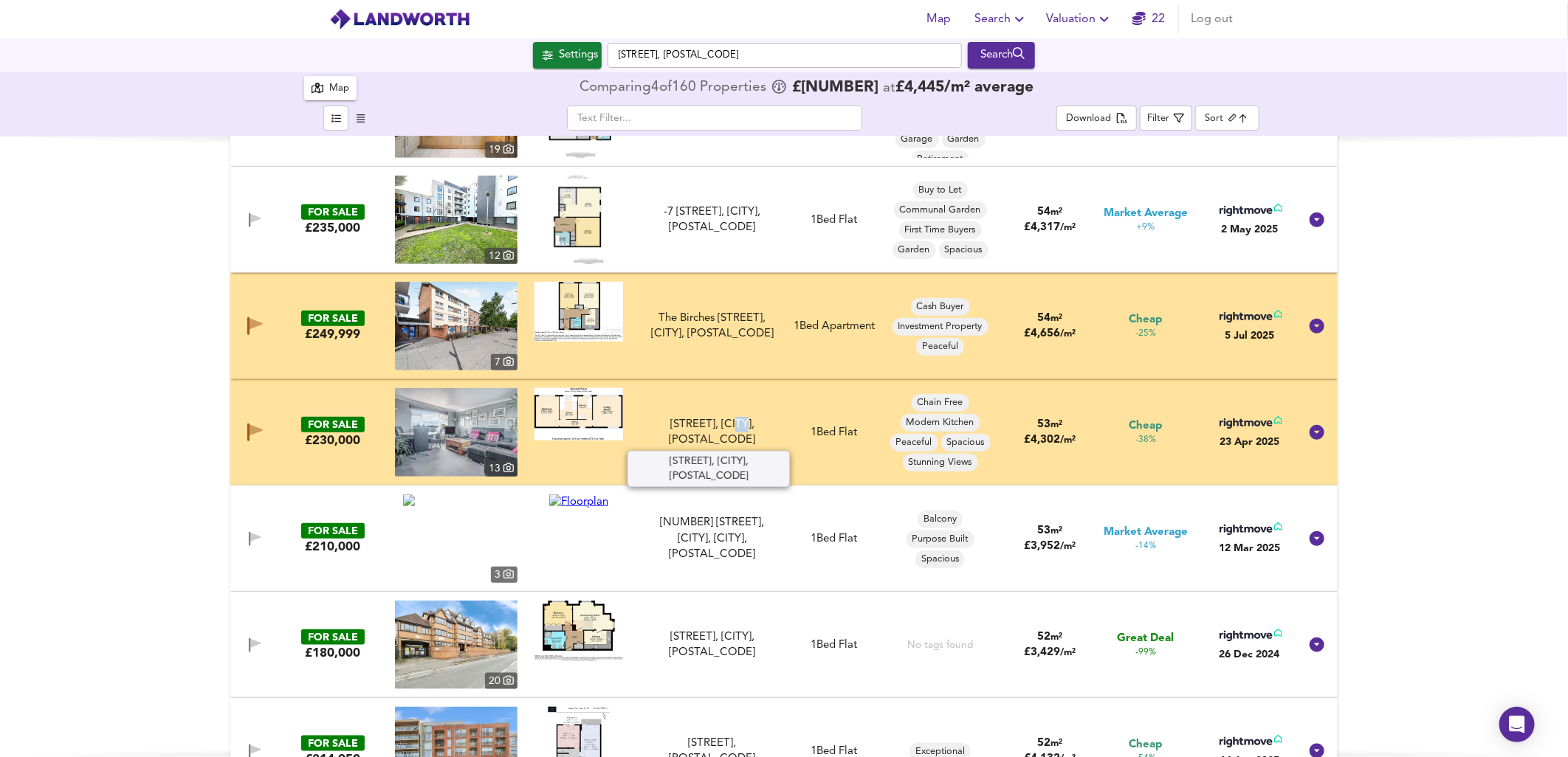 drag, startPoint x: 735, startPoint y: 438, endPoint x: 771, endPoint y: 439, distance: 36.013886 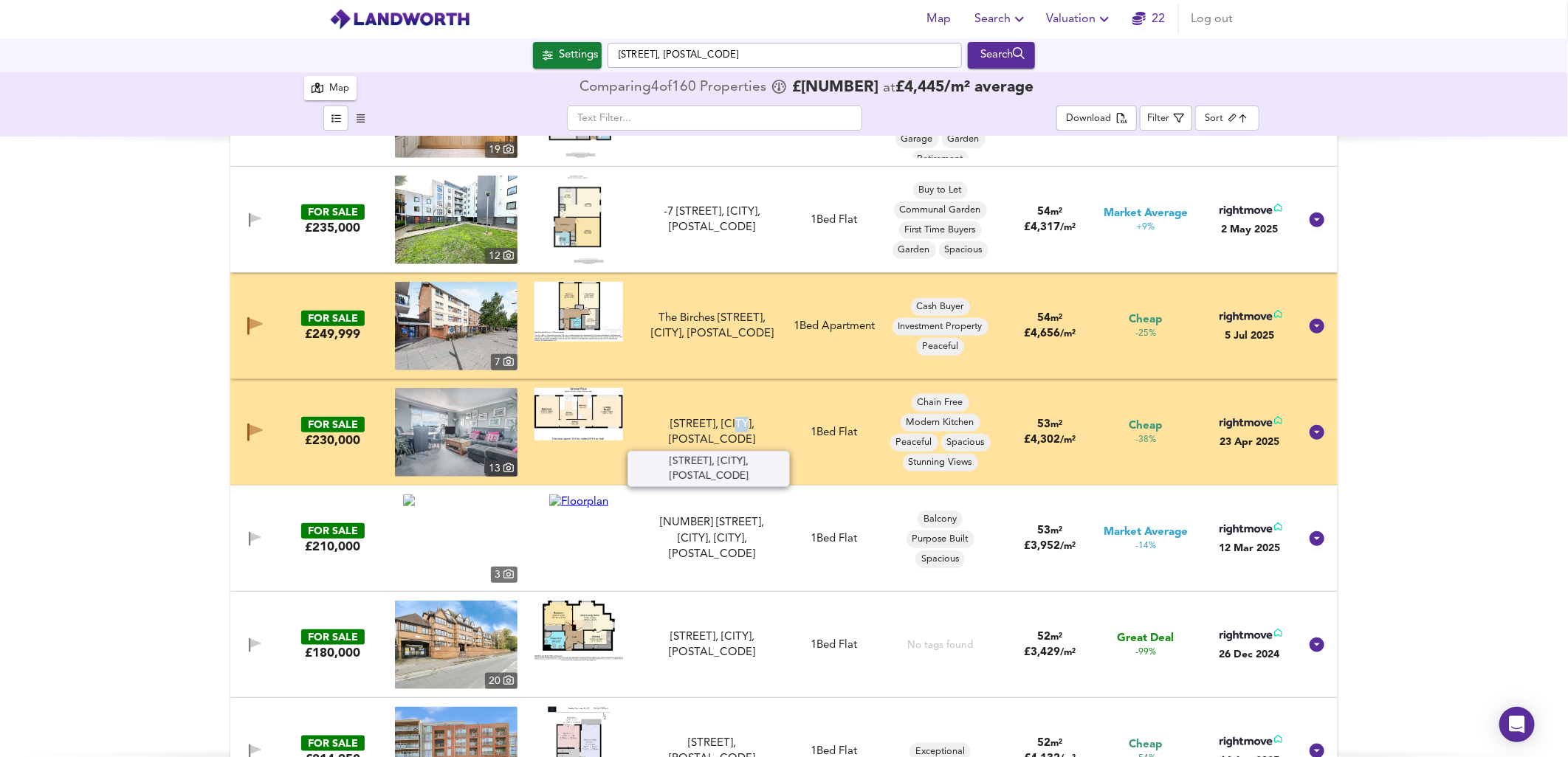click on "[STREET], [CITY], [POSTAL_CODE]" at bounding box center [712, 432] 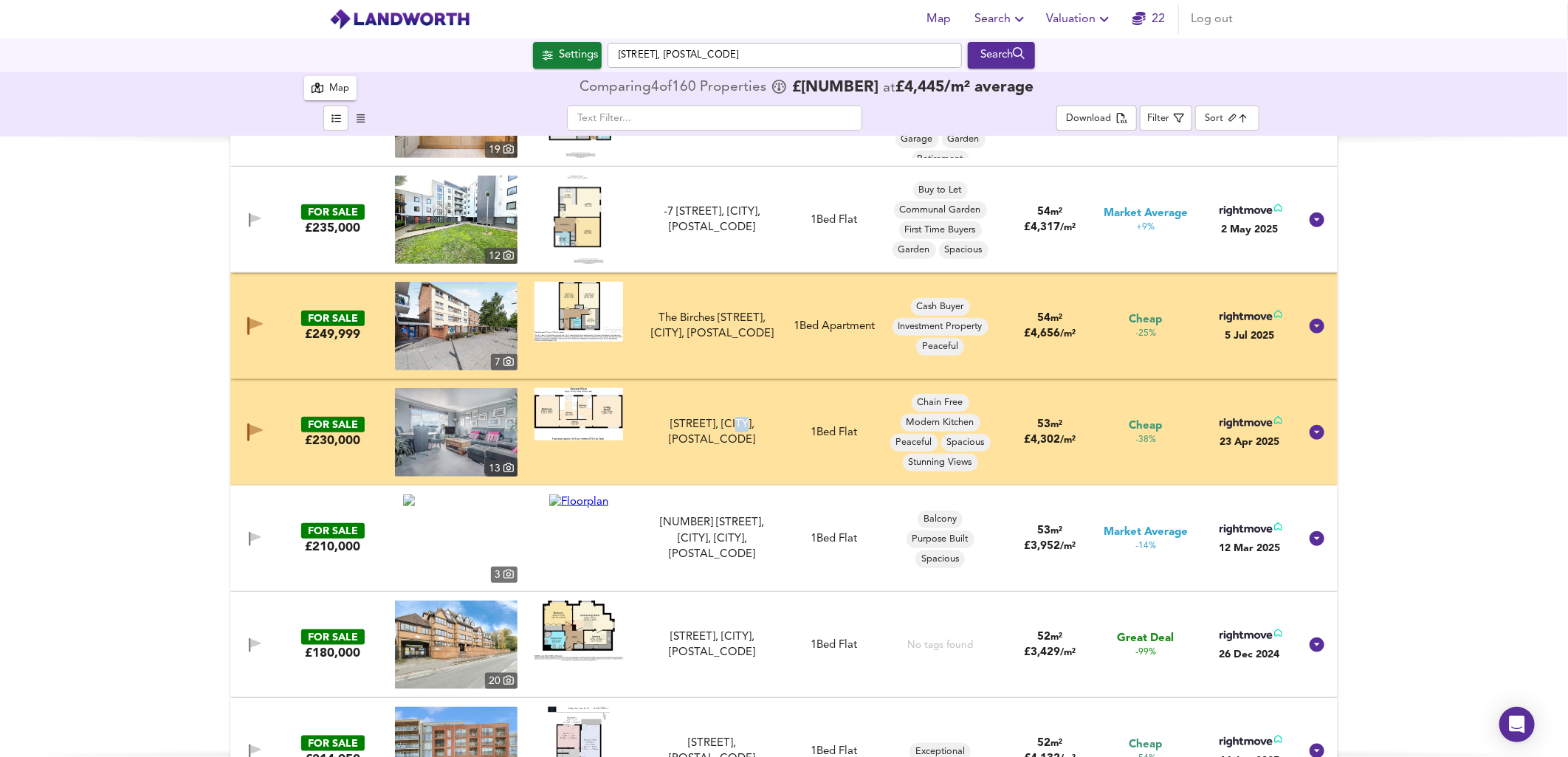 click at bounding box center [456, 432] 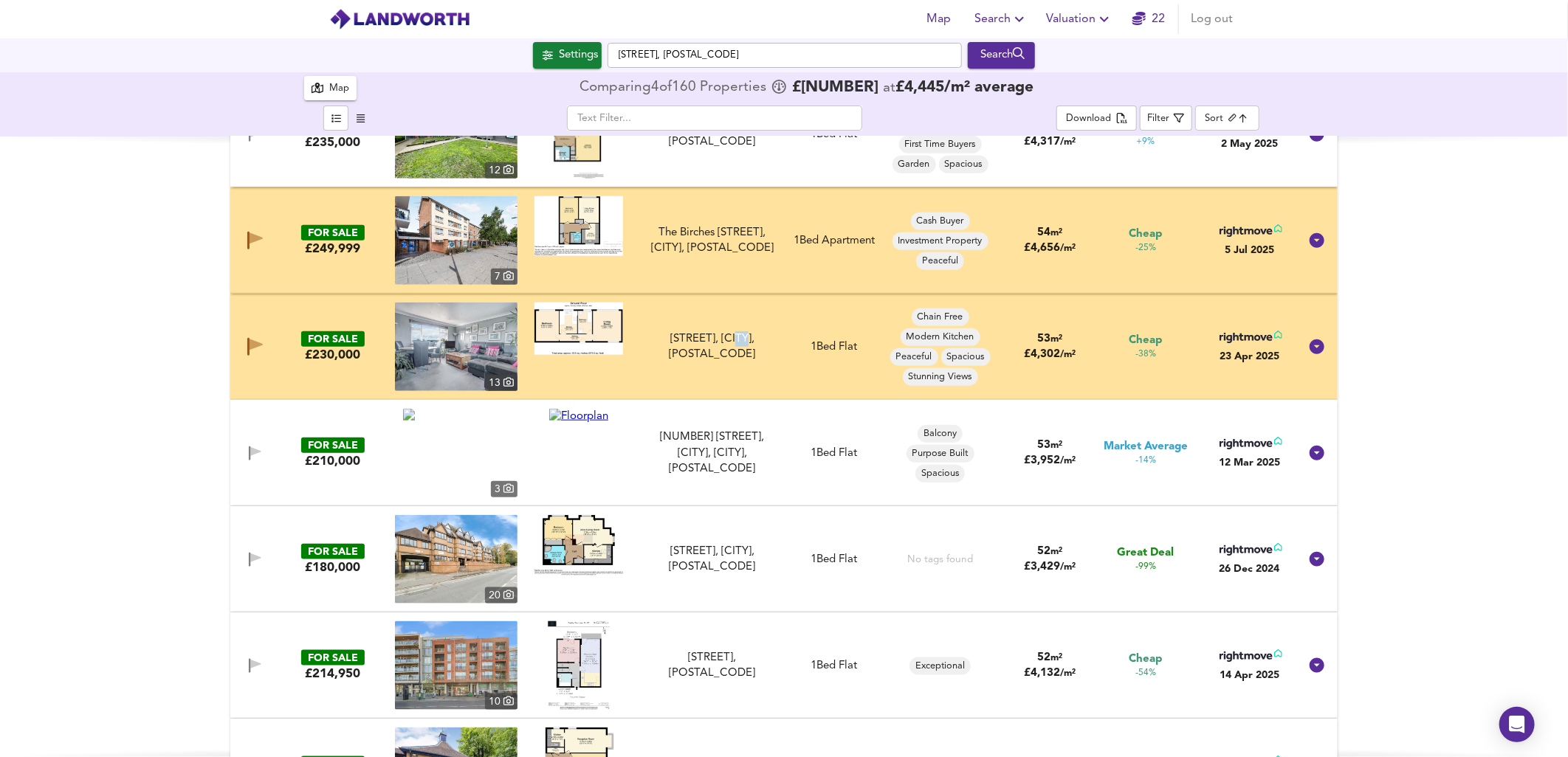 scroll, scrollTop: 902, scrollLeft: 0, axis: vertical 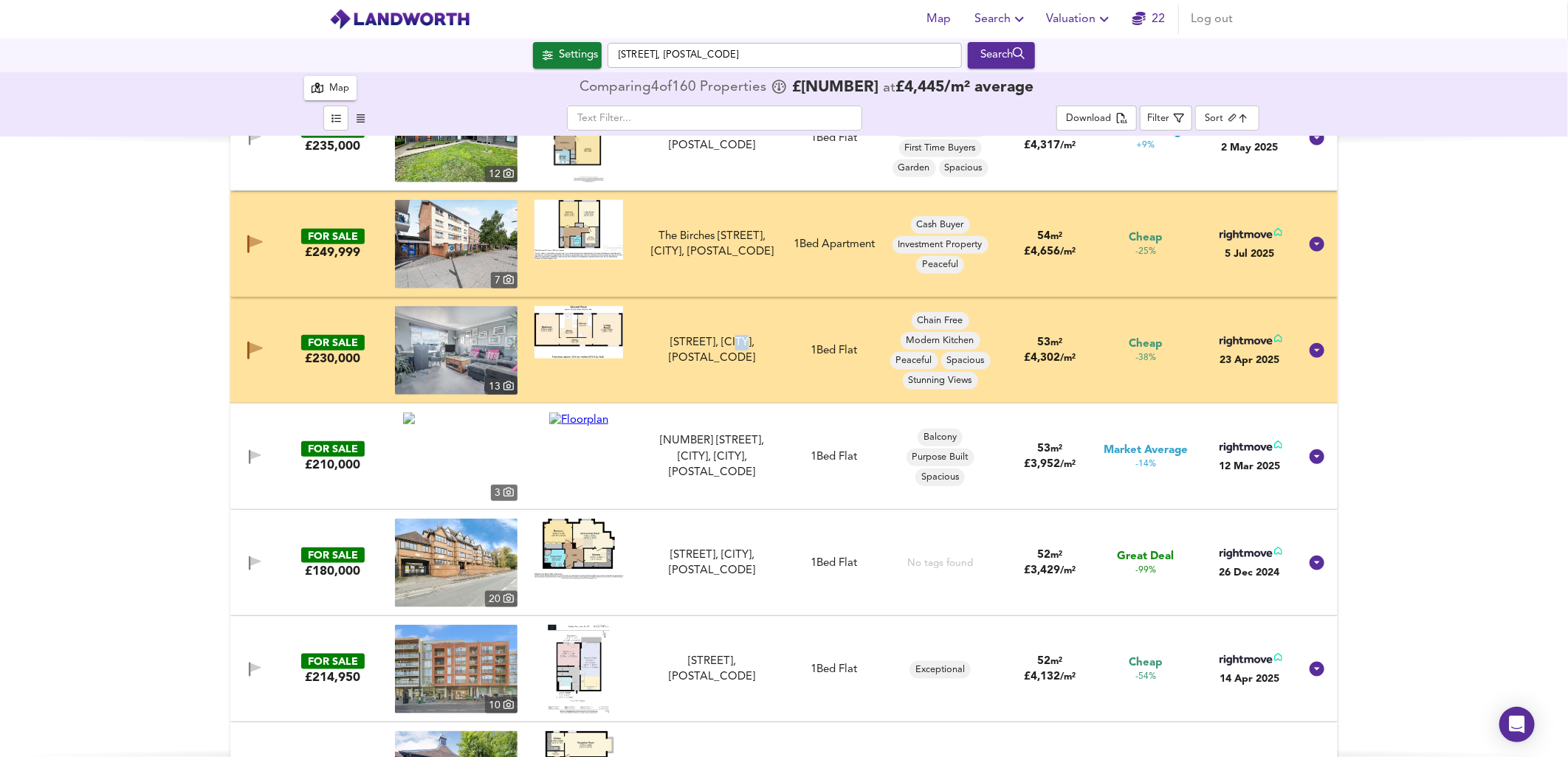 click at bounding box center (456, 350) 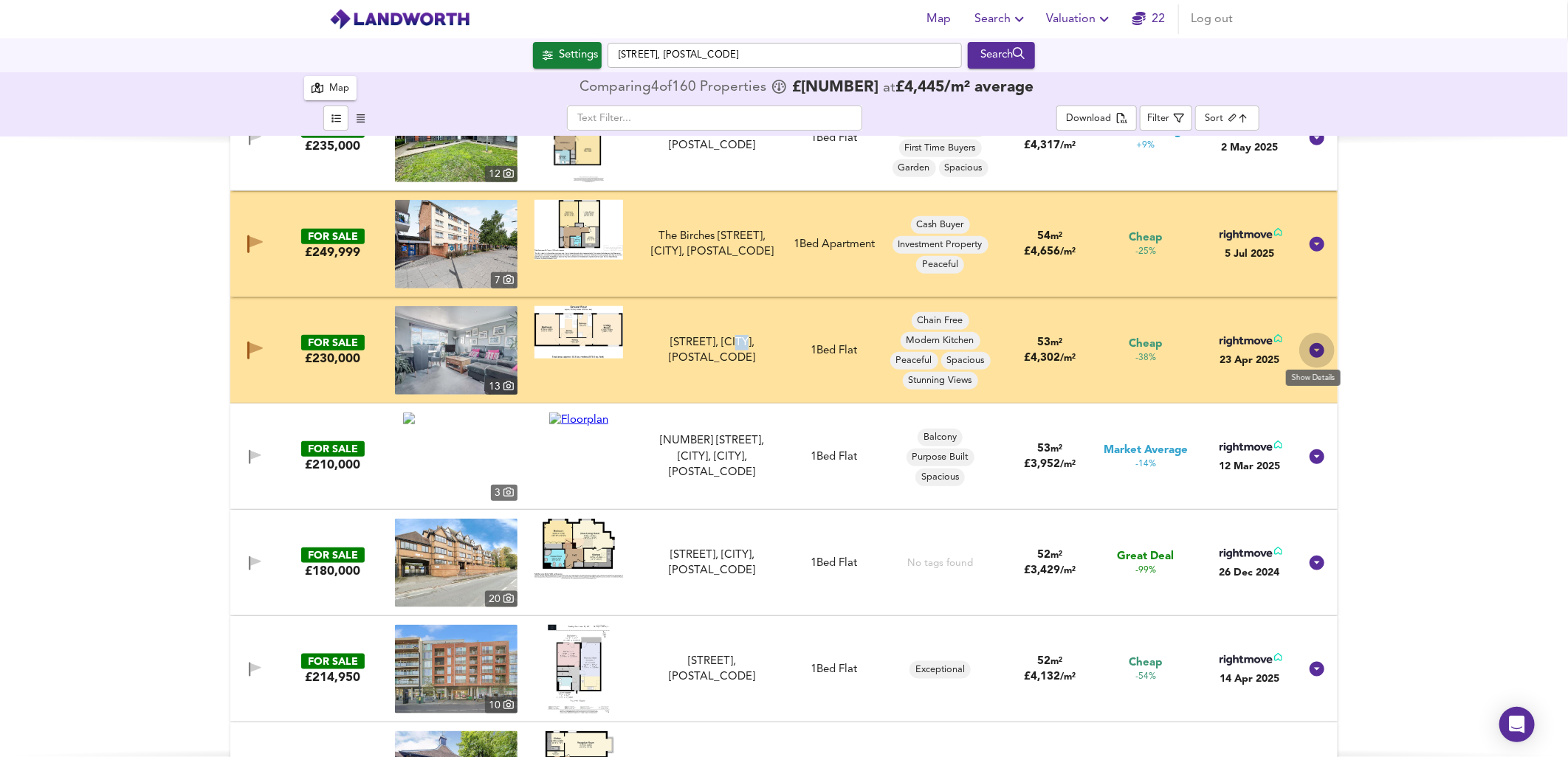 click at bounding box center [1317, 350] 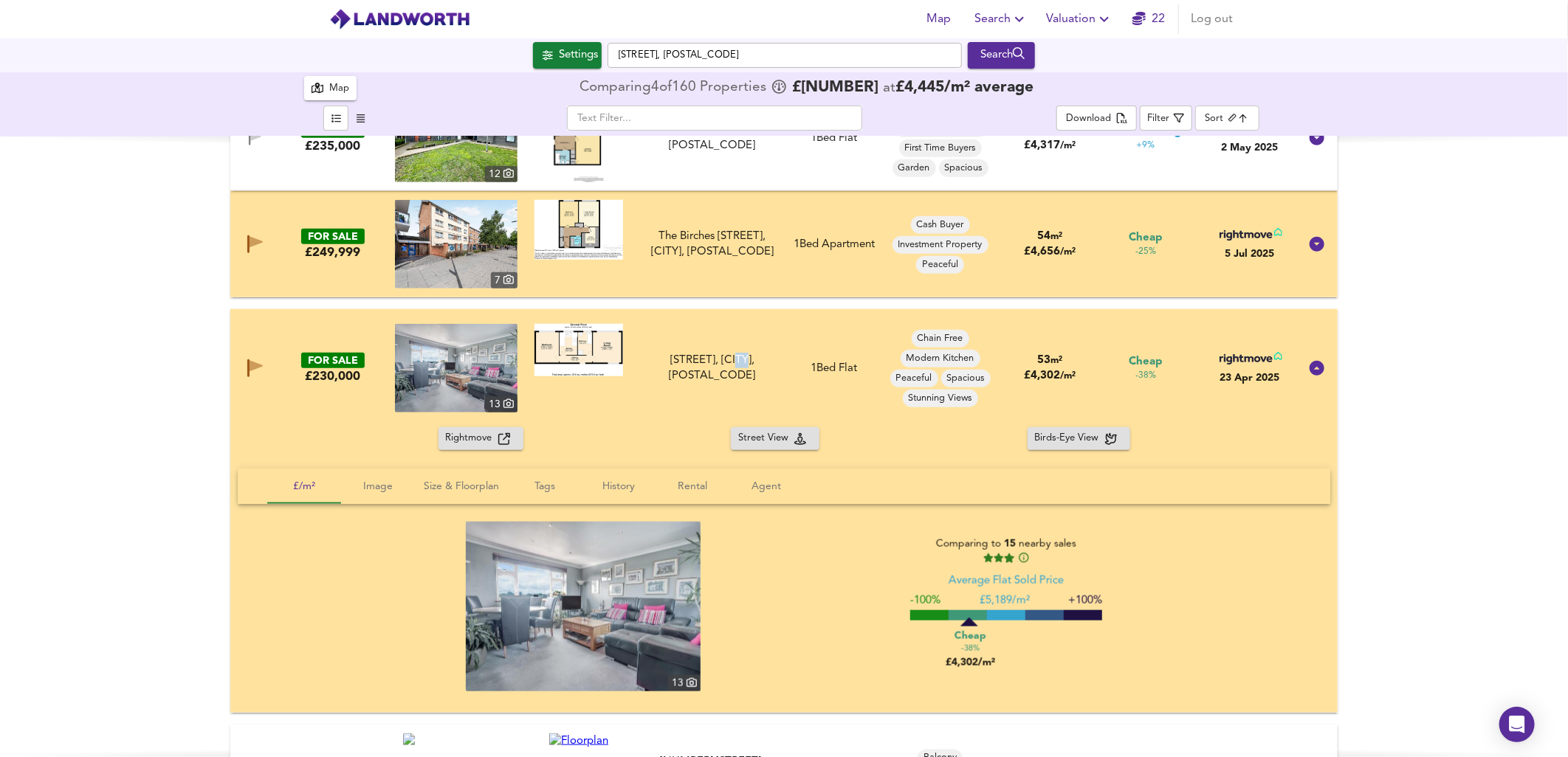 click on "Street View" at bounding box center (472, 438) 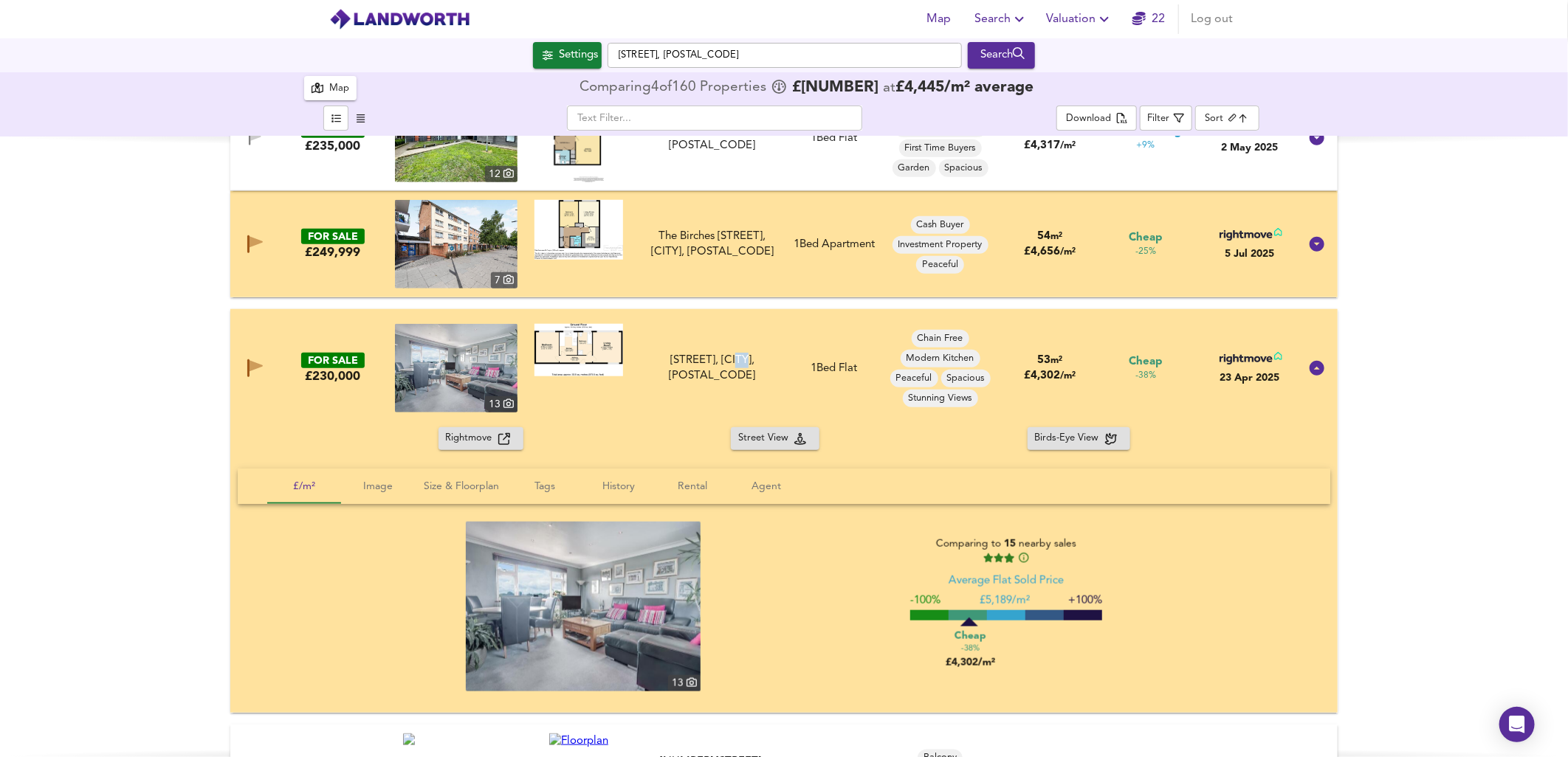 click on "Birds-Eye View" at bounding box center (472, 438) 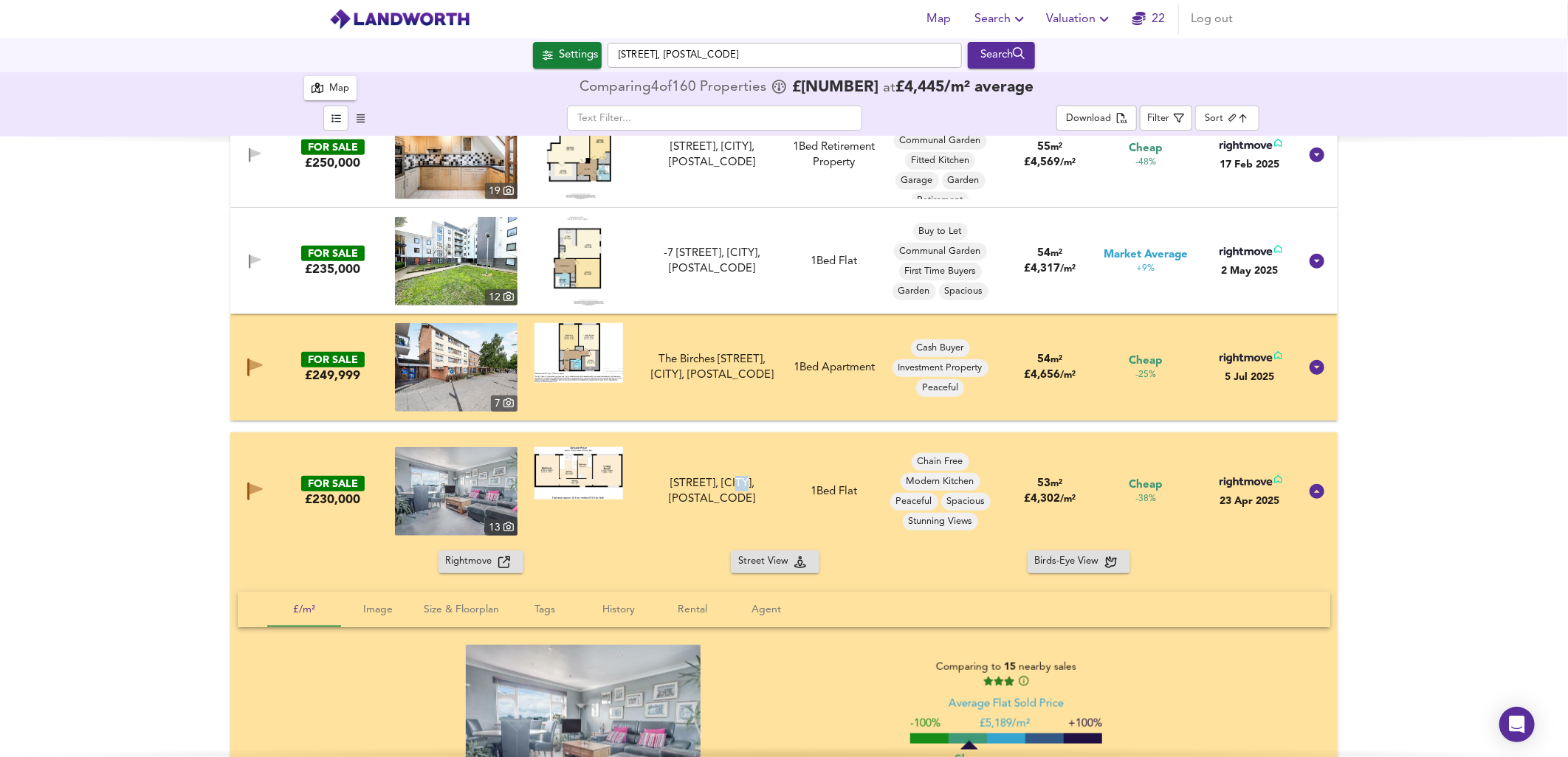 scroll, scrollTop: 738, scrollLeft: 0, axis: vertical 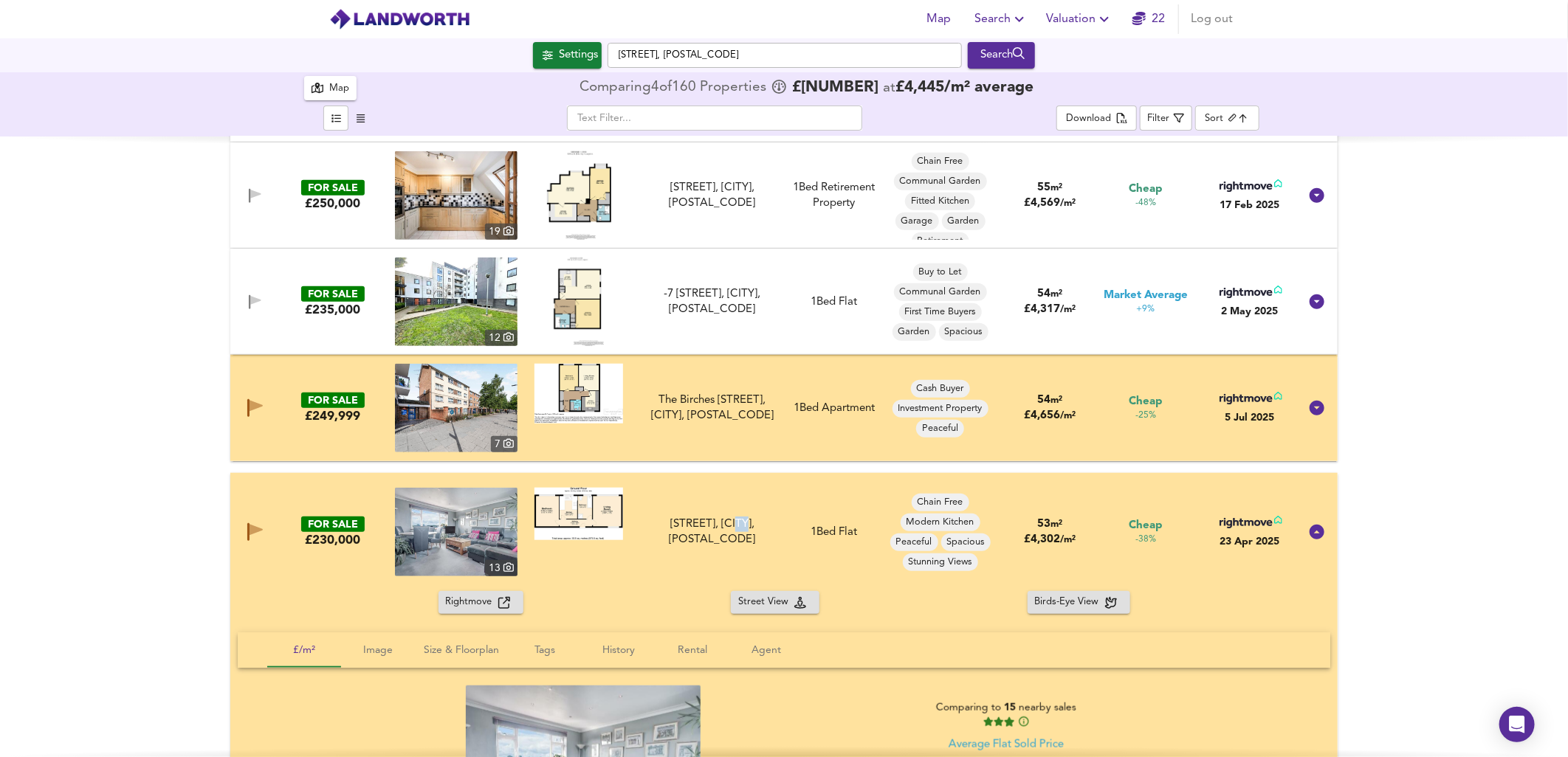 click at bounding box center [256, 530] 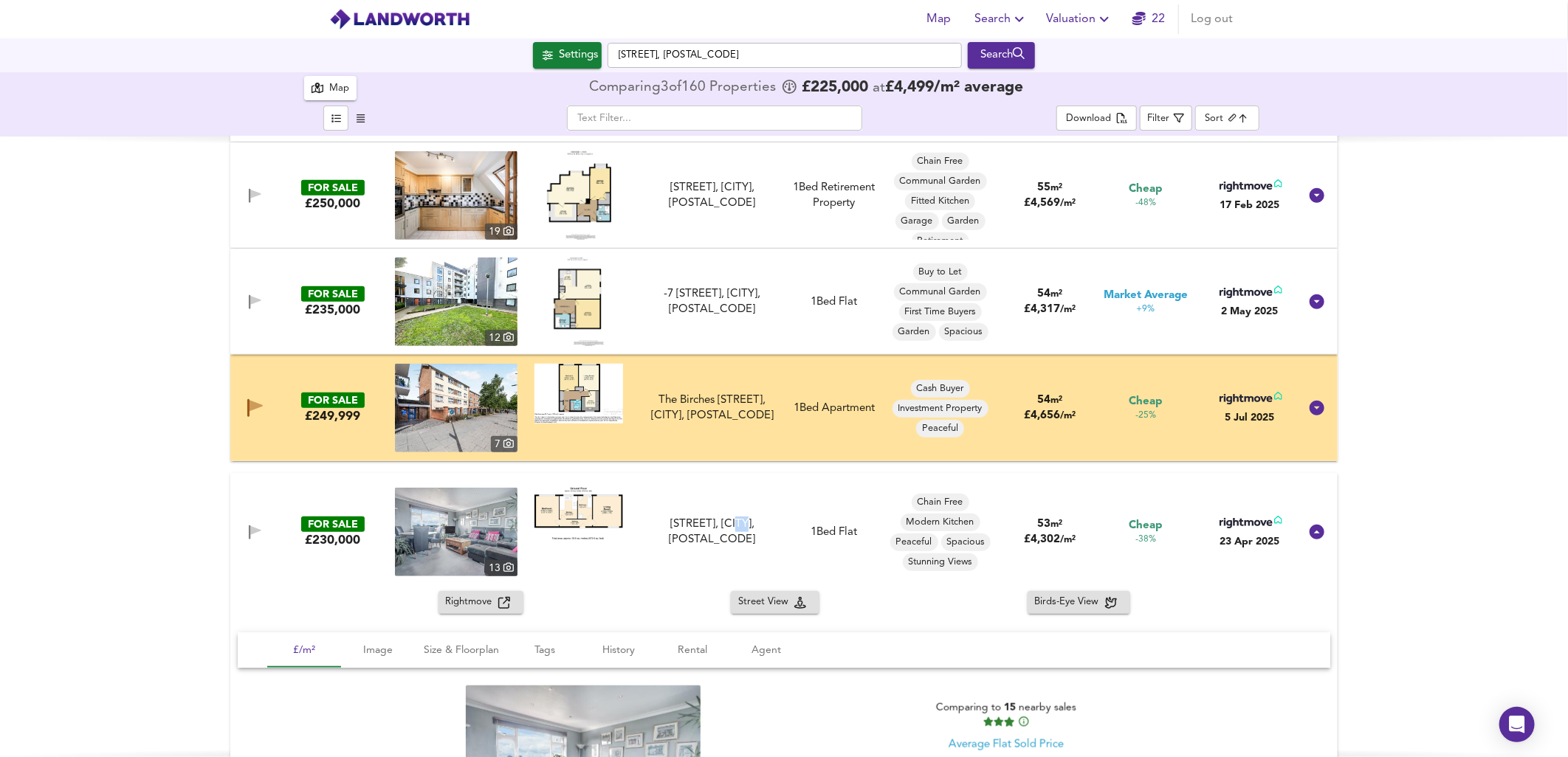 click at bounding box center (250, 532) 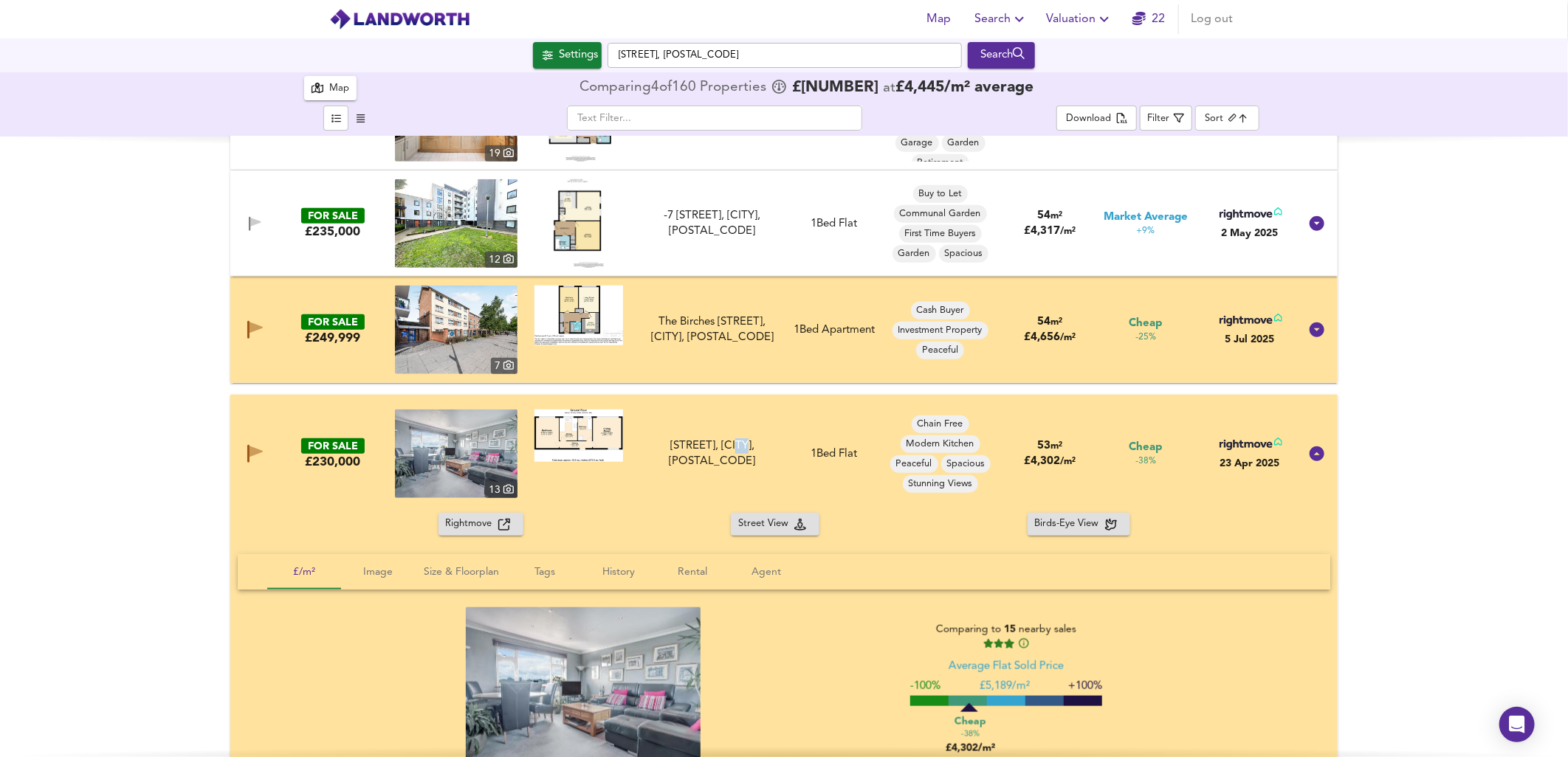 scroll, scrollTop: 820, scrollLeft: 0, axis: vertical 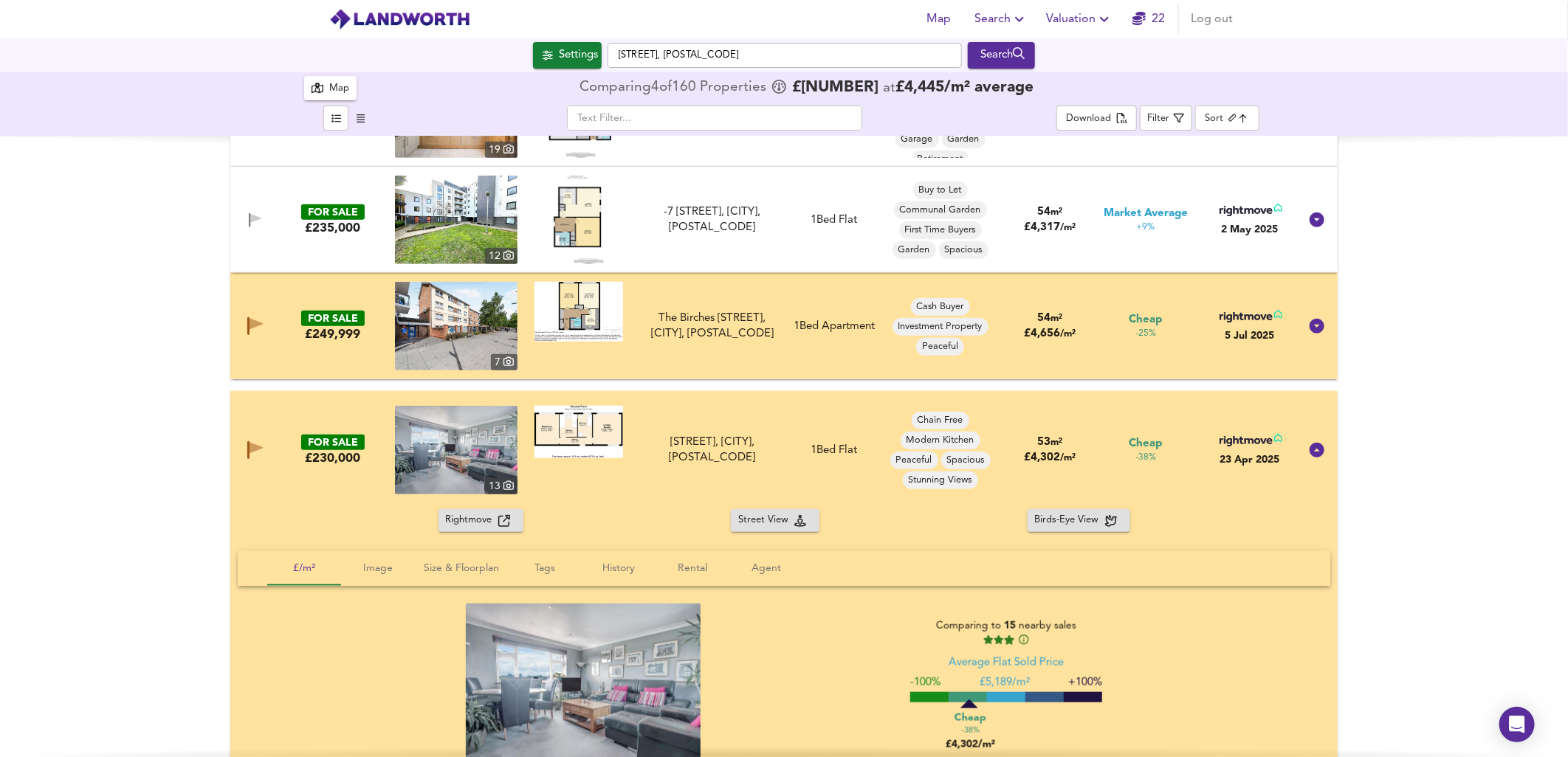click on "FOR SALE £220,000   6   [STREET], [POSTAL_CODE] [STREET], [POSTAL_CODE] 1 Bed Flat Fitted Kitchen Stunning Views 494 m² £ 445 / m² Great Deal -100% [DATE] FOR SALE £250,000   5   [STREET] [CITY], [CITY], [POSTAL_CODE] [STREET] [CITY], [CITY], [POSTAL_CODE] 1 Bed Flat En-suite Investment Property Off Street Parking Recent Refurb Self Contained 62 m² £ 4,037 / m² Great Deal -69% [DATE] FOR SALE £240,000   13   [STREET], [CITY], [POSTAL_CODE] [STREET], [CITY], [POSTAL_CODE] 1 Bed Apartment Buy to Let First Time Buyers Fitted Kitchen Investment Property Modern Kitchen Spacious 59 m² £ 4,075 / m² Cheap -35% [DATE] FOR SALE £250,000   6   [STREET], [CITY], [POSTAL_CODE] [STREET], [CITY], [POSTAL_CODE] 1 Bed Flat Balcony Exceptional Investment Property Open Plan Kitchen Spacious 58 m² £ 4,306 / m² Cheap -30% [DATE] FOR SALE £250,000   15   No Floorplan [STREET], [CITY], [POSTAL_CODE] [STREET], [CITY], [POSTAL_CODE] 1 Bed Flat Chain Free 56" at bounding box center (784, 446) 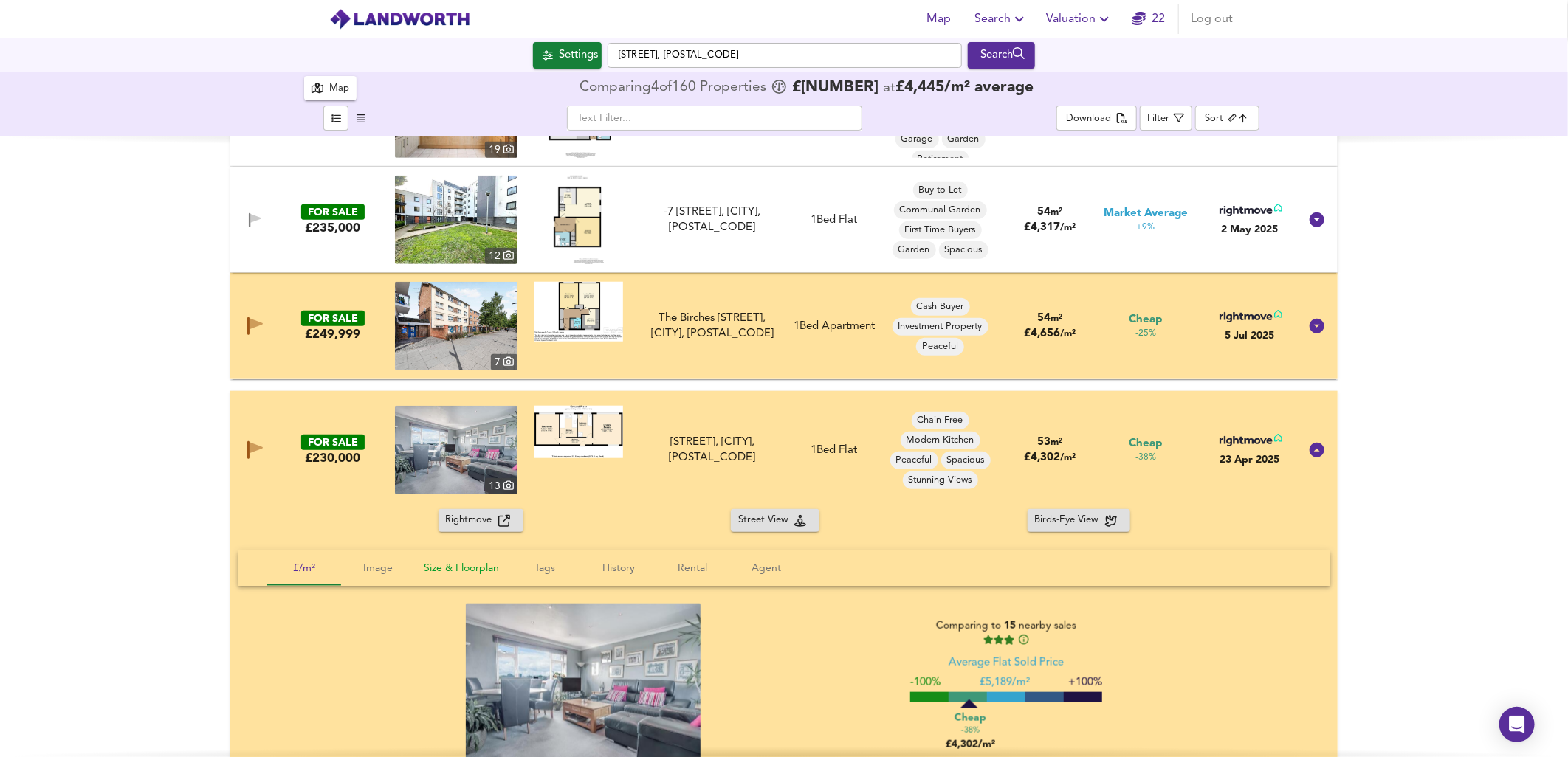 click on "Size & Floorplan" at bounding box center [304, 568] 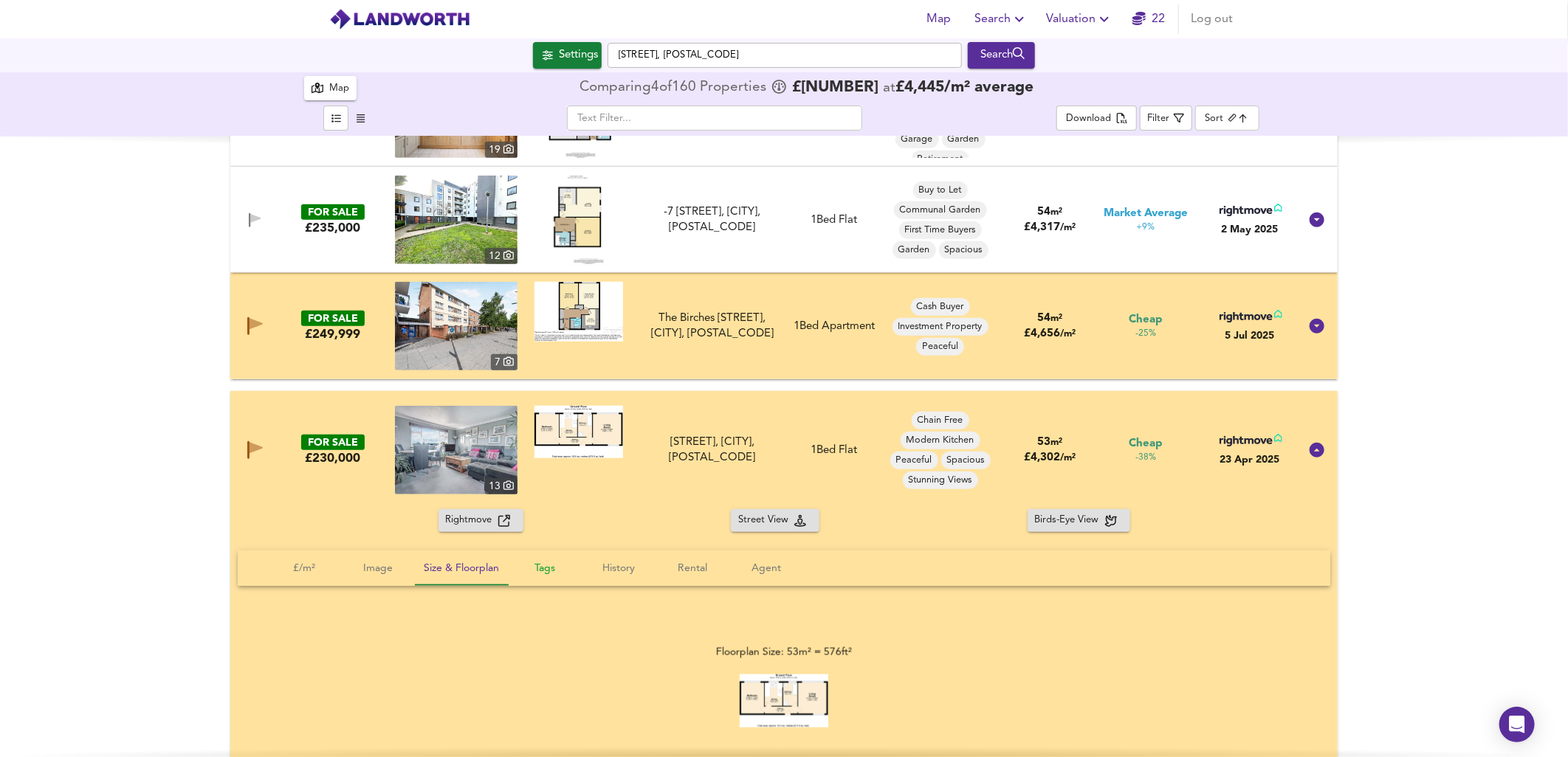 click on "Tags" at bounding box center [304, 568] 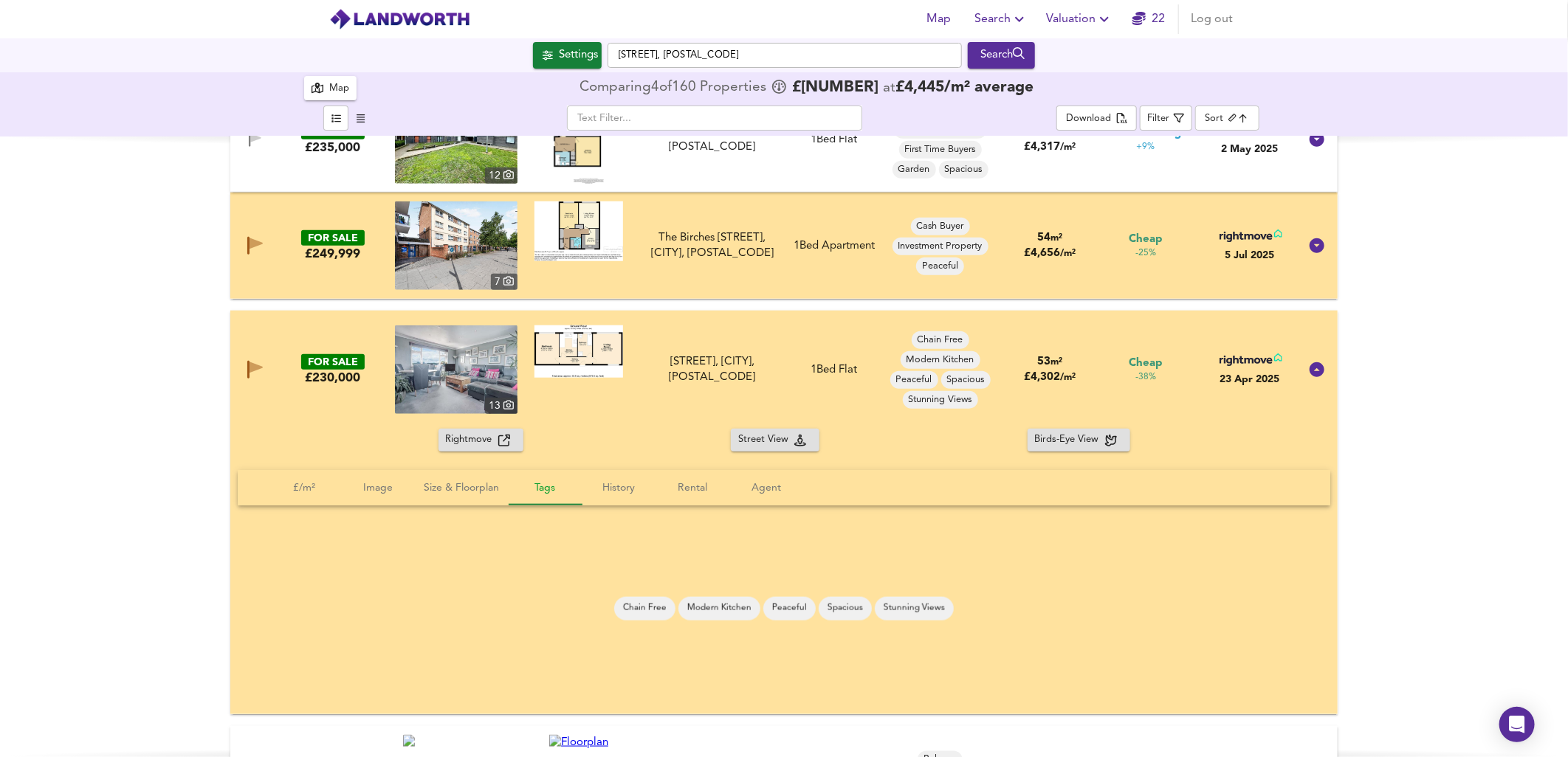 scroll, scrollTop: 902, scrollLeft: 0, axis: vertical 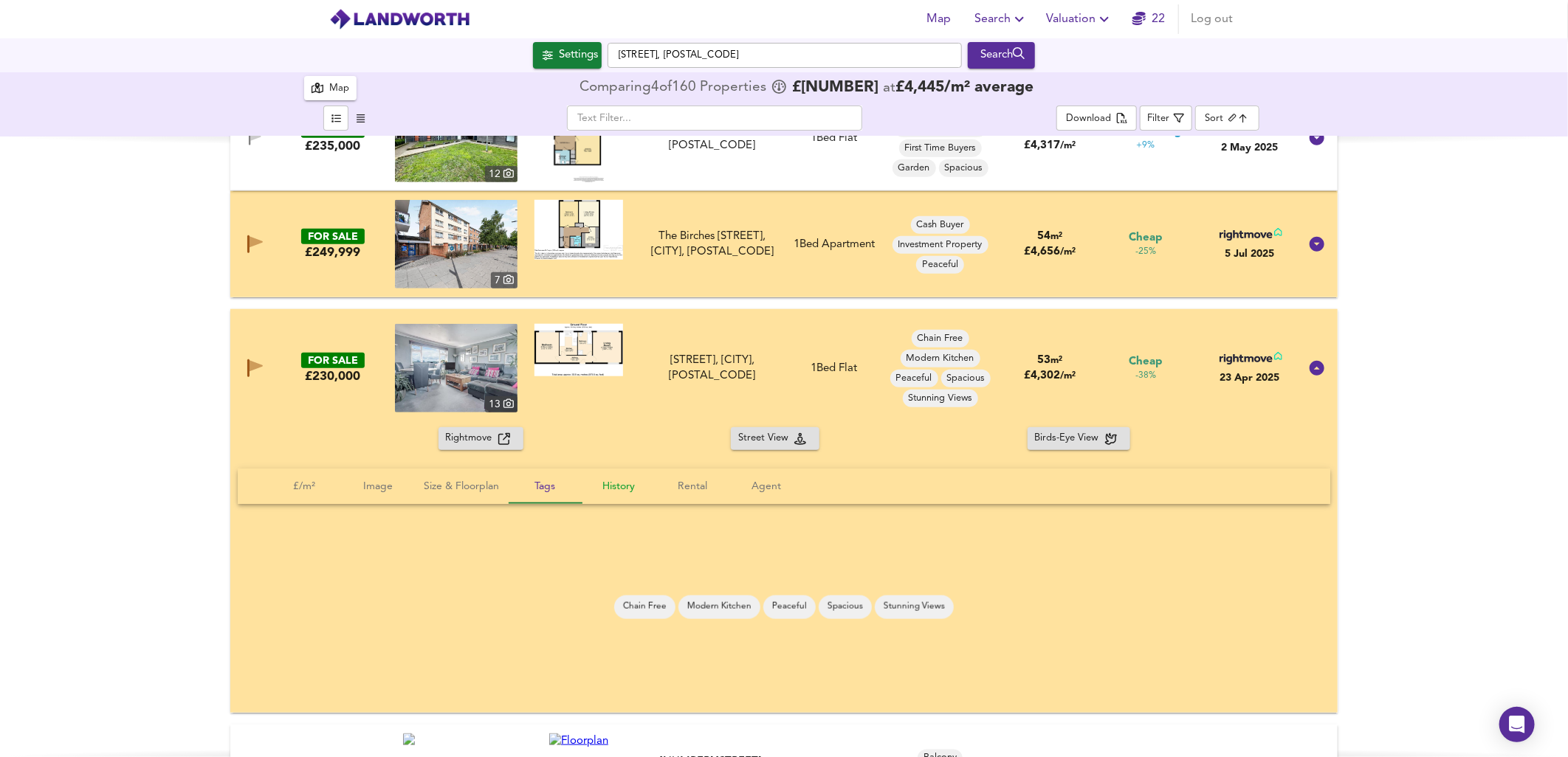 click on "History" at bounding box center (304, 486) 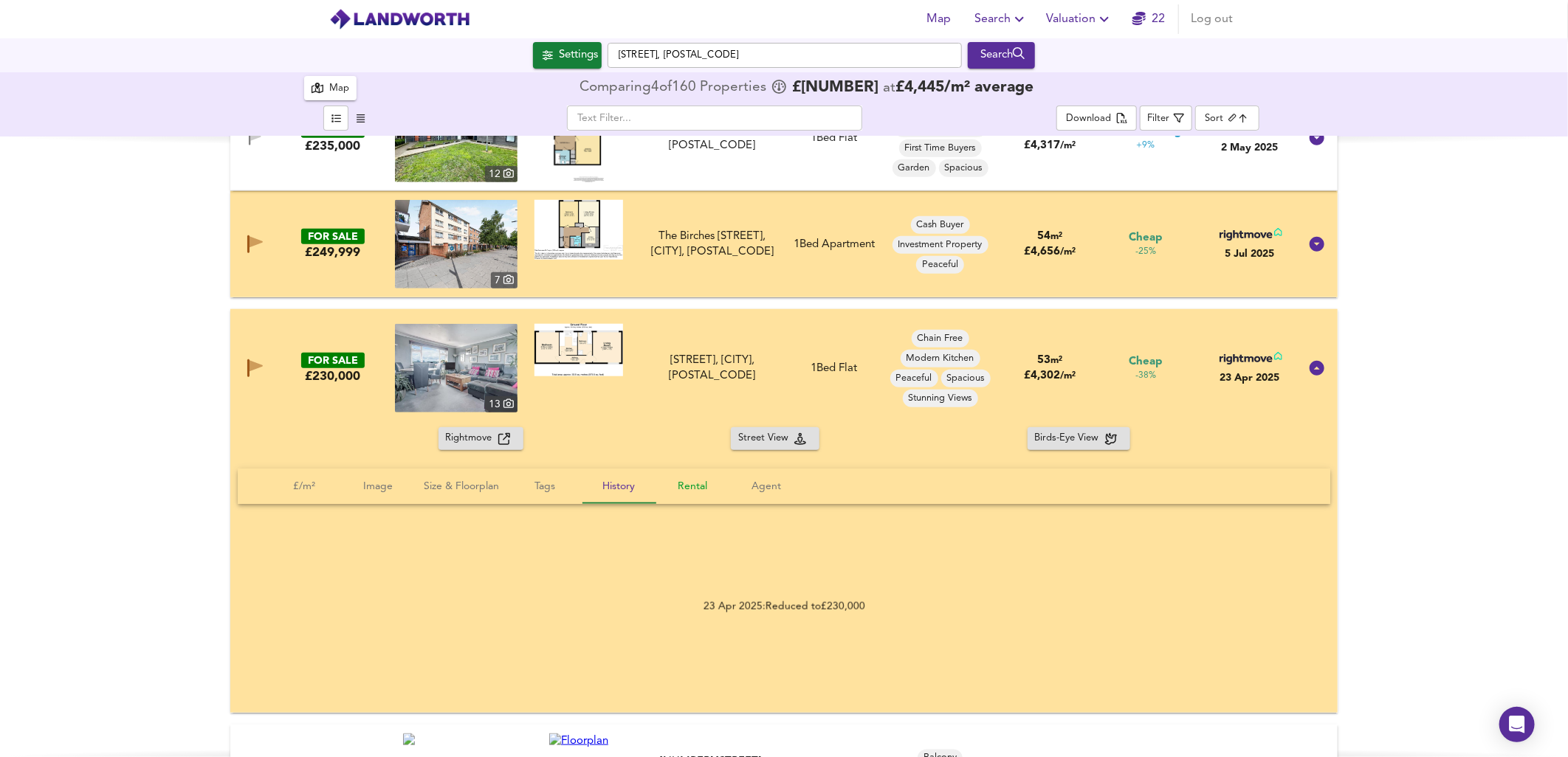 click on "Rental" at bounding box center (304, 486) 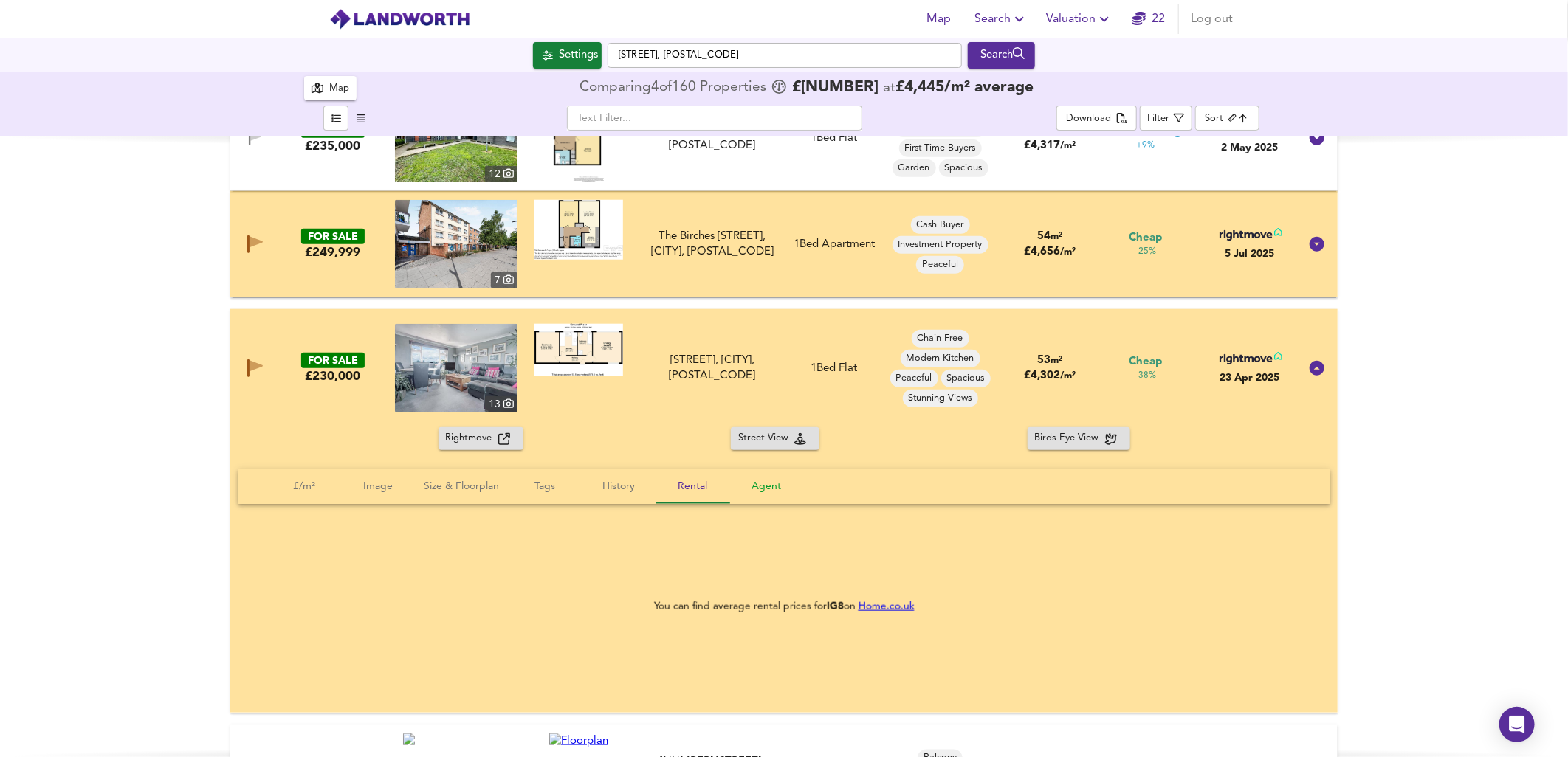 click on "Agent" at bounding box center [304, 486] 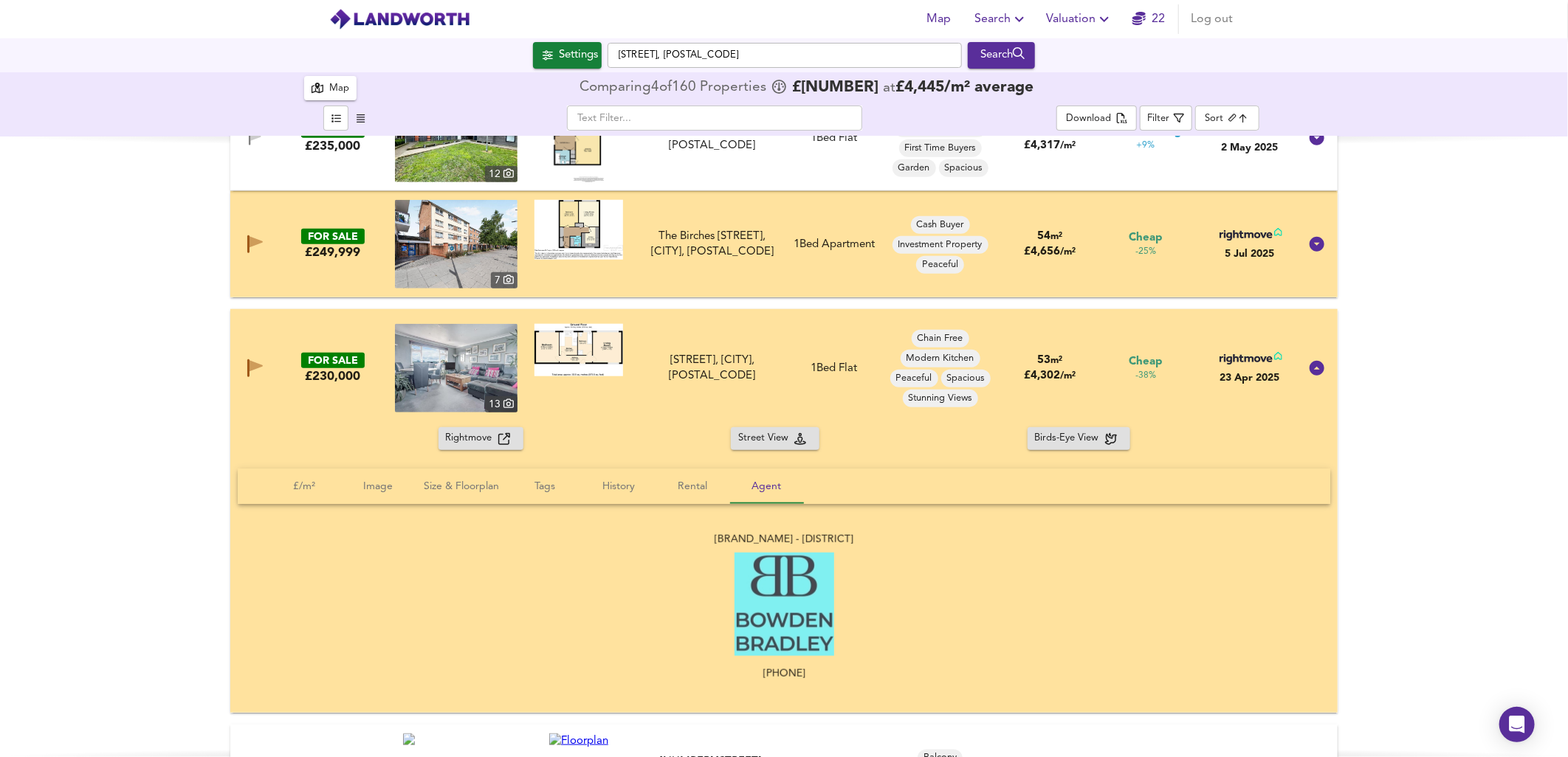 click at bounding box center [456, 368] 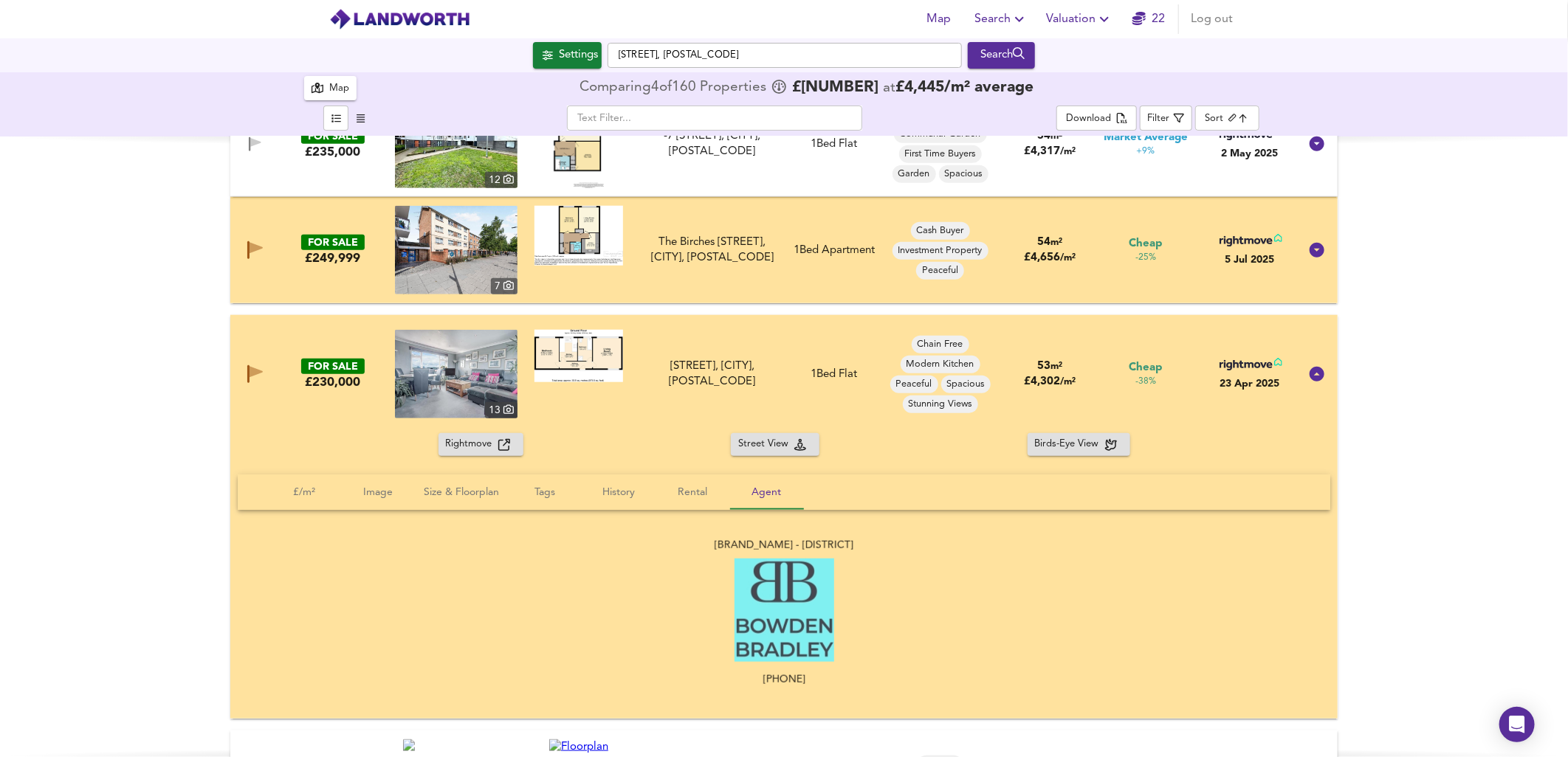 scroll, scrollTop: 820, scrollLeft: 0, axis: vertical 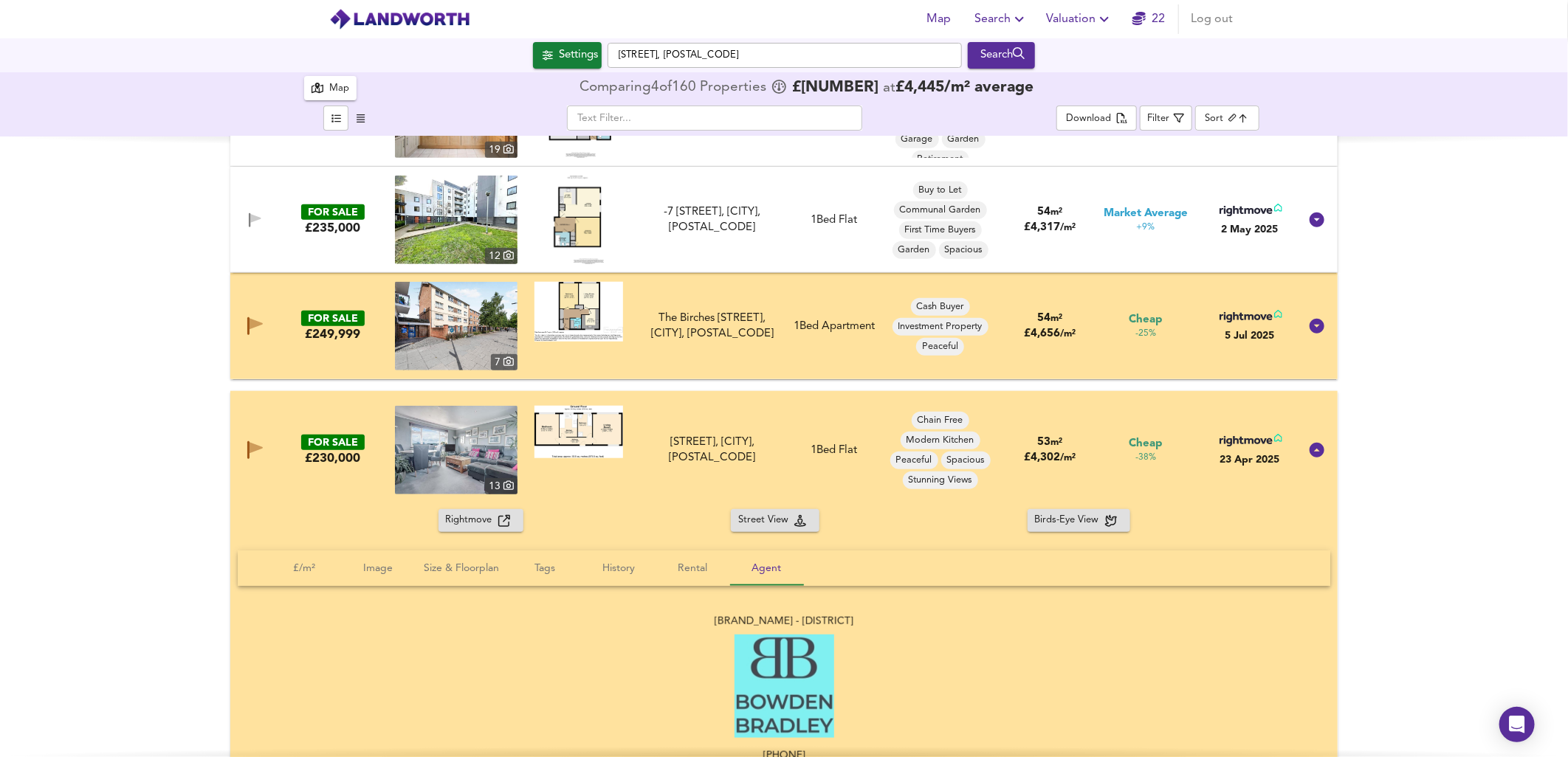 click at bounding box center (456, 450) 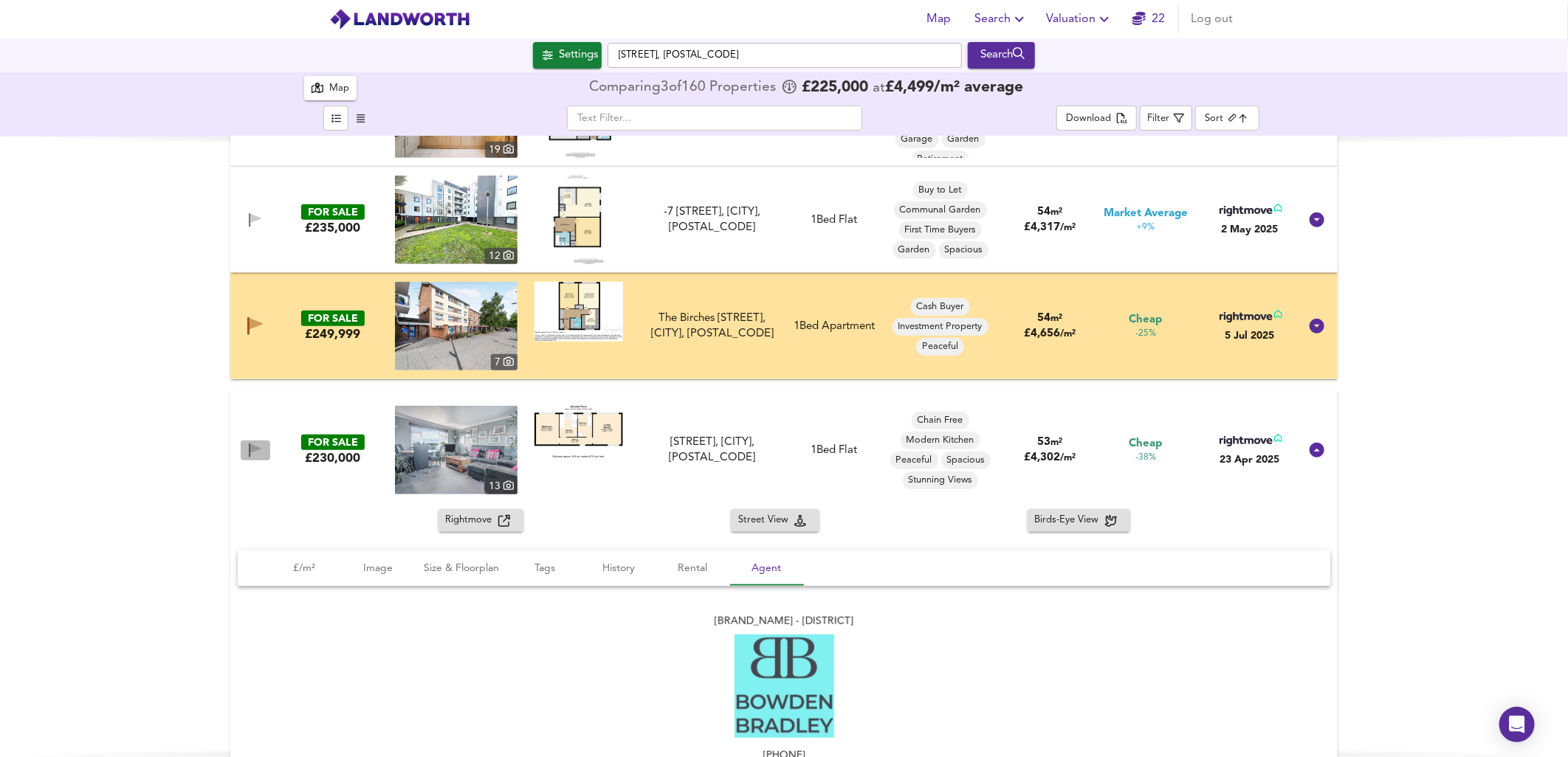 click at bounding box center (250, 450) 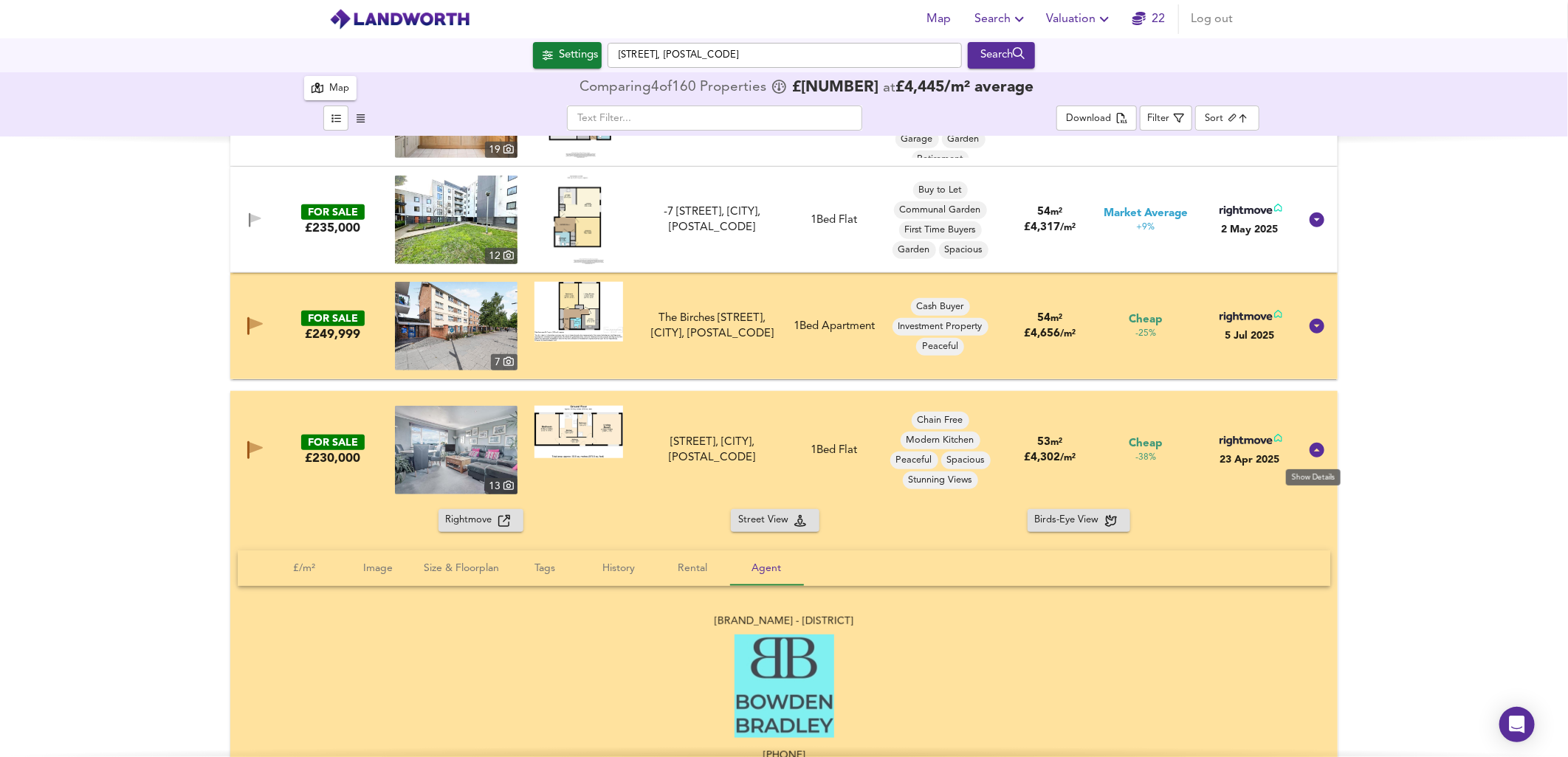 click at bounding box center [1317, 450] 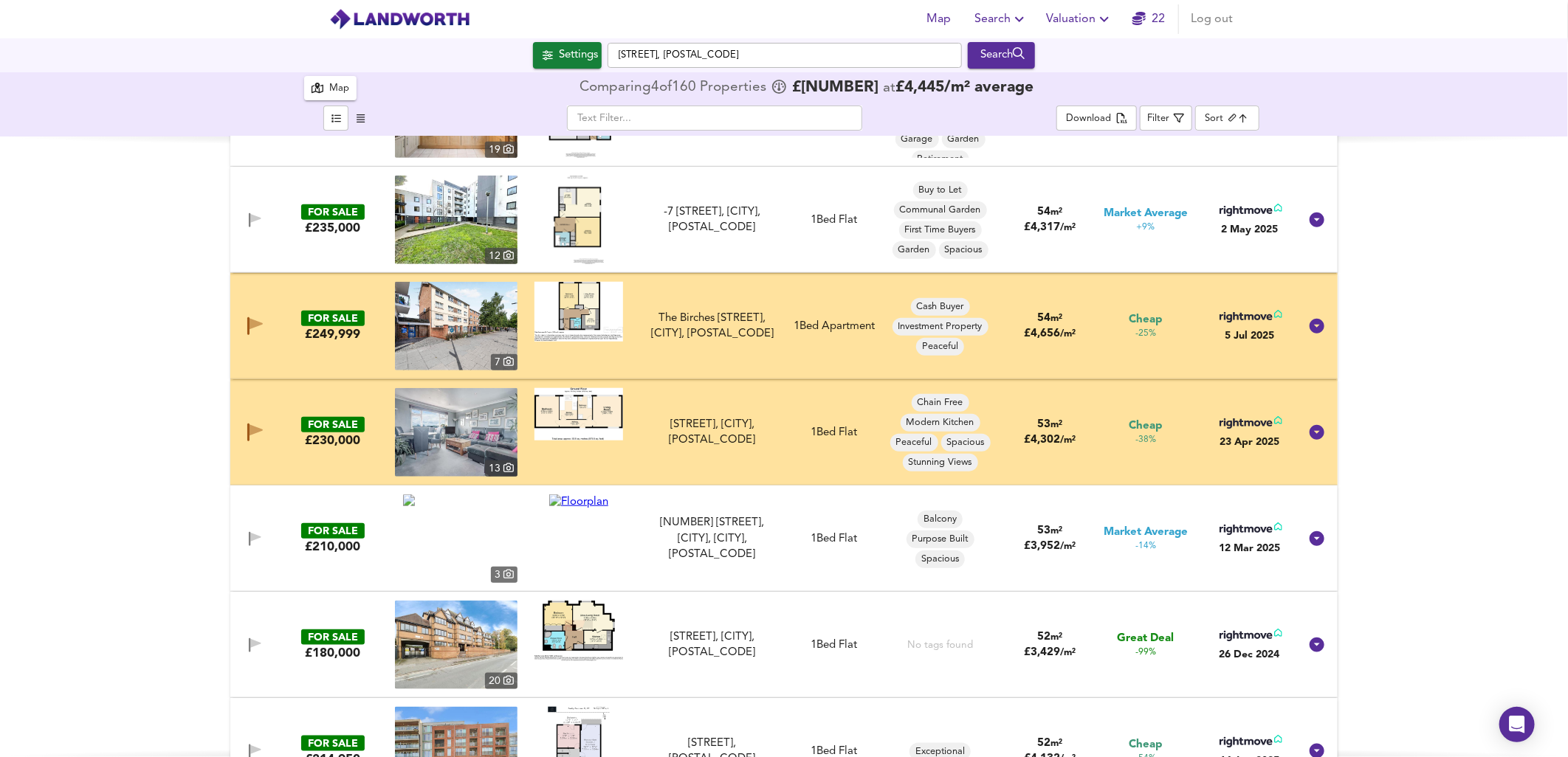 click on "-38%" at bounding box center [1146, 440] 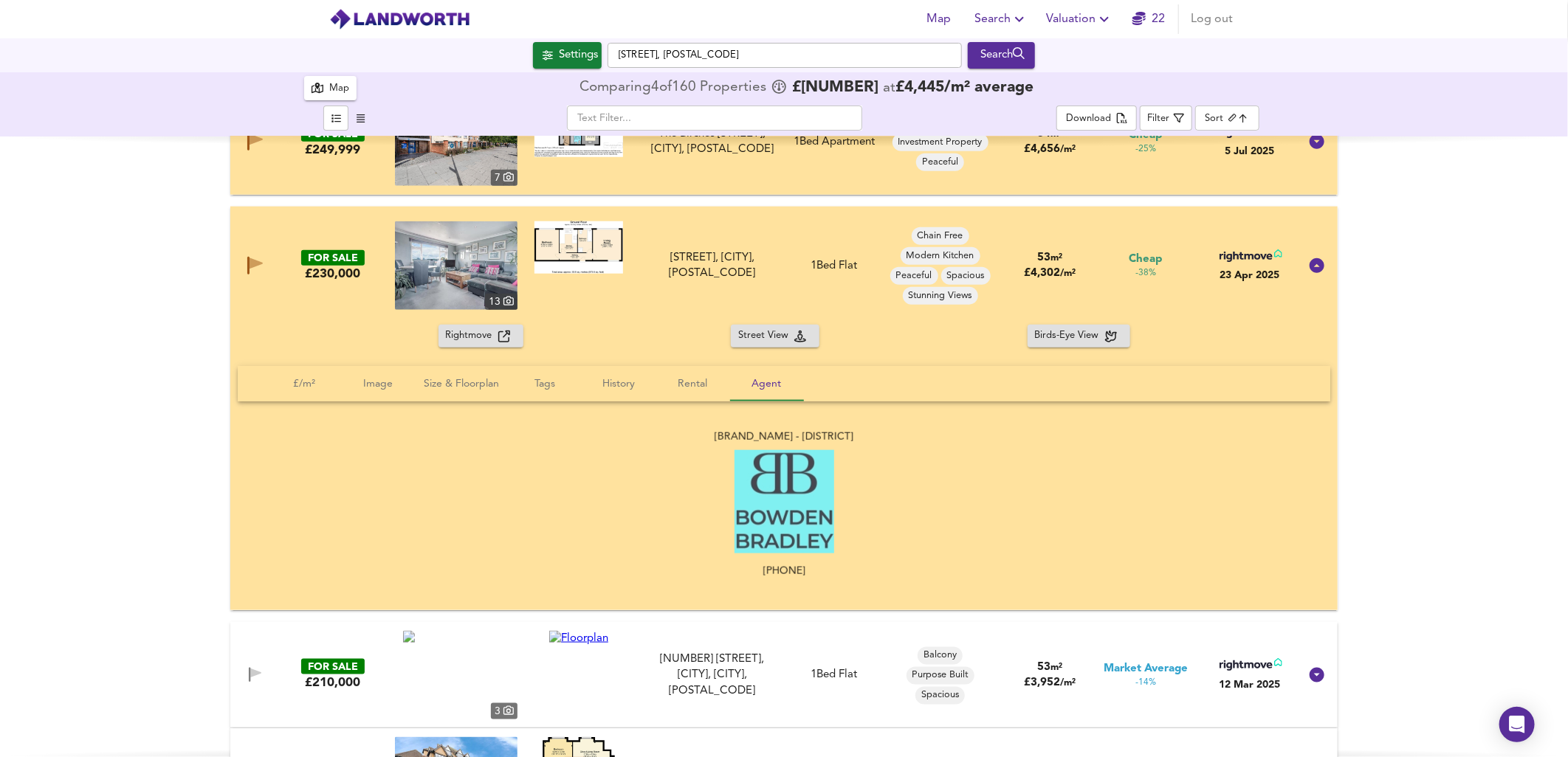 scroll, scrollTop: 984, scrollLeft: 0, axis: vertical 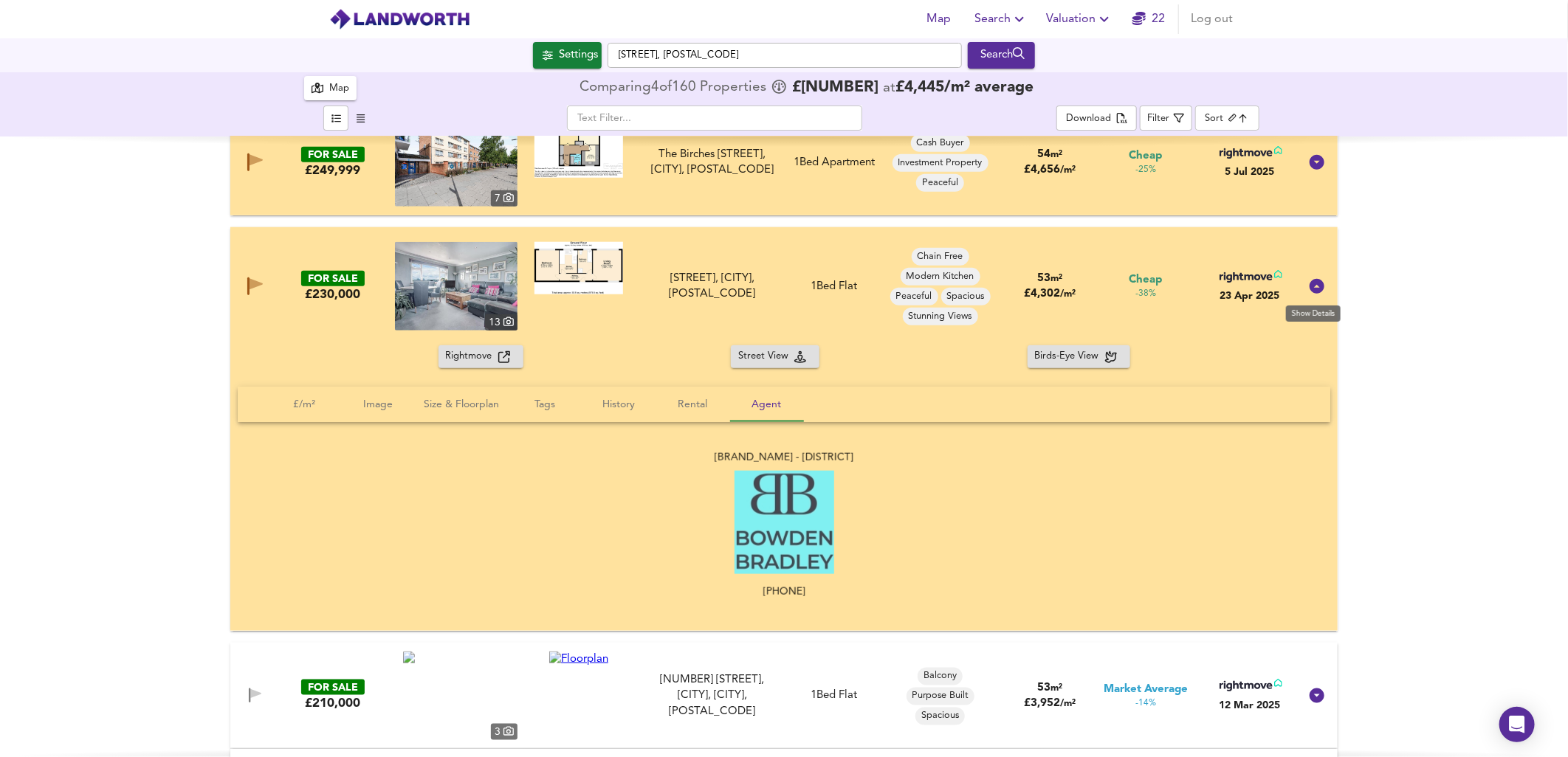 click at bounding box center [1317, 286] 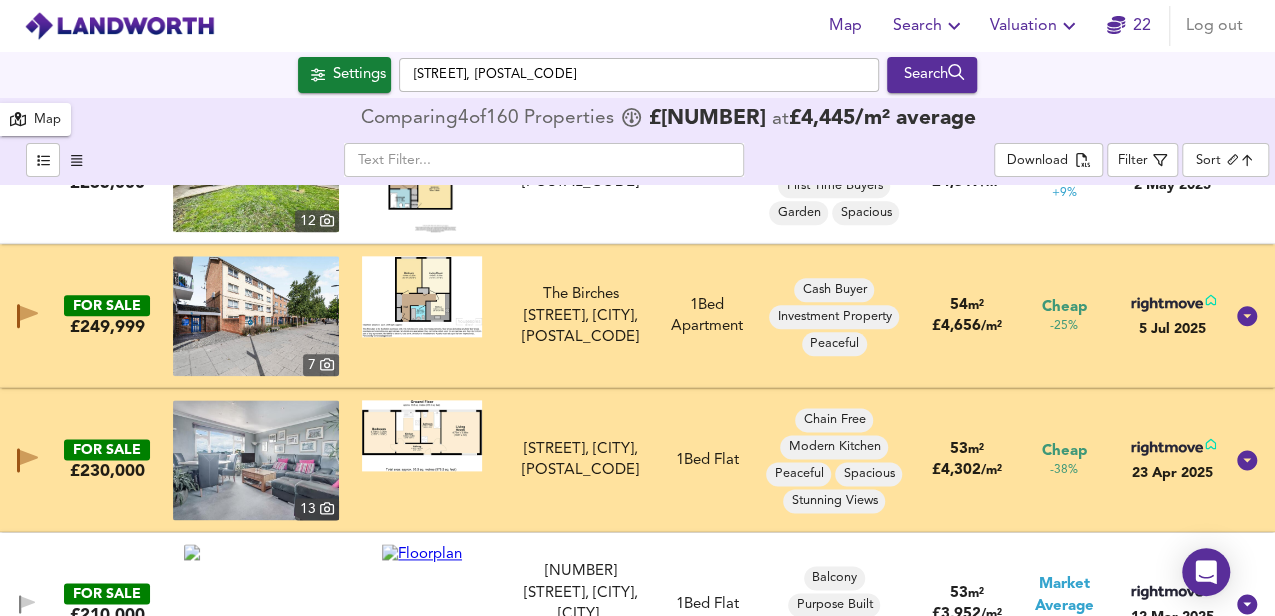scroll, scrollTop: 1233, scrollLeft: 0, axis: vertical 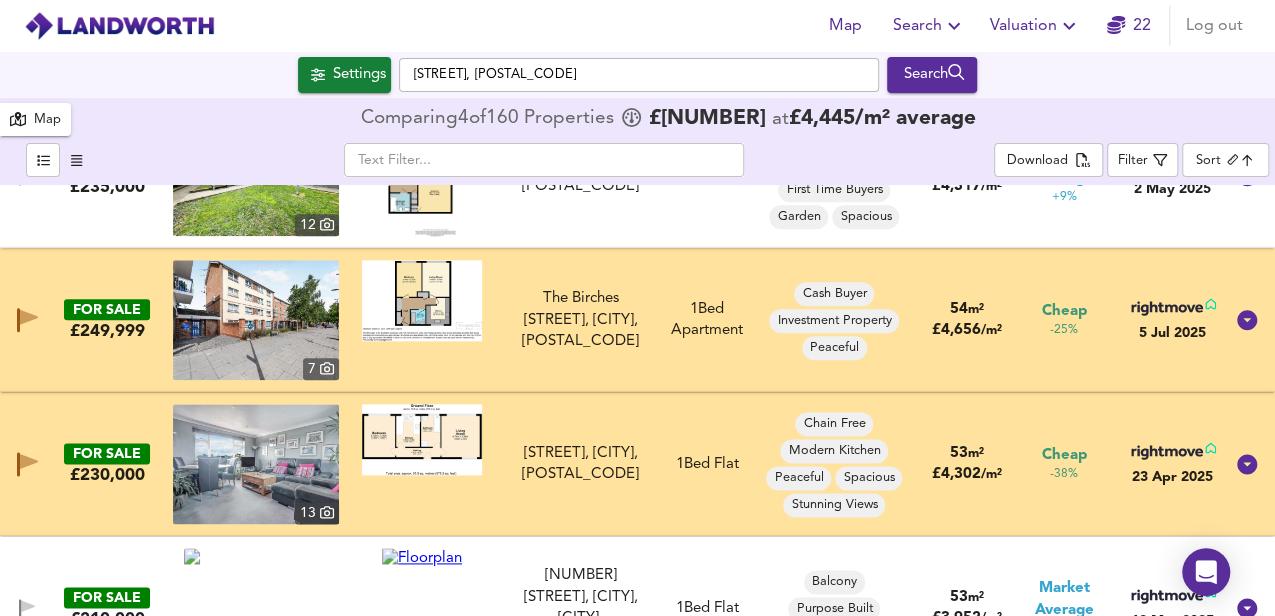 click on "Valuation" at bounding box center (929, 26) 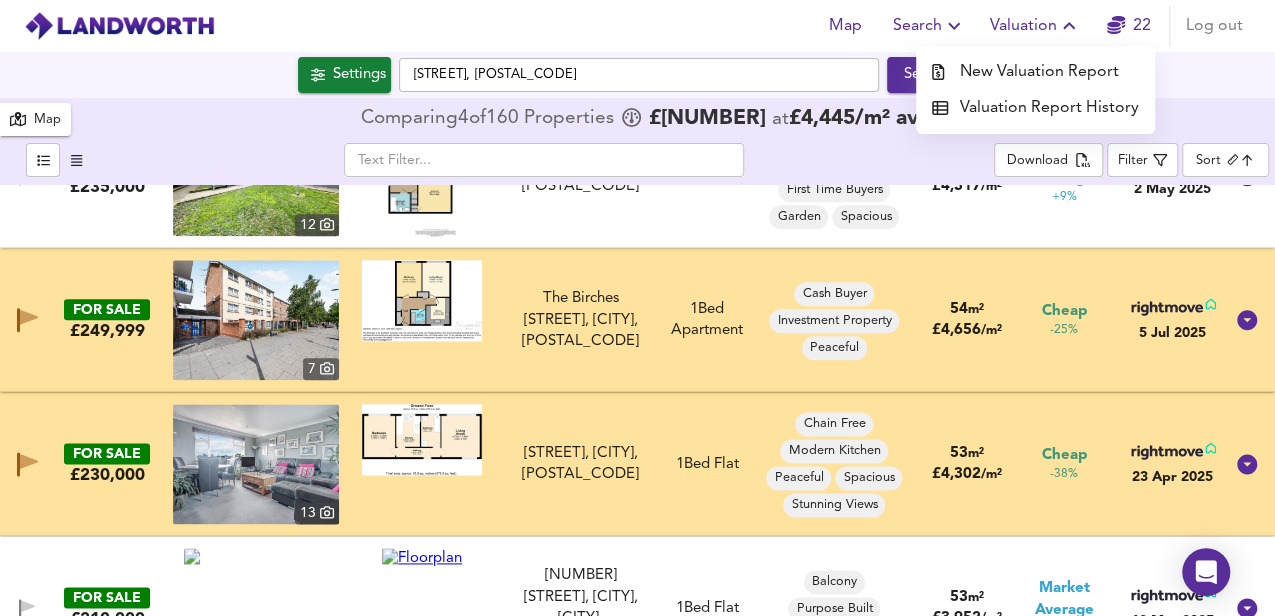 click at bounding box center (954, 26) 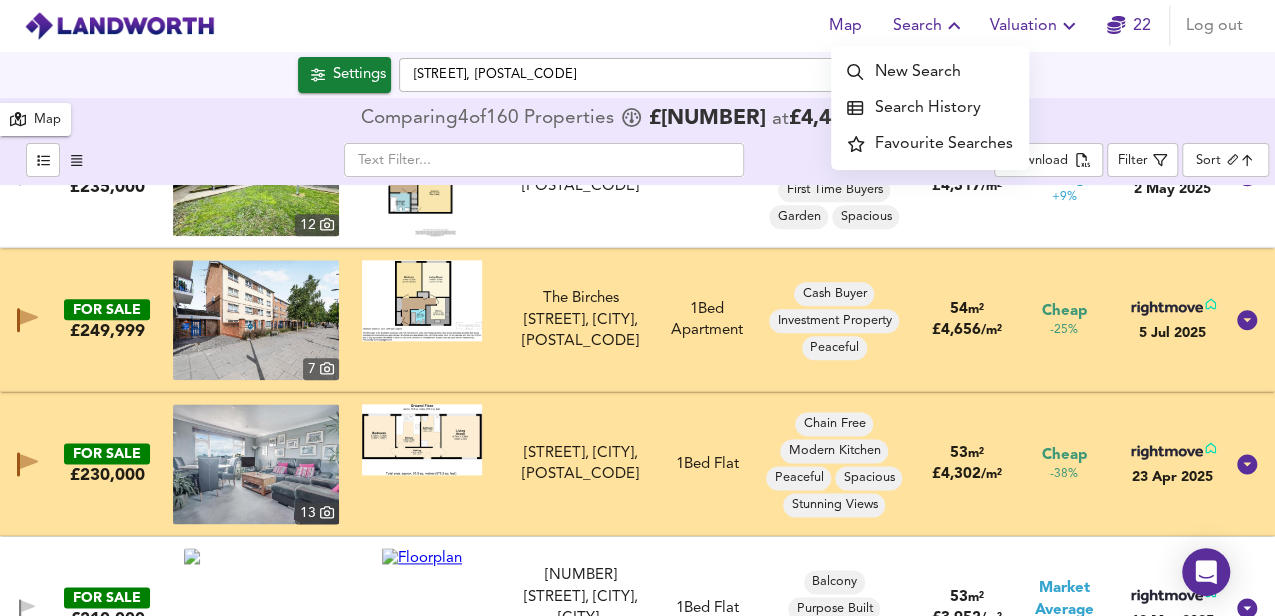 click on "Valuation" at bounding box center (929, 26) 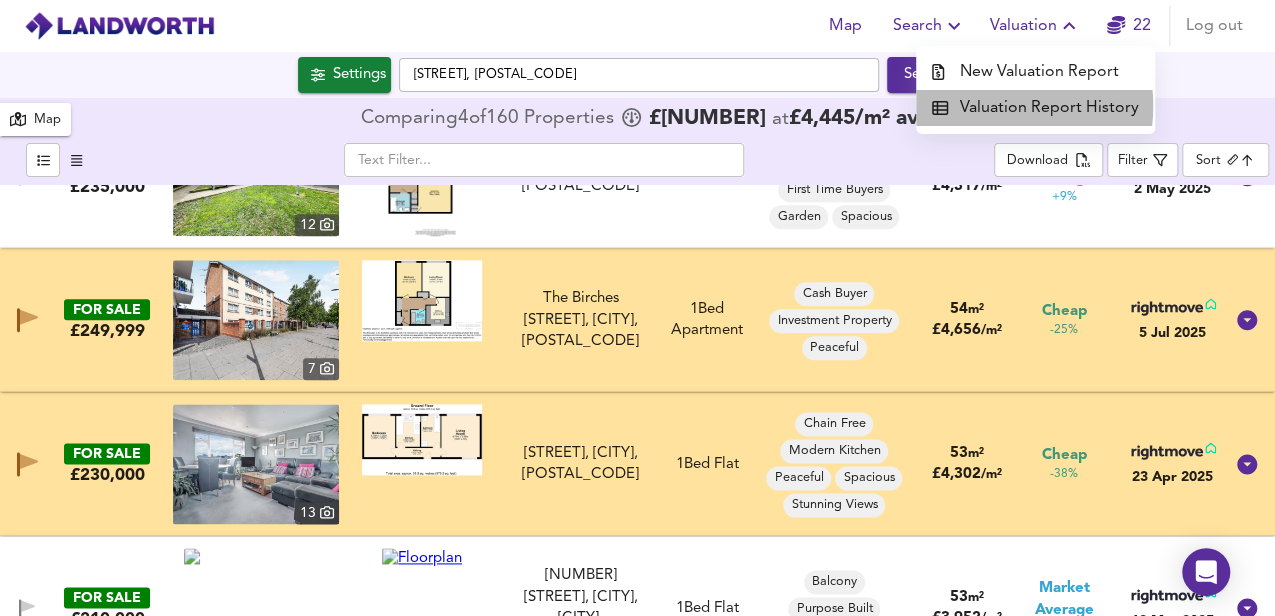 click on "Valuation Report History" at bounding box center (1035, 108) 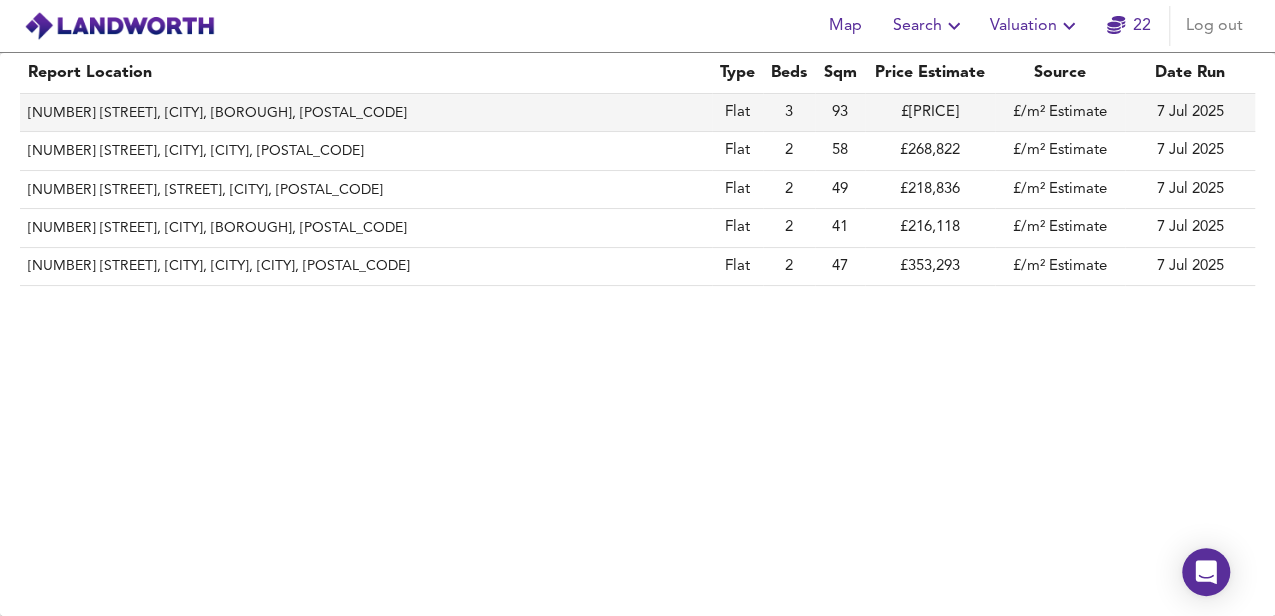 click on "[NUMBER] [STREET], [CITY], [BOROUGH], [POSTAL_CODE]" at bounding box center (366, 113) 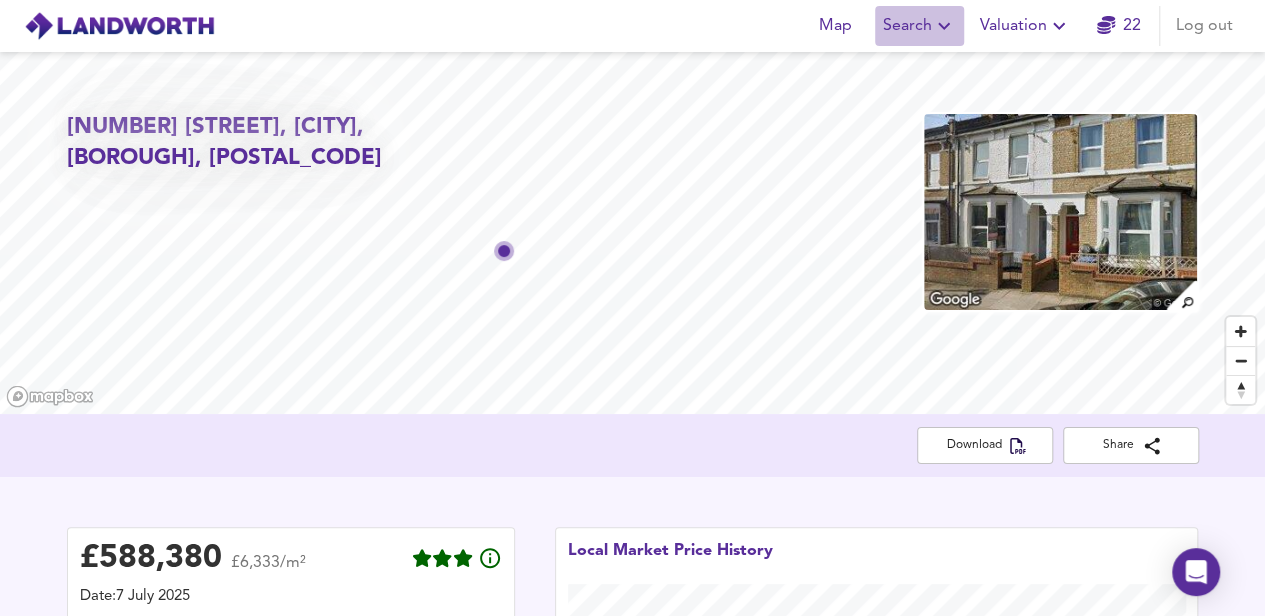 click on "Search" at bounding box center [919, 26] 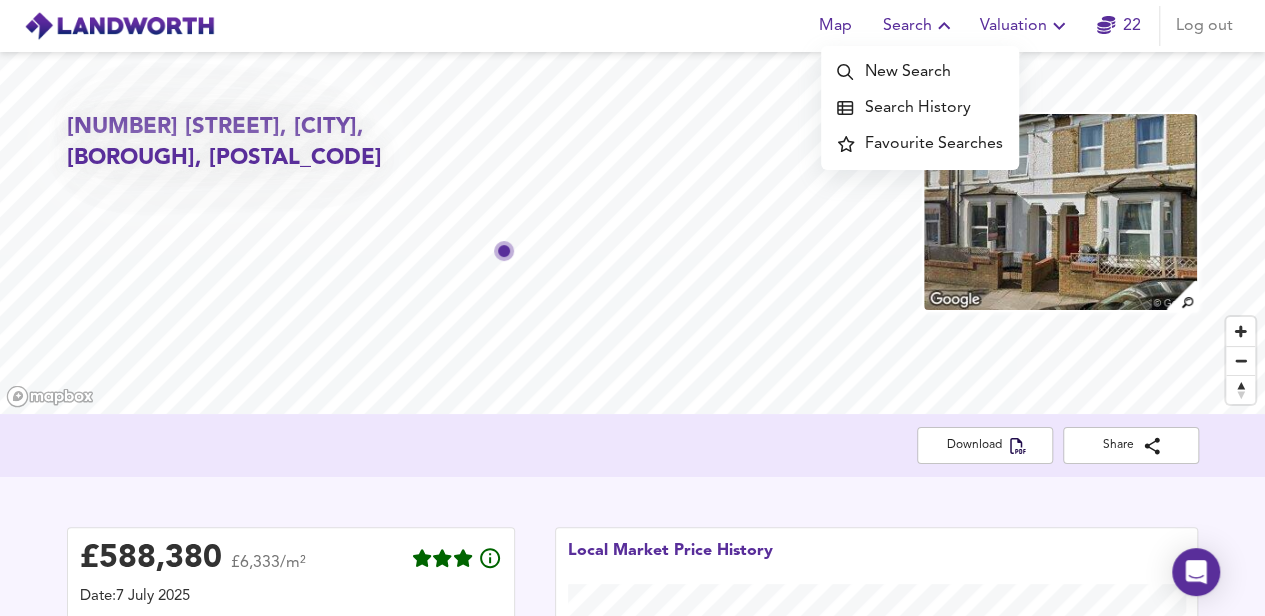 click on "Search History" at bounding box center [920, 108] 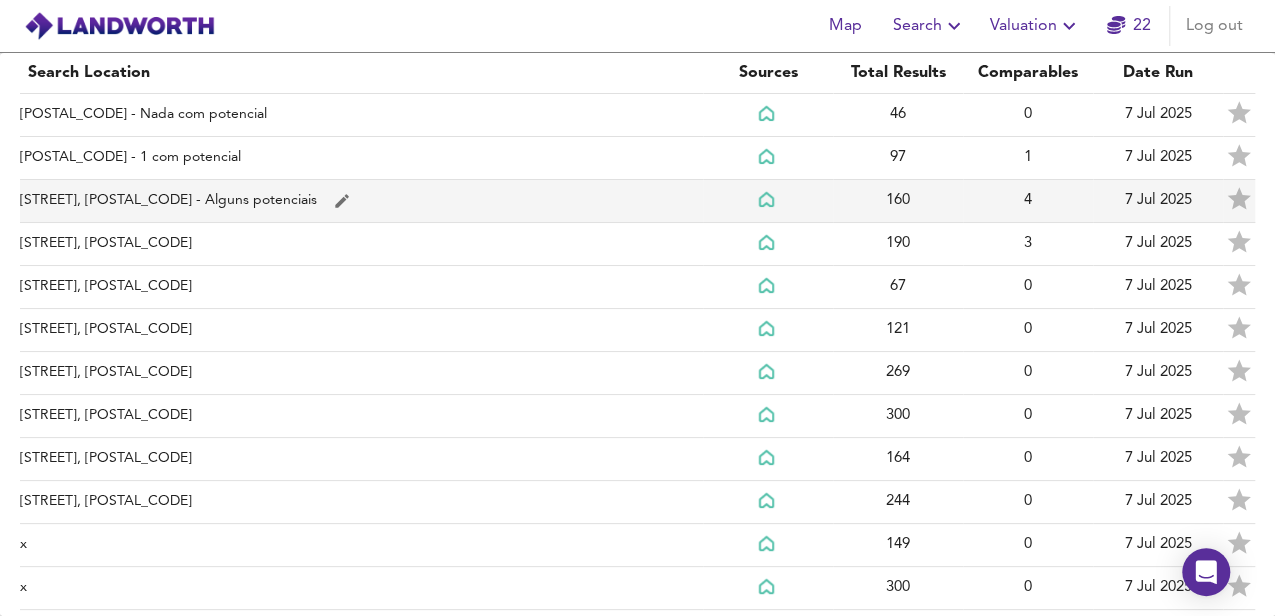 click on "[STREET], [POSTAL_CODE] - Alguns potenciais" at bounding box center (361, 115) 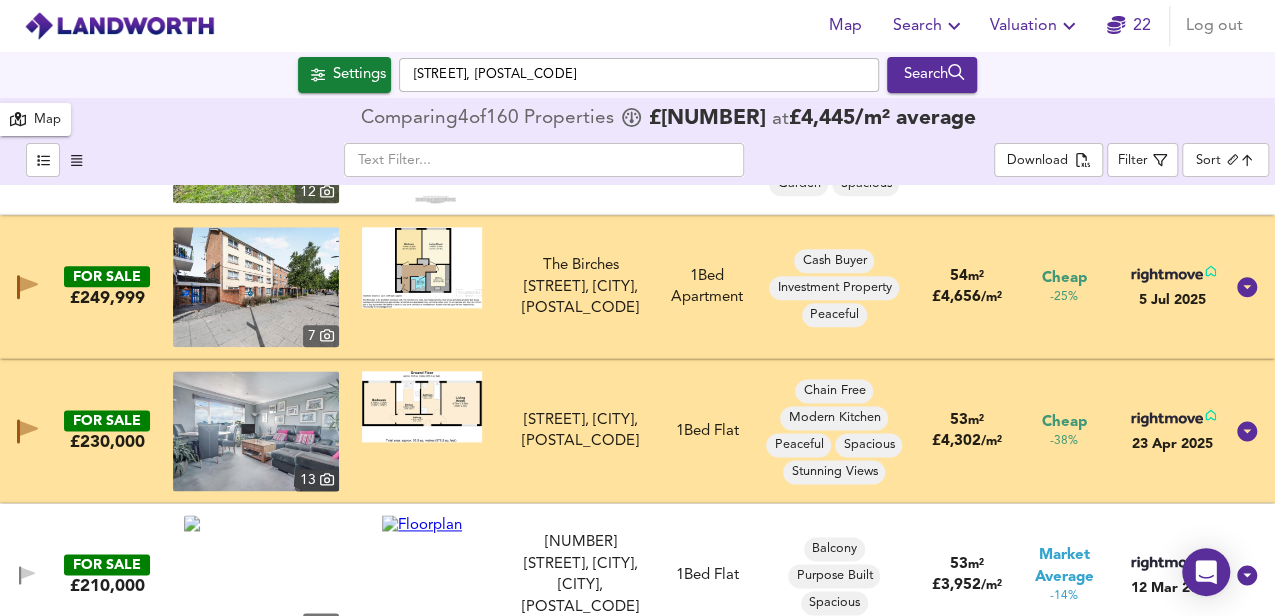scroll, scrollTop: 1333, scrollLeft: 0, axis: vertical 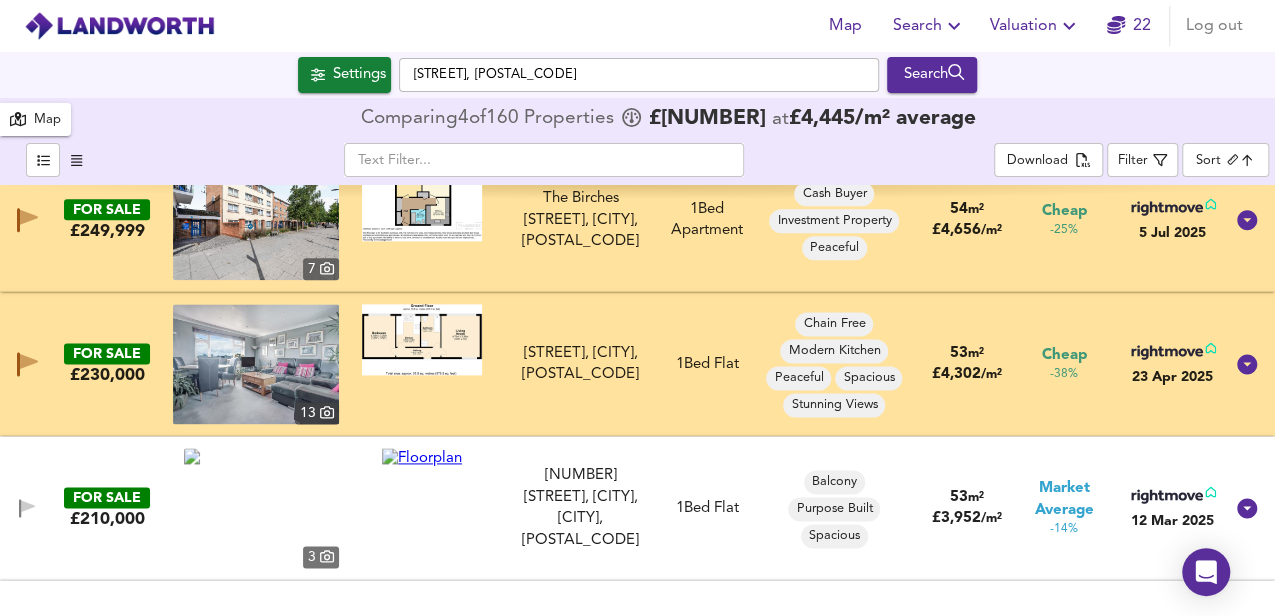click at bounding box center (256, 364) 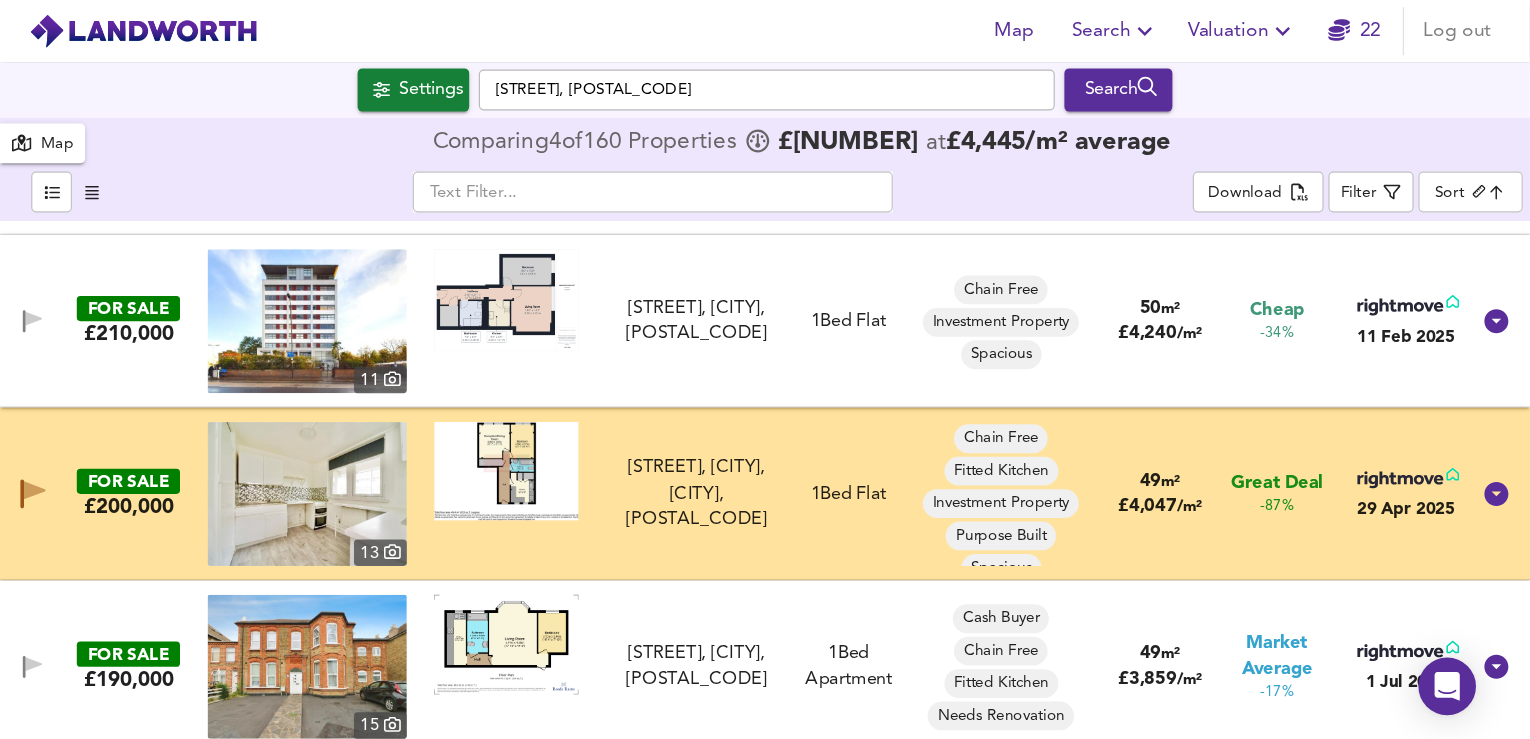 scroll, scrollTop: 3733, scrollLeft: 0, axis: vertical 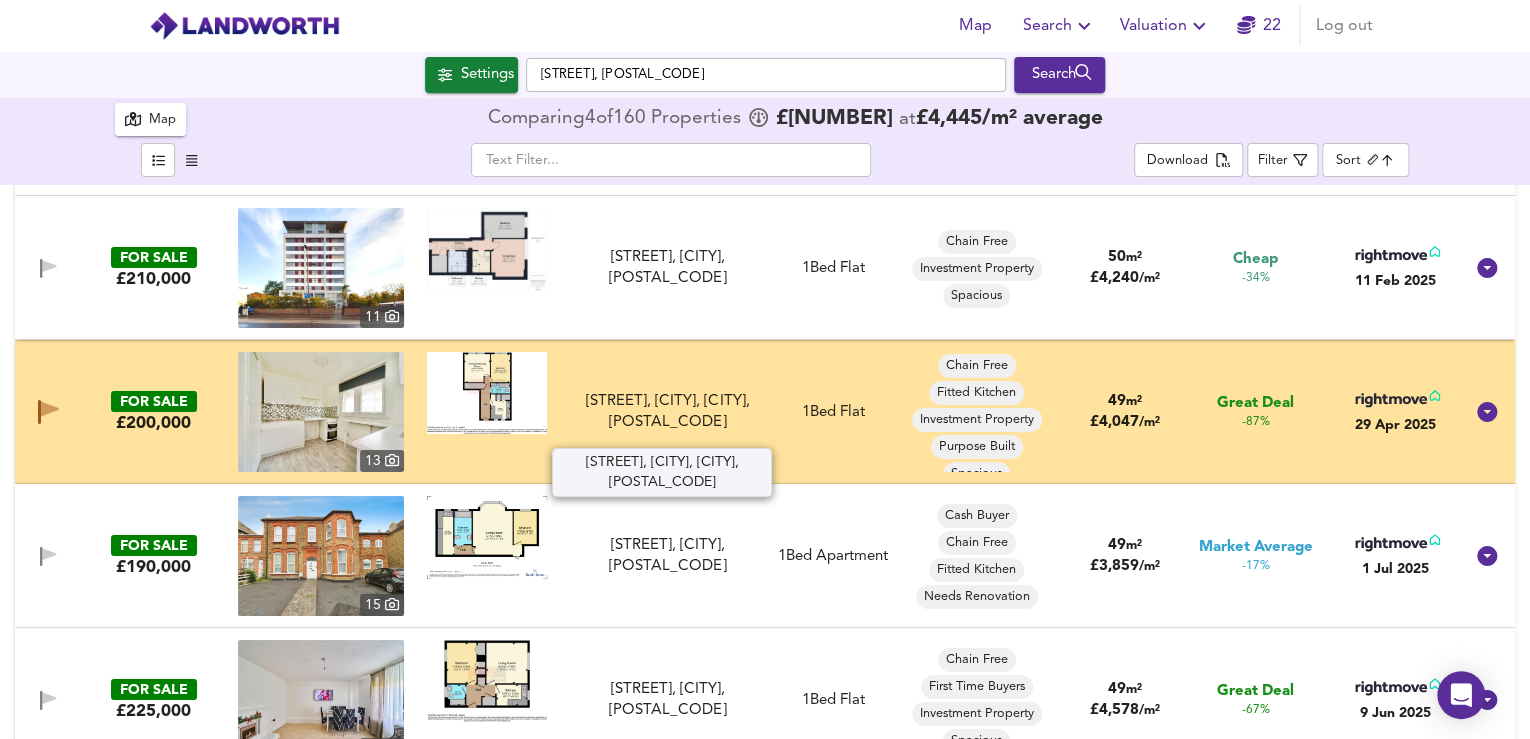 drag, startPoint x: 635, startPoint y: 431, endPoint x: 686, endPoint y: 431, distance: 51 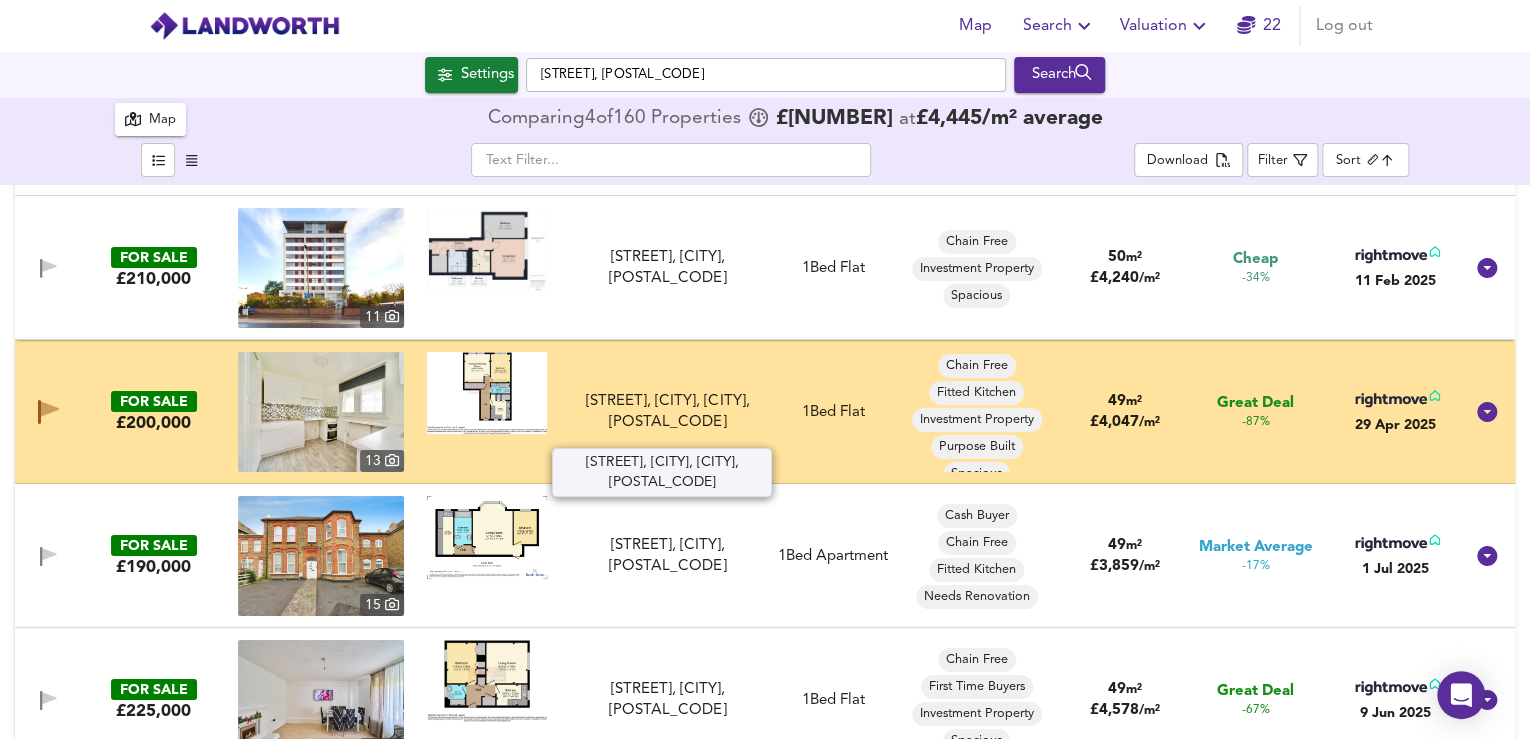 click on "[STREET], [CITY], [CITY], [POSTAL_CODE]" at bounding box center [667, 412] 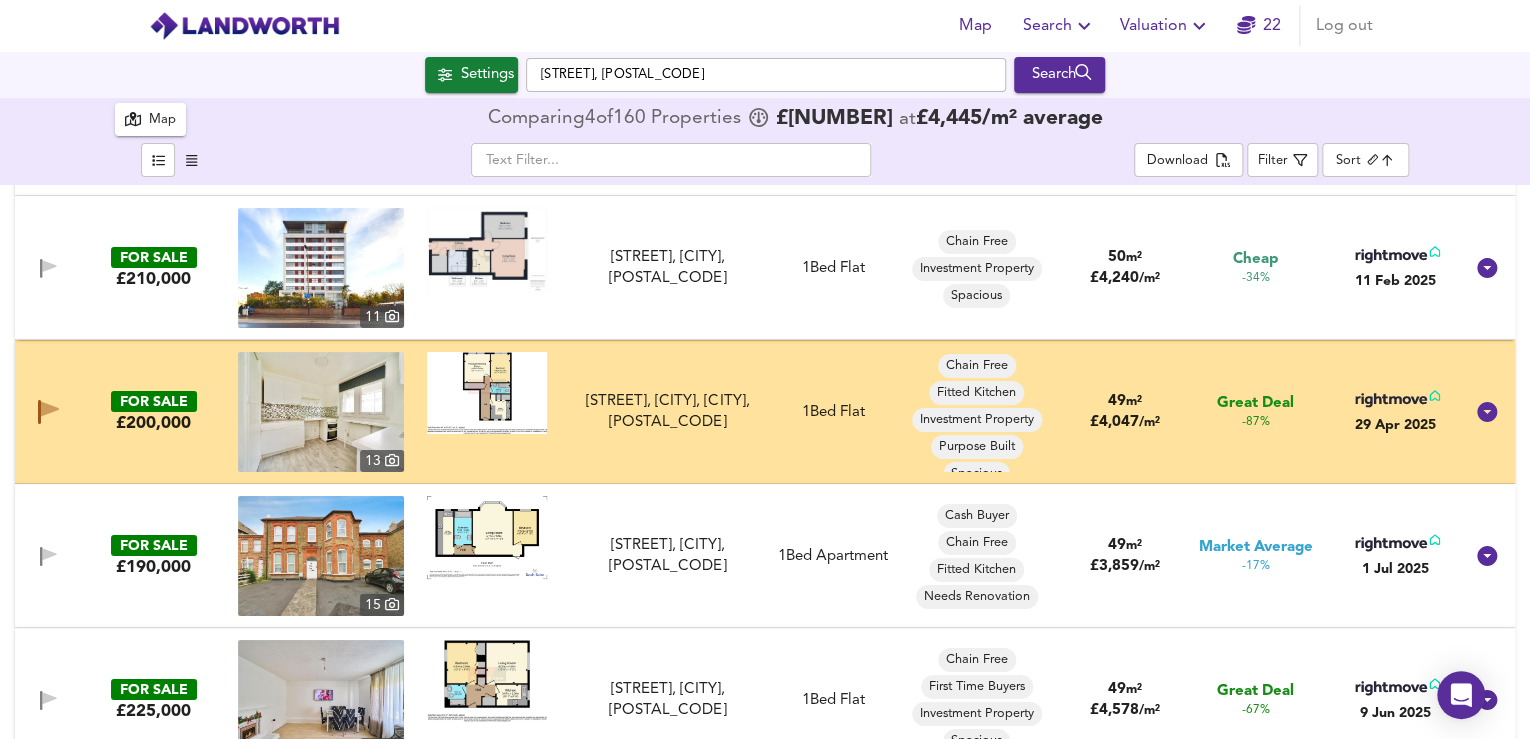 click at bounding box center (321, 412) 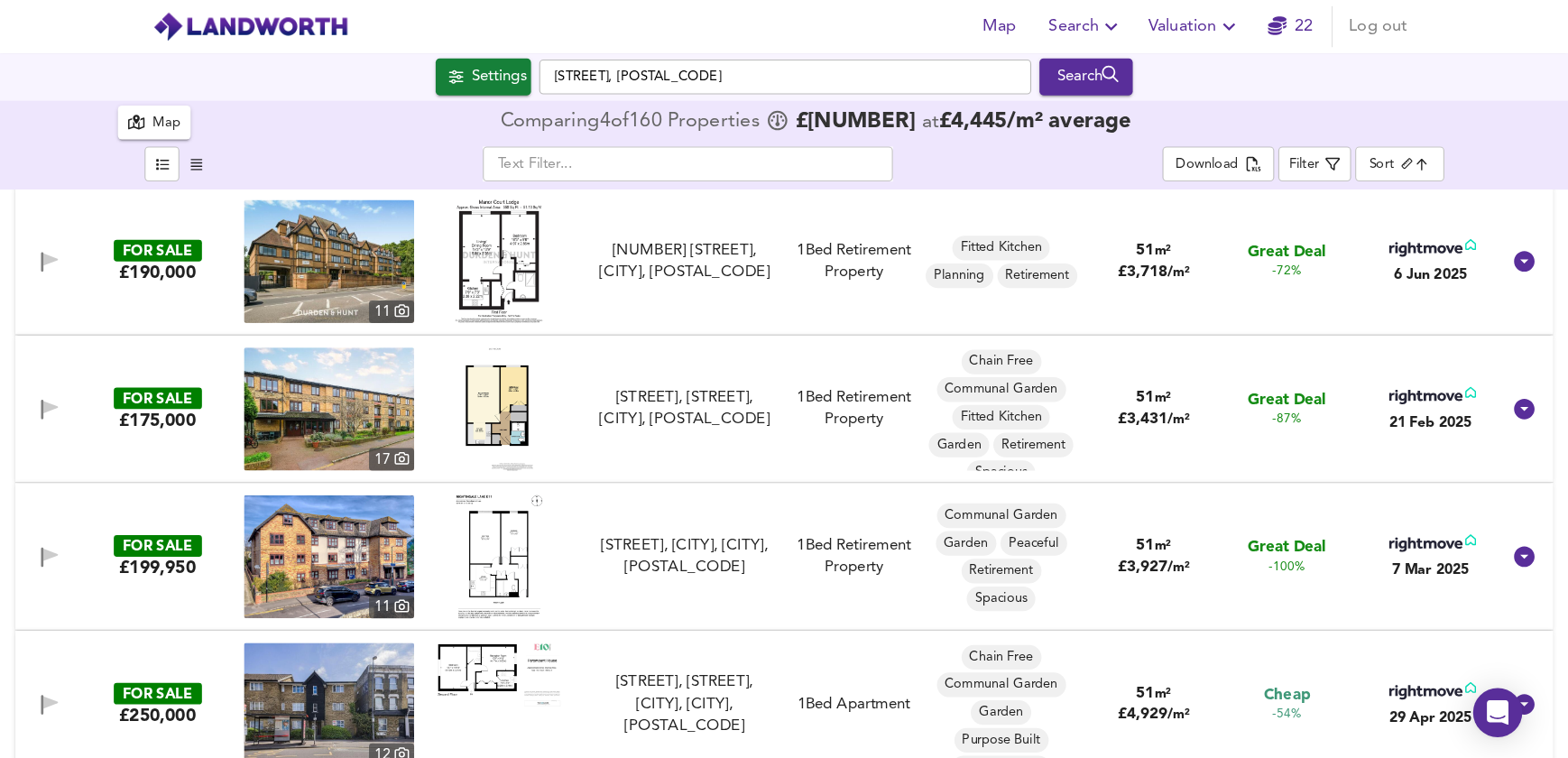 scroll, scrollTop: 2069, scrollLeft: 0, axis: vertical 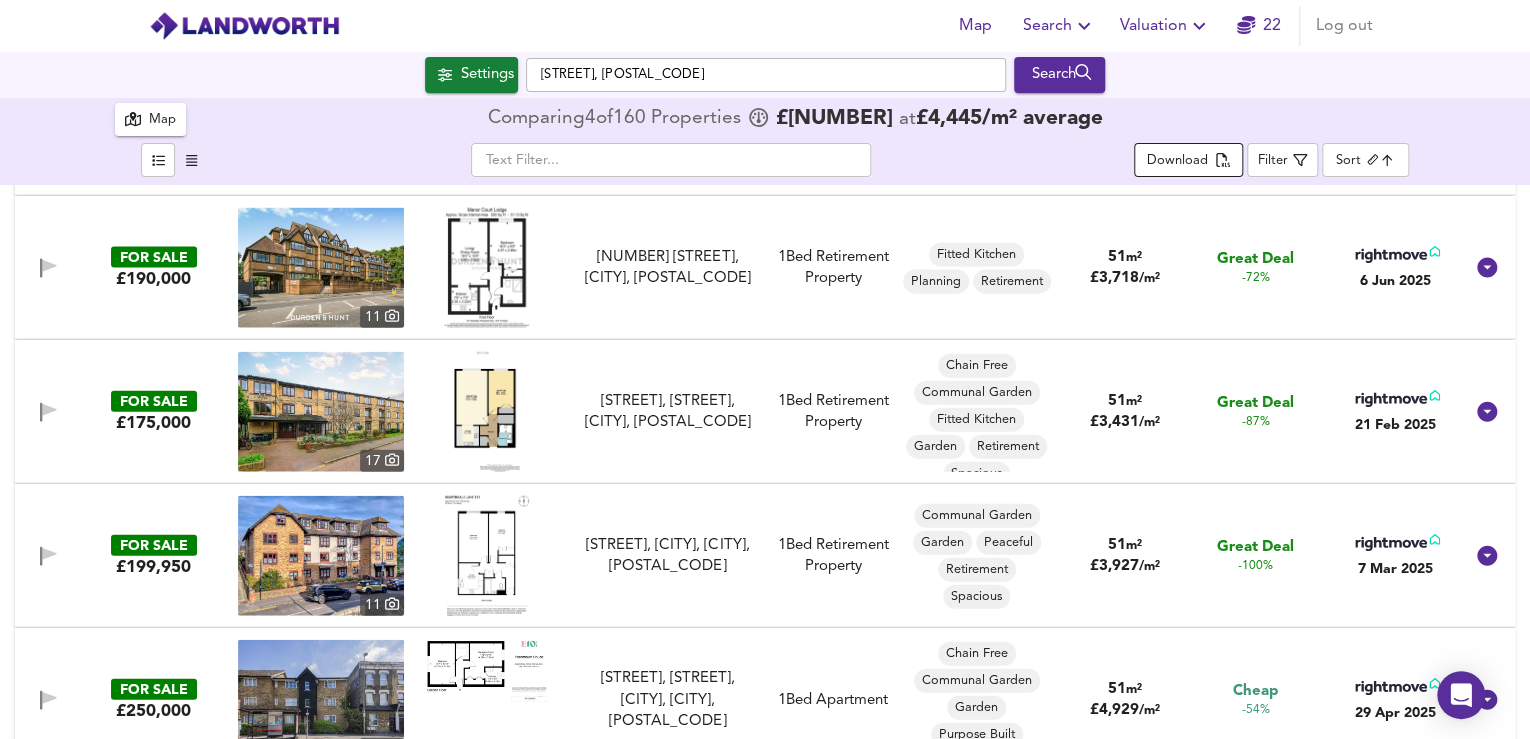 click on "Download" at bounding box center (1177, 161) 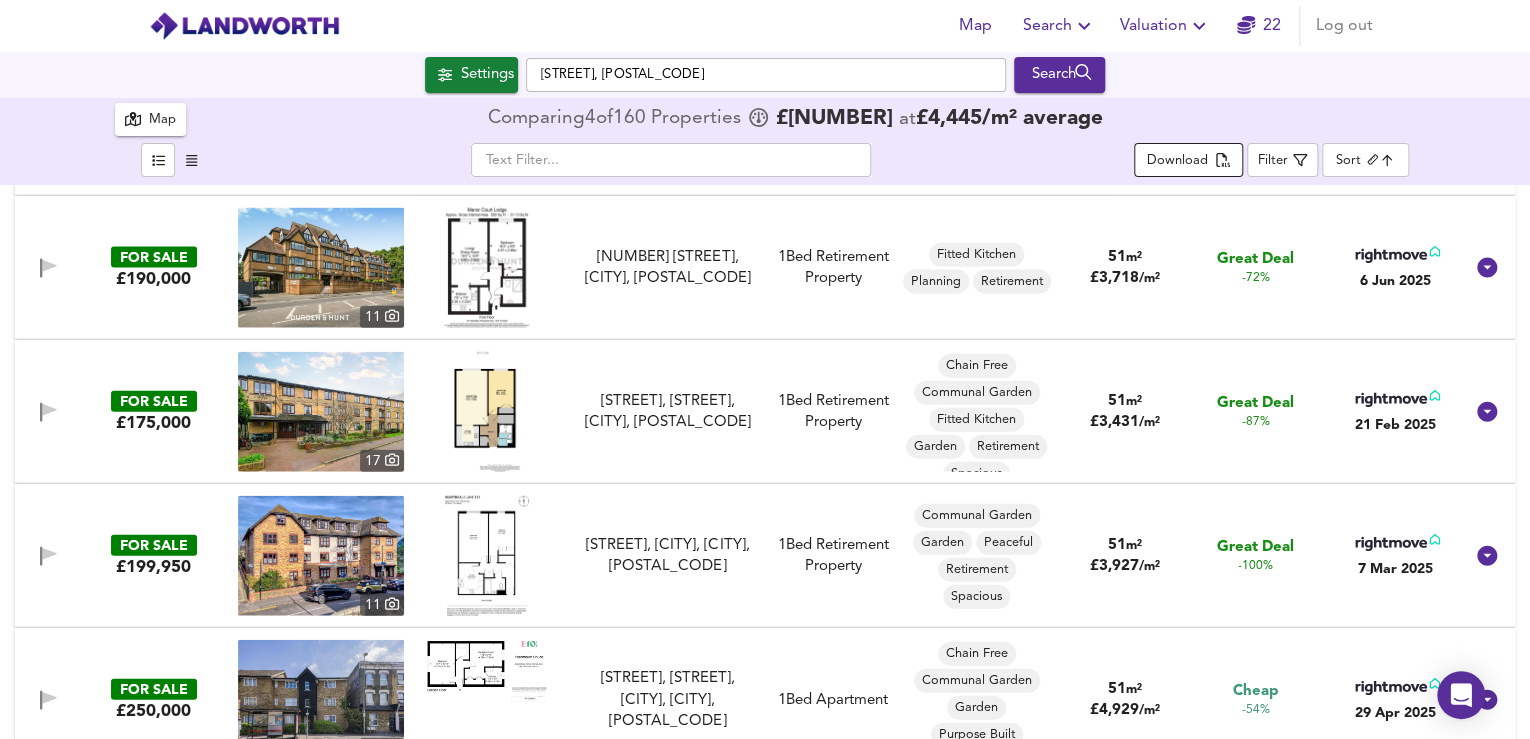 click on "Download" at bounding box center (1177, 161) 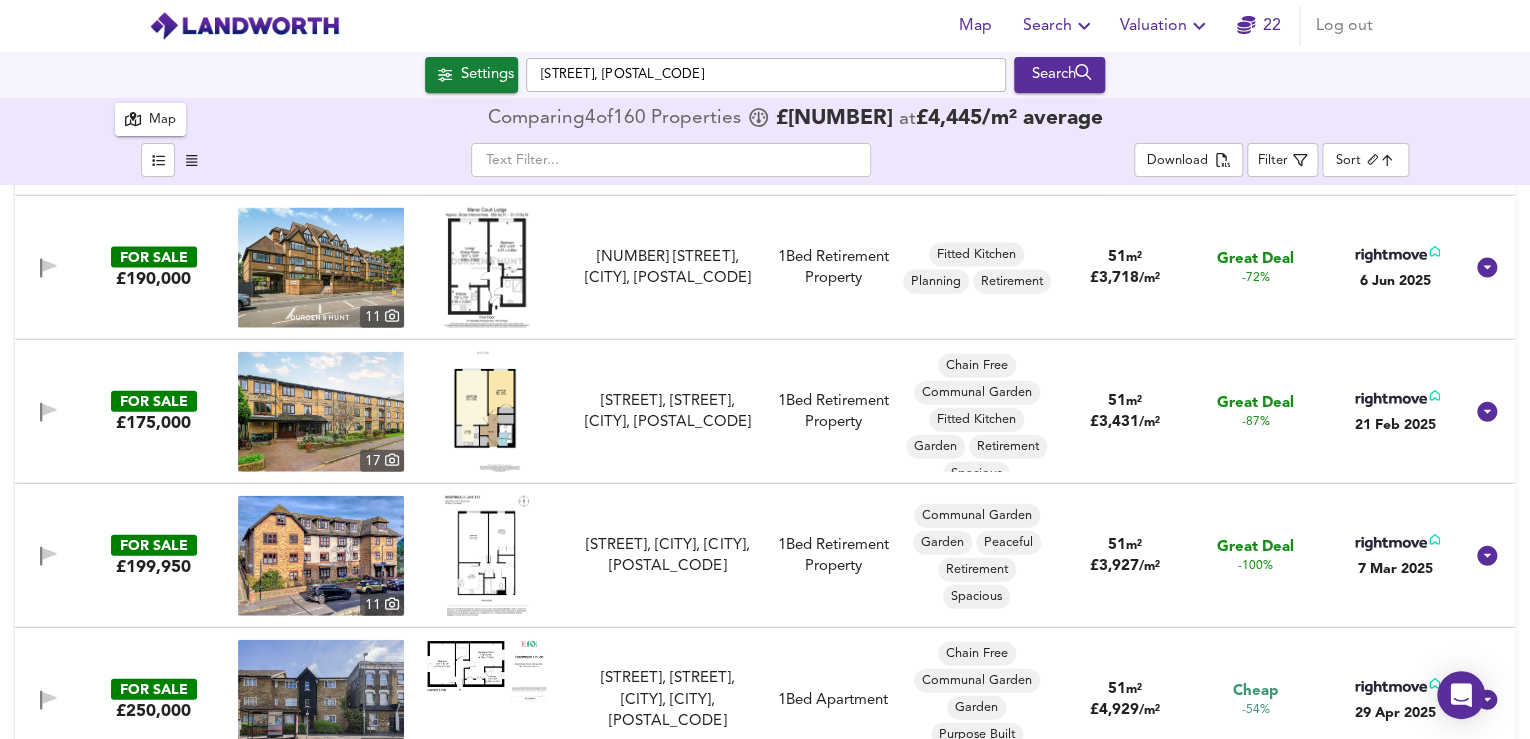 type 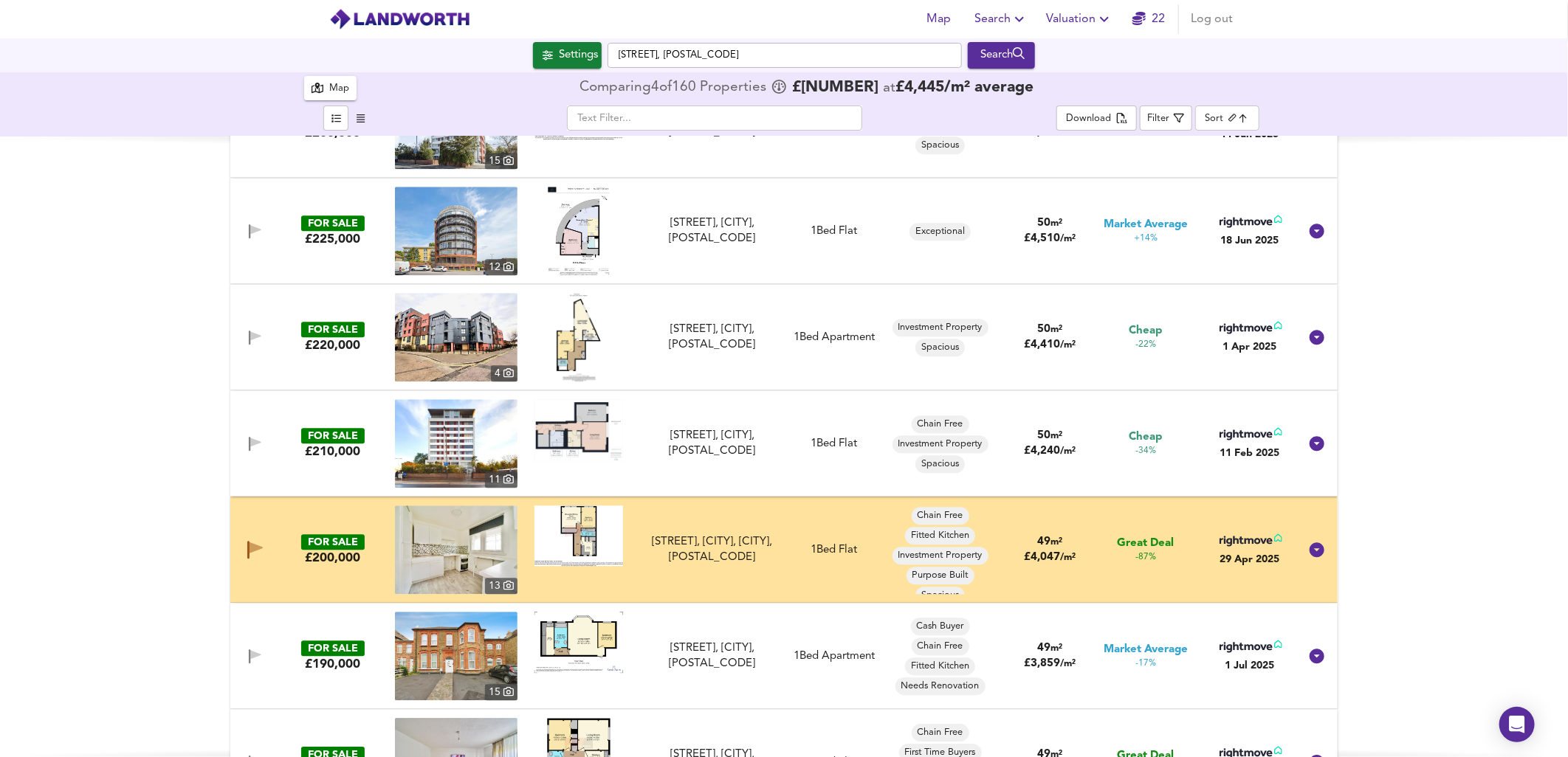scroll, scrollTop: 2512, scrollLeft: 0, axis: vertical 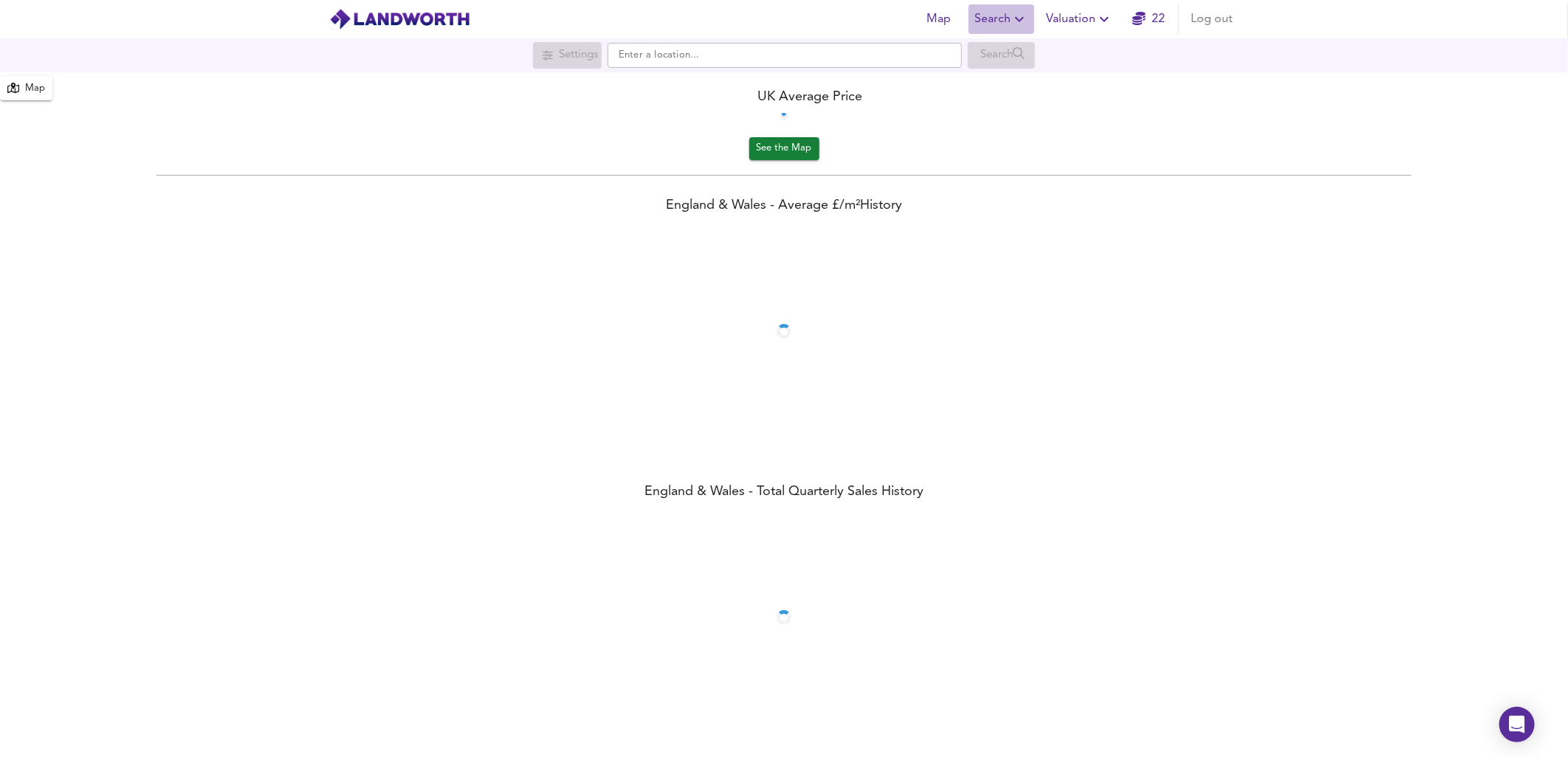 click at bounding box center [1019, 19] 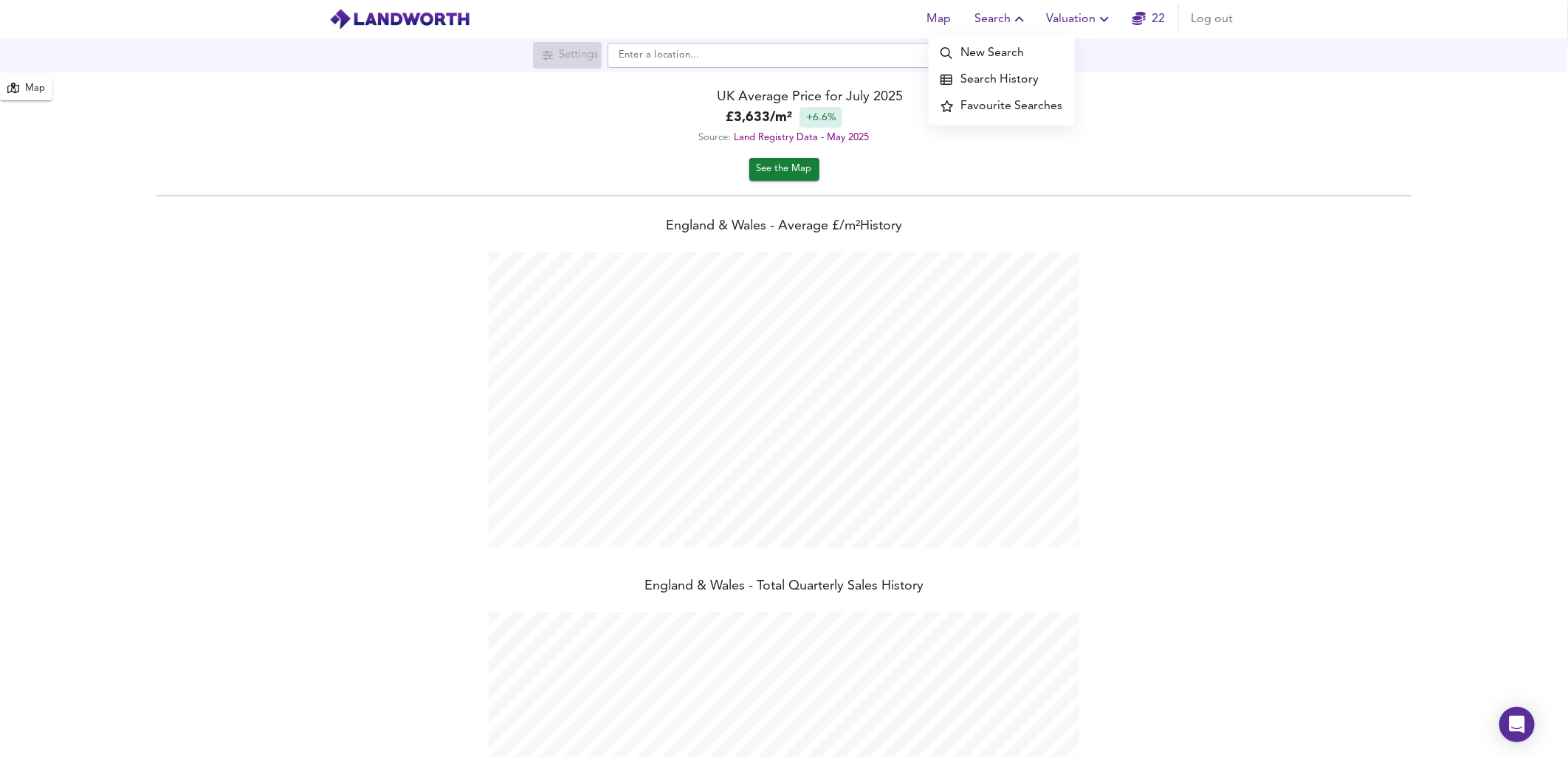 scroll, scrollTop: 737059, scrollLeft: 736661, axis: both 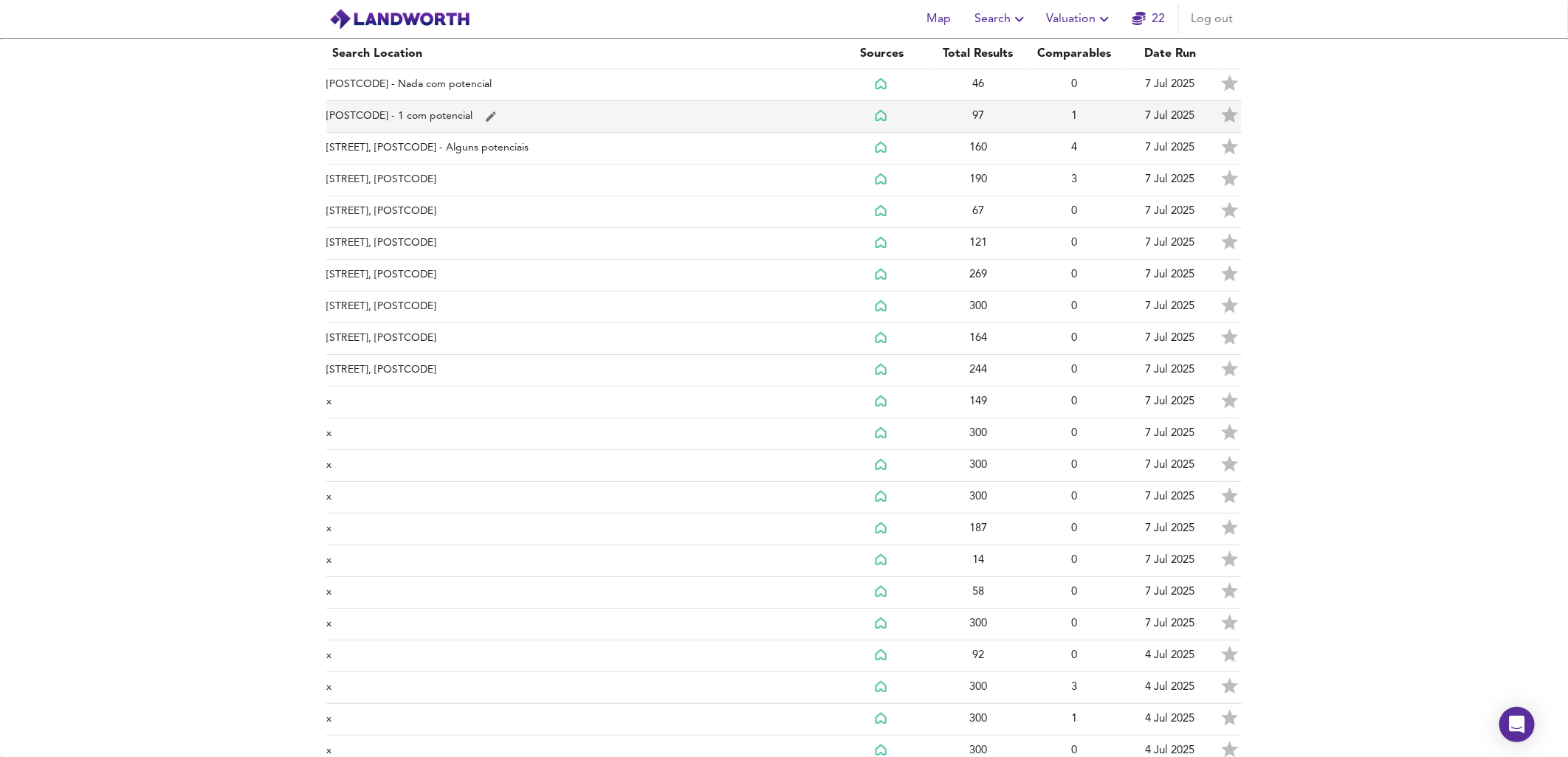click on "[POSTAL_CODE] - 1 com potencial" at bounding box center (580, 85) 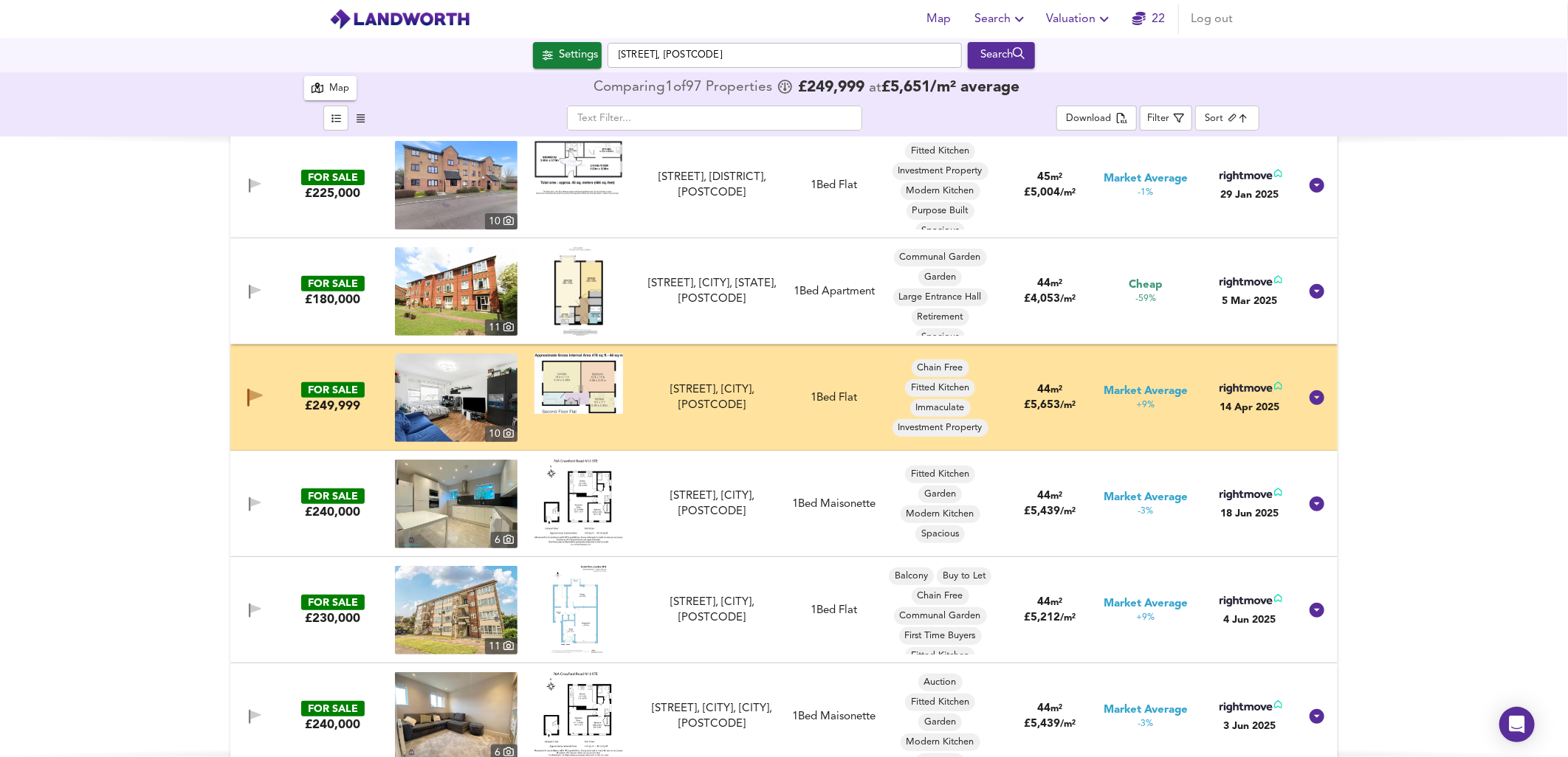 scroll, scrollTop: 3853, scrollLeft: 0, axis: vertical 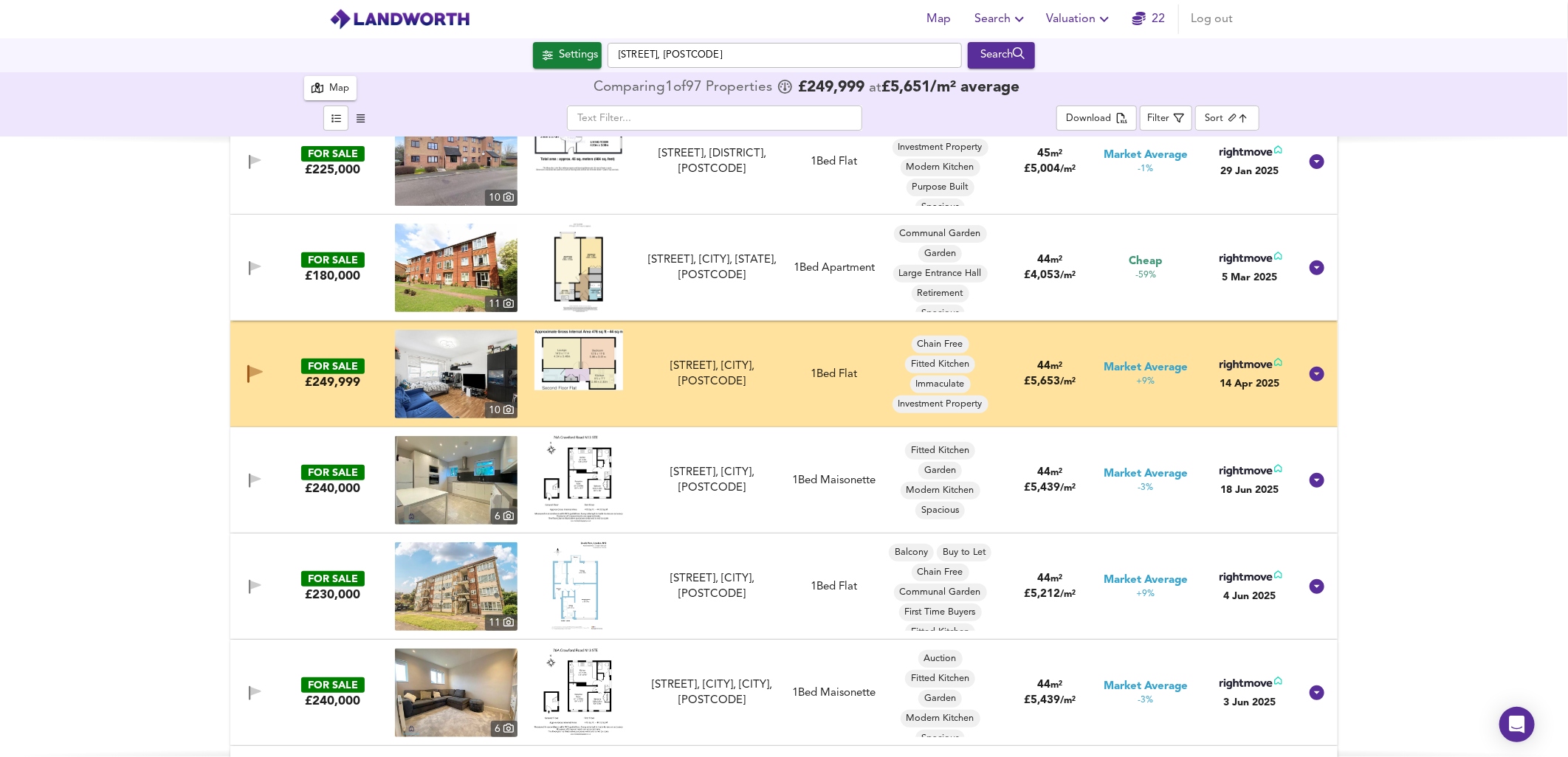 click at bounding box center (456, 374) 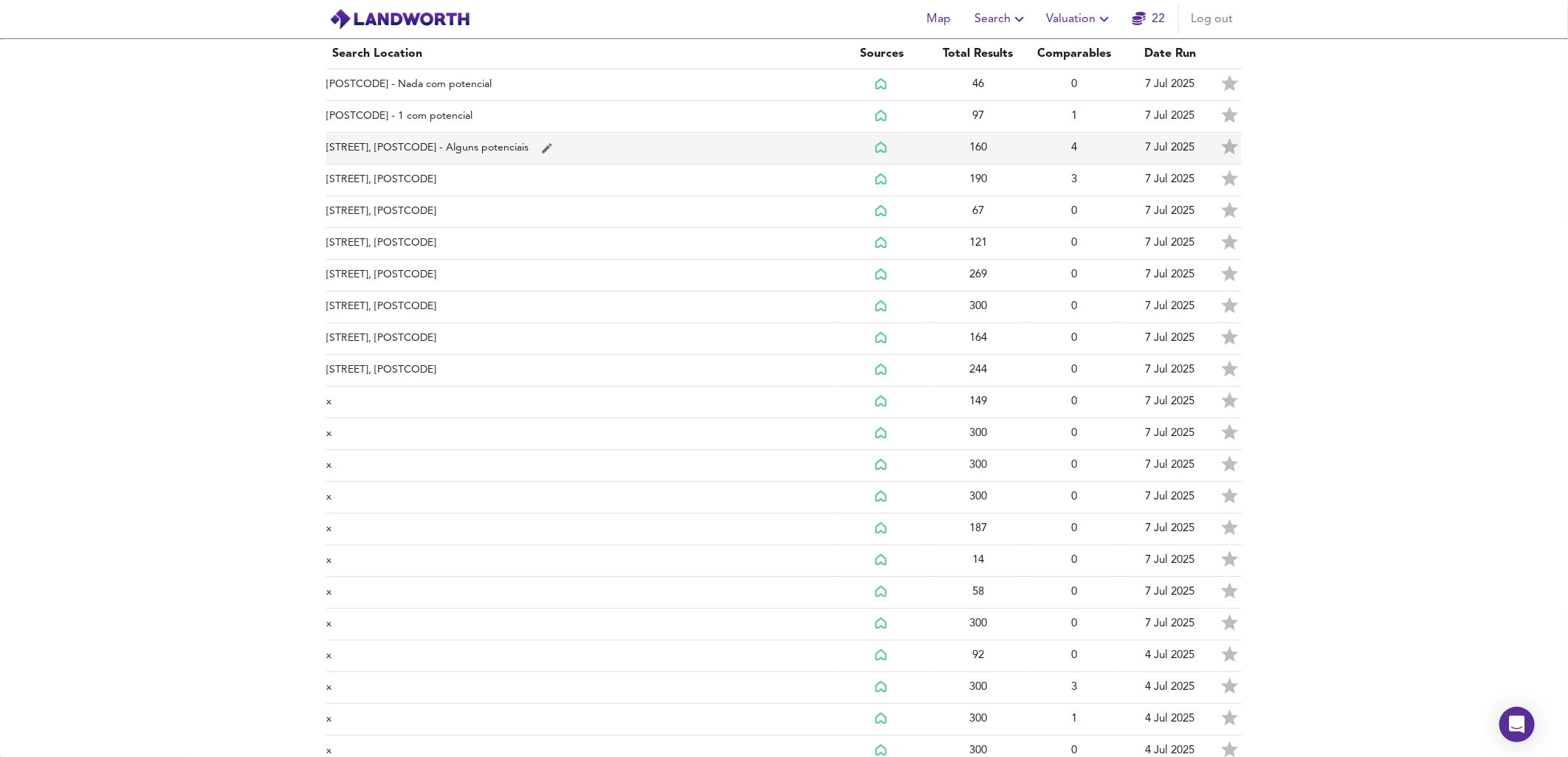 click on "[STREET], [POSTAL_CODE] - Alguns potenciais" at bounding box center (580, 85) 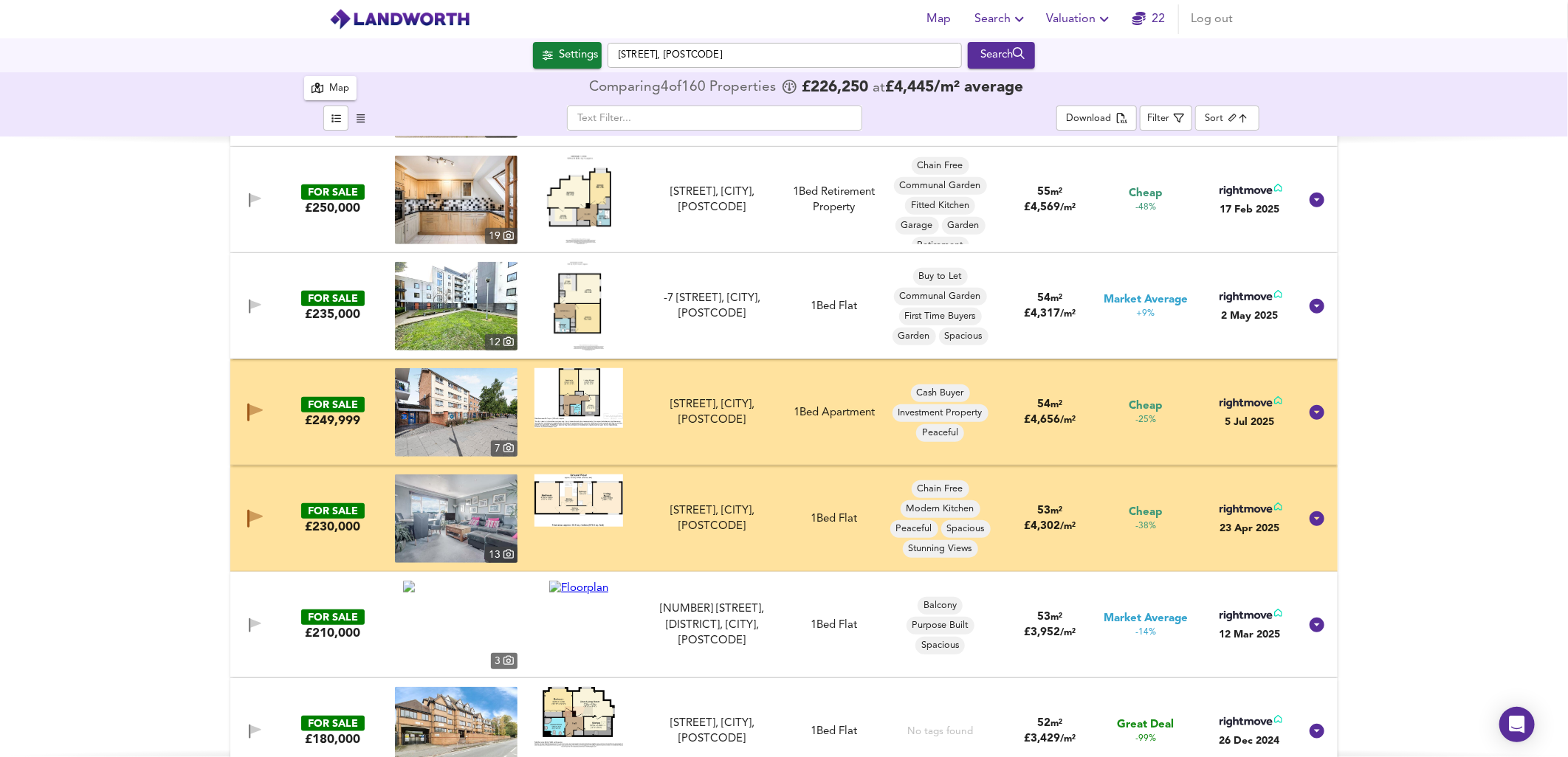 scroll, scrollTop: 738, scrollLeft: 0, axis: vertical 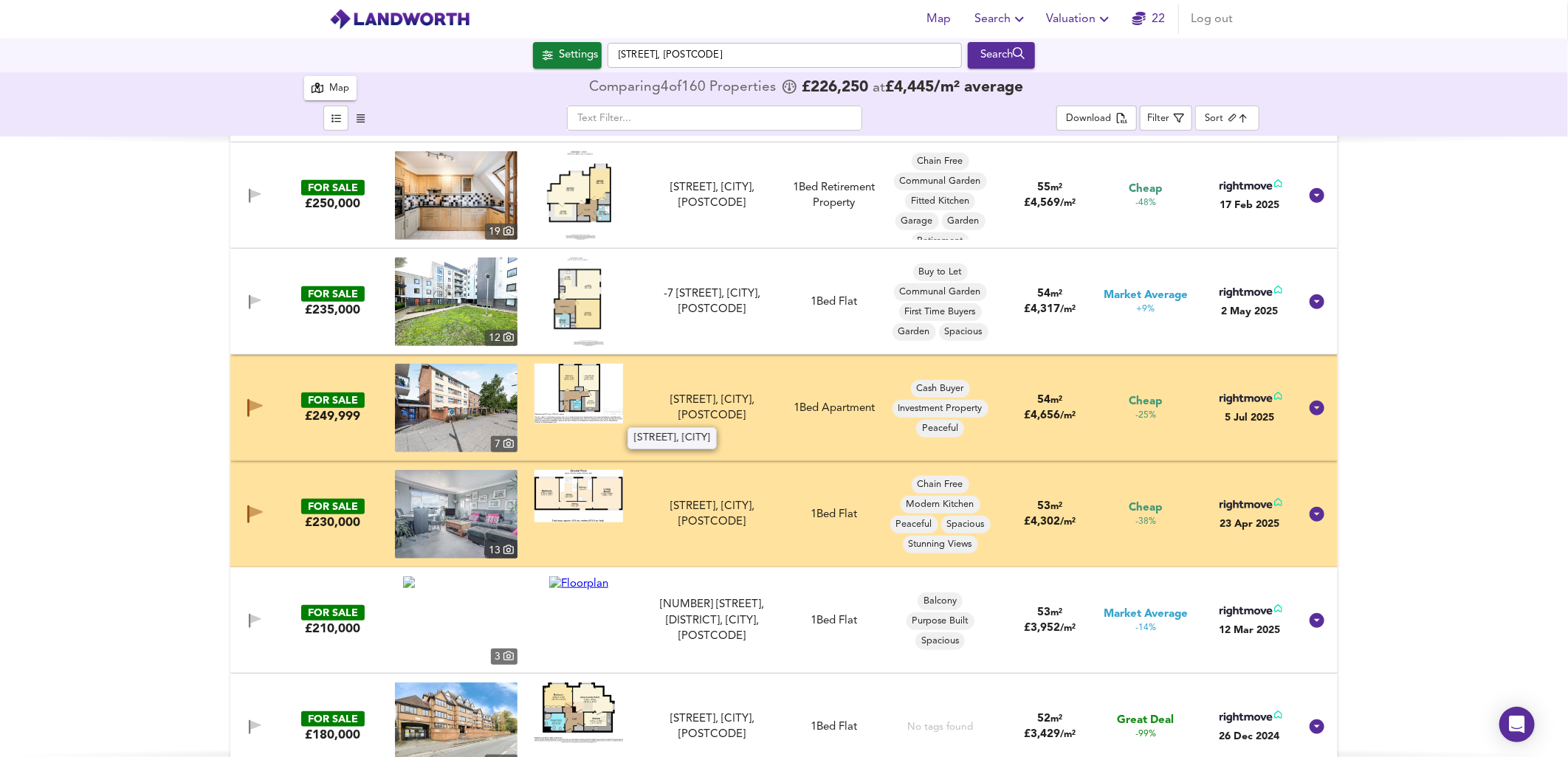 drag, startPoint x: 755, startPoint y: 415, endPoint x: 710, endPoint y: 418, distance: 45.099889 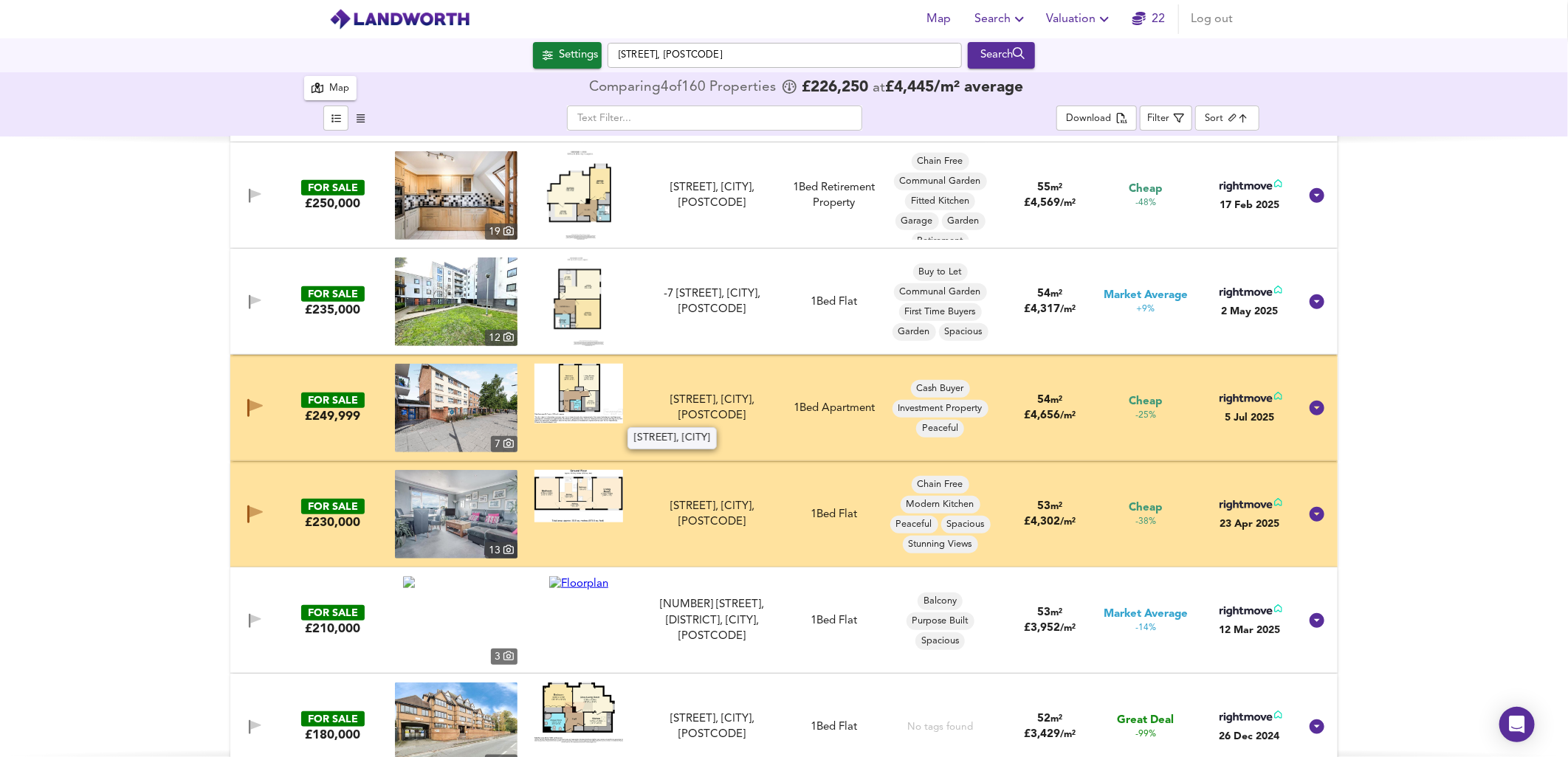 click on "The Birches [STREET], [CITY], [POSTAL_CODE]" at bounding box center [712, 408] 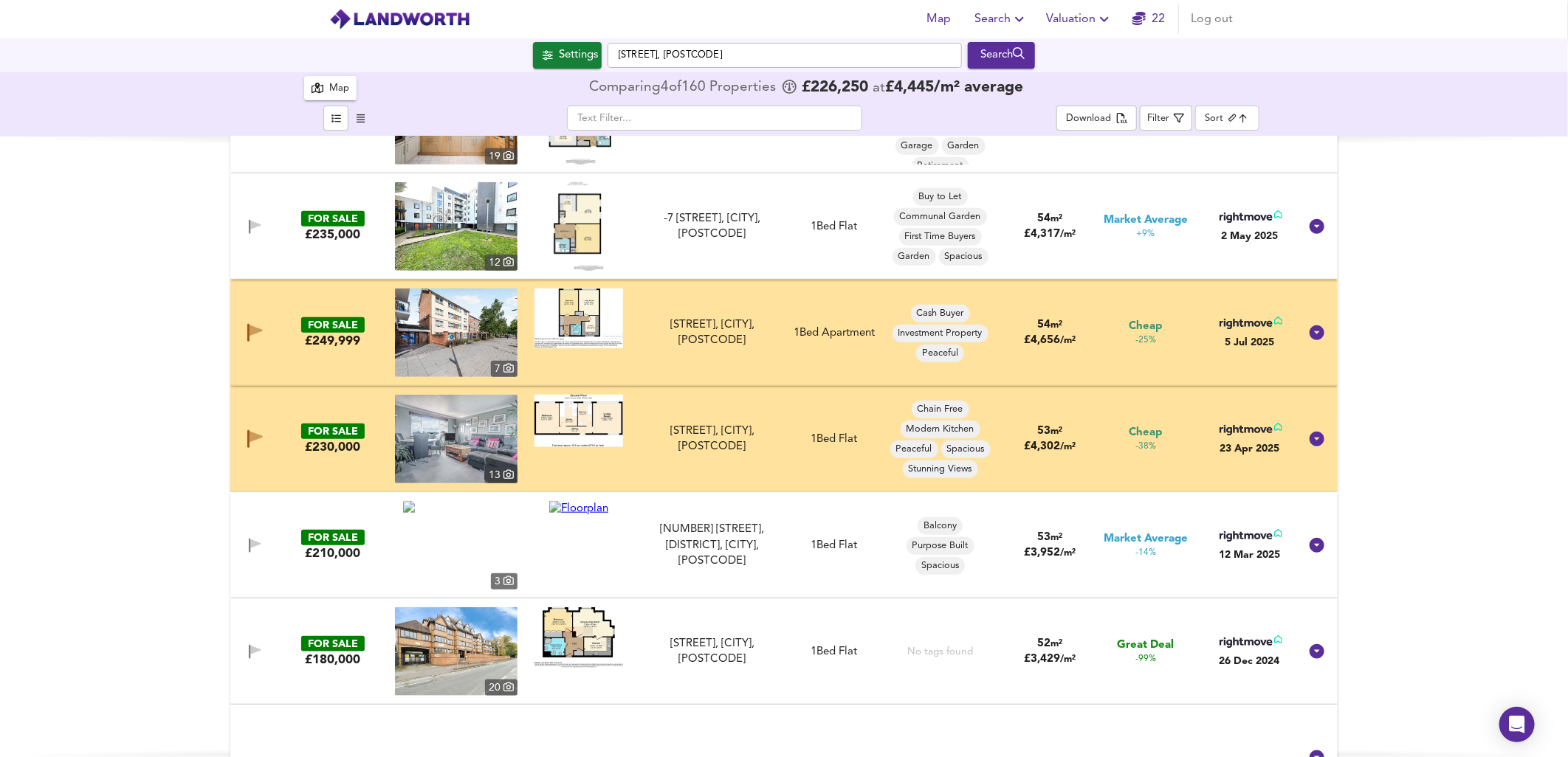 scroll, scrollTop: 820, scrollLeft: 0, axis: vertical 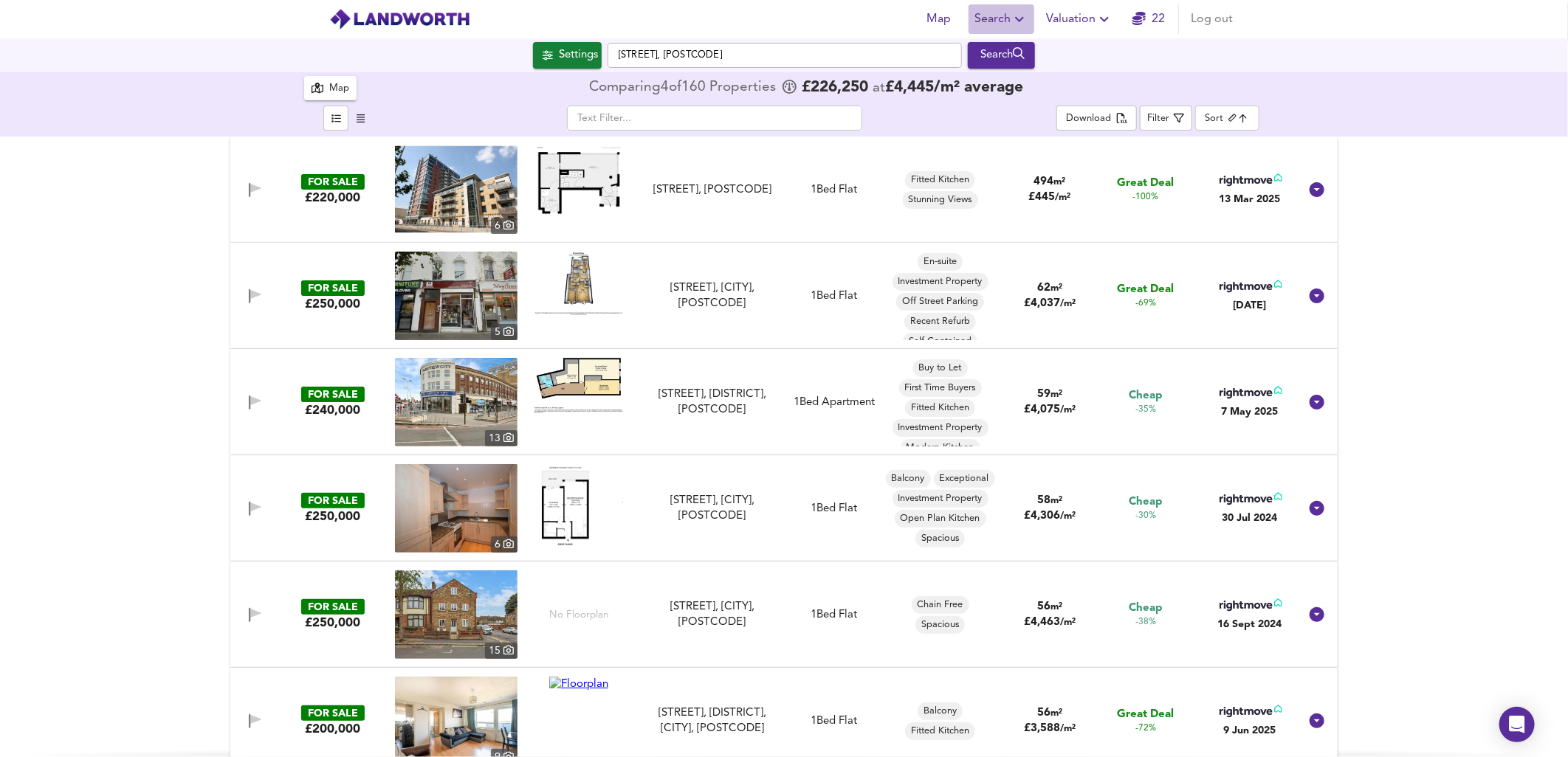 click on "Search" at bounding box center (1001, 19) 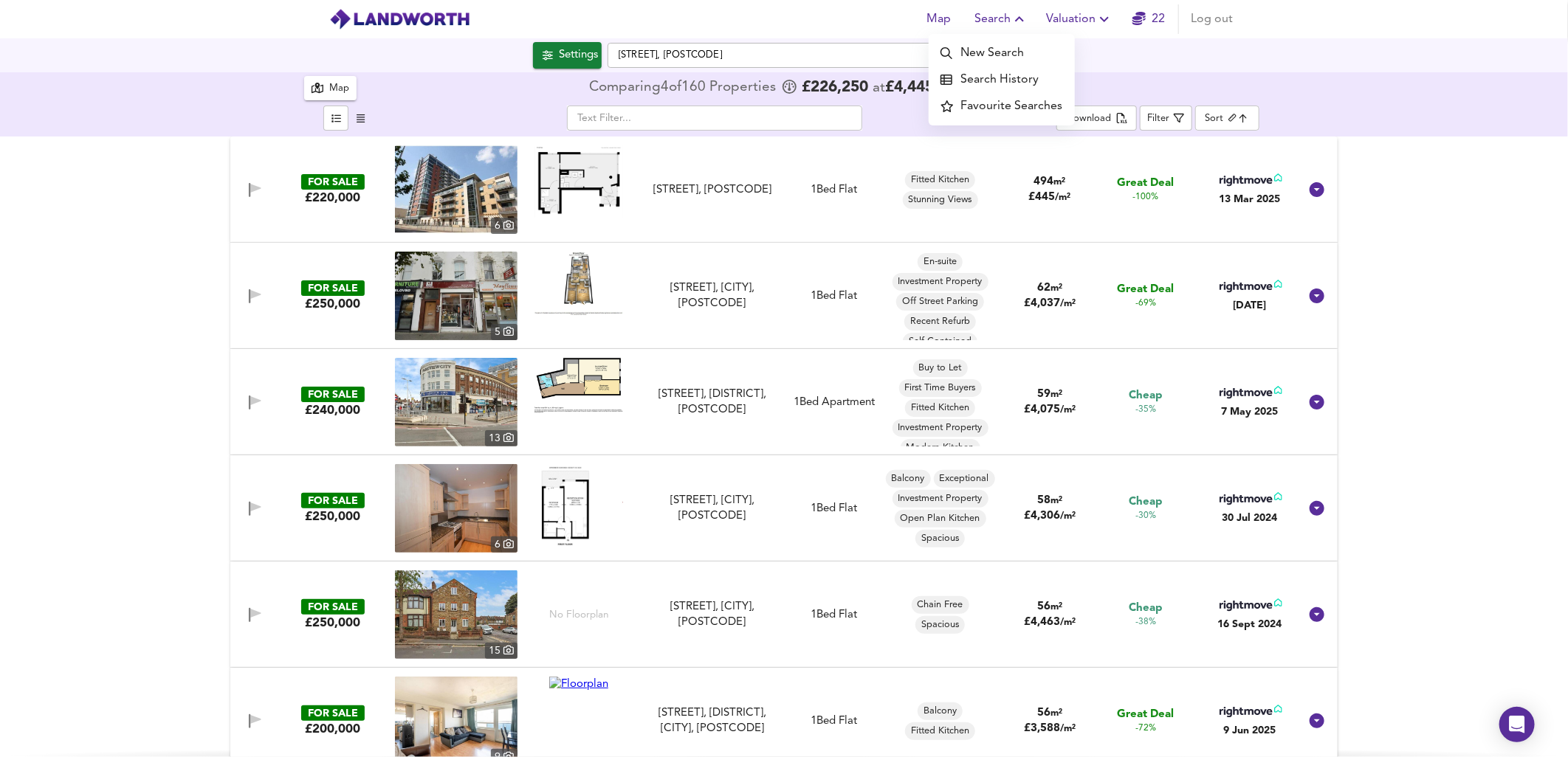click on "Search History" at bounding box center [1002, 80] 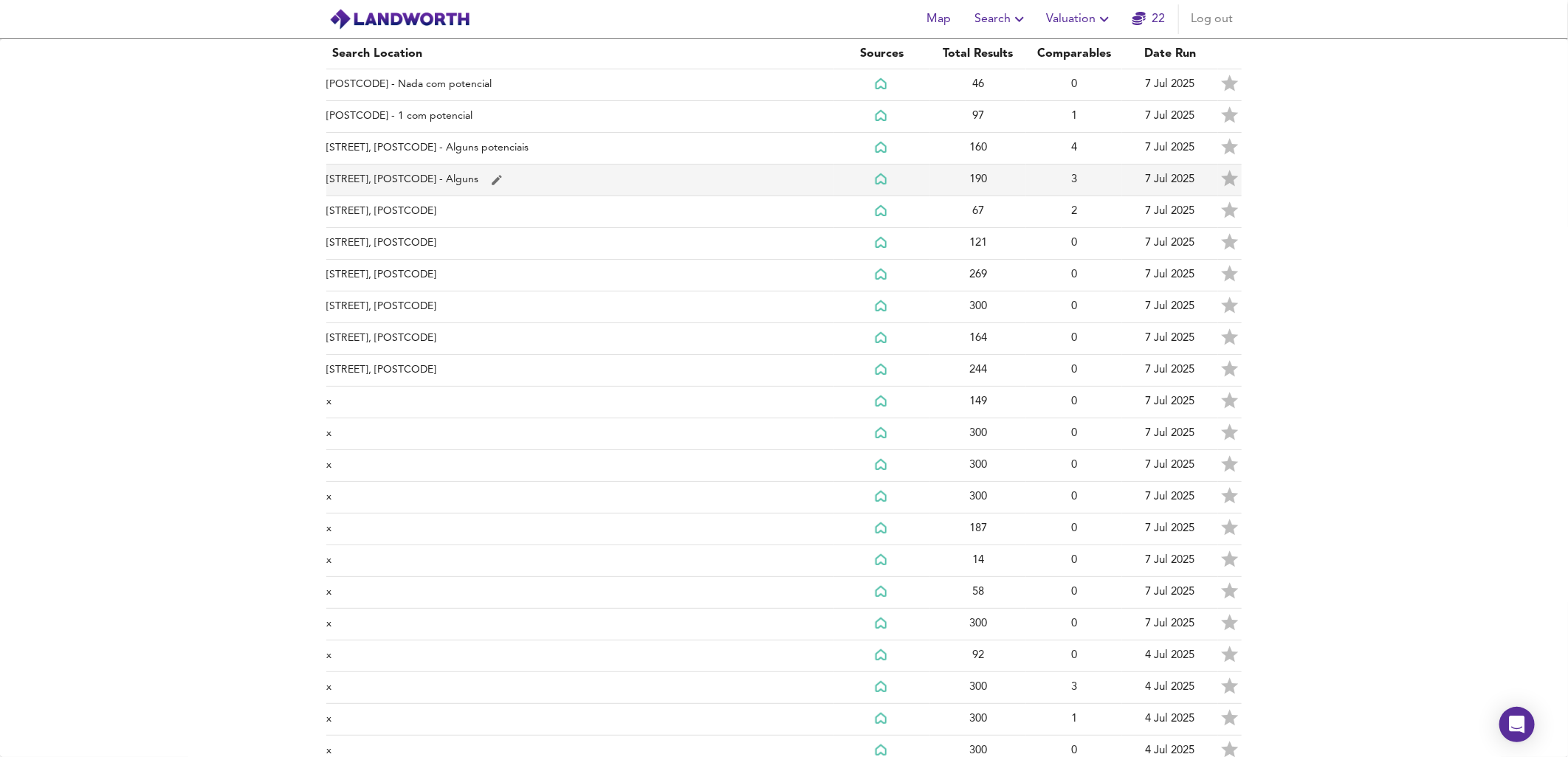 click on "Church Street, E16 2NB - Alguns" at bounding box center (580, 85) 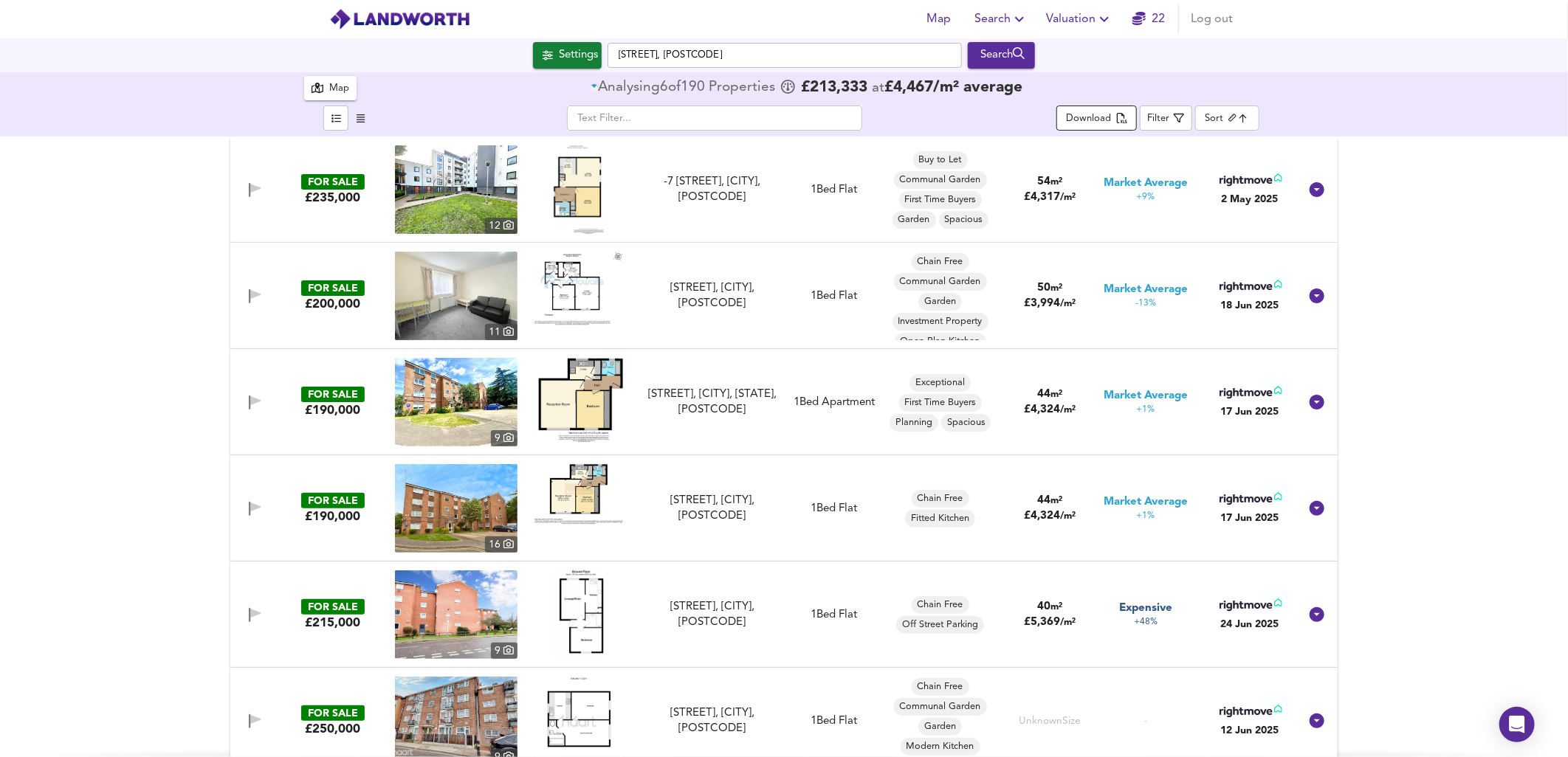 click on "Download" at bounding box center [1096, 119] 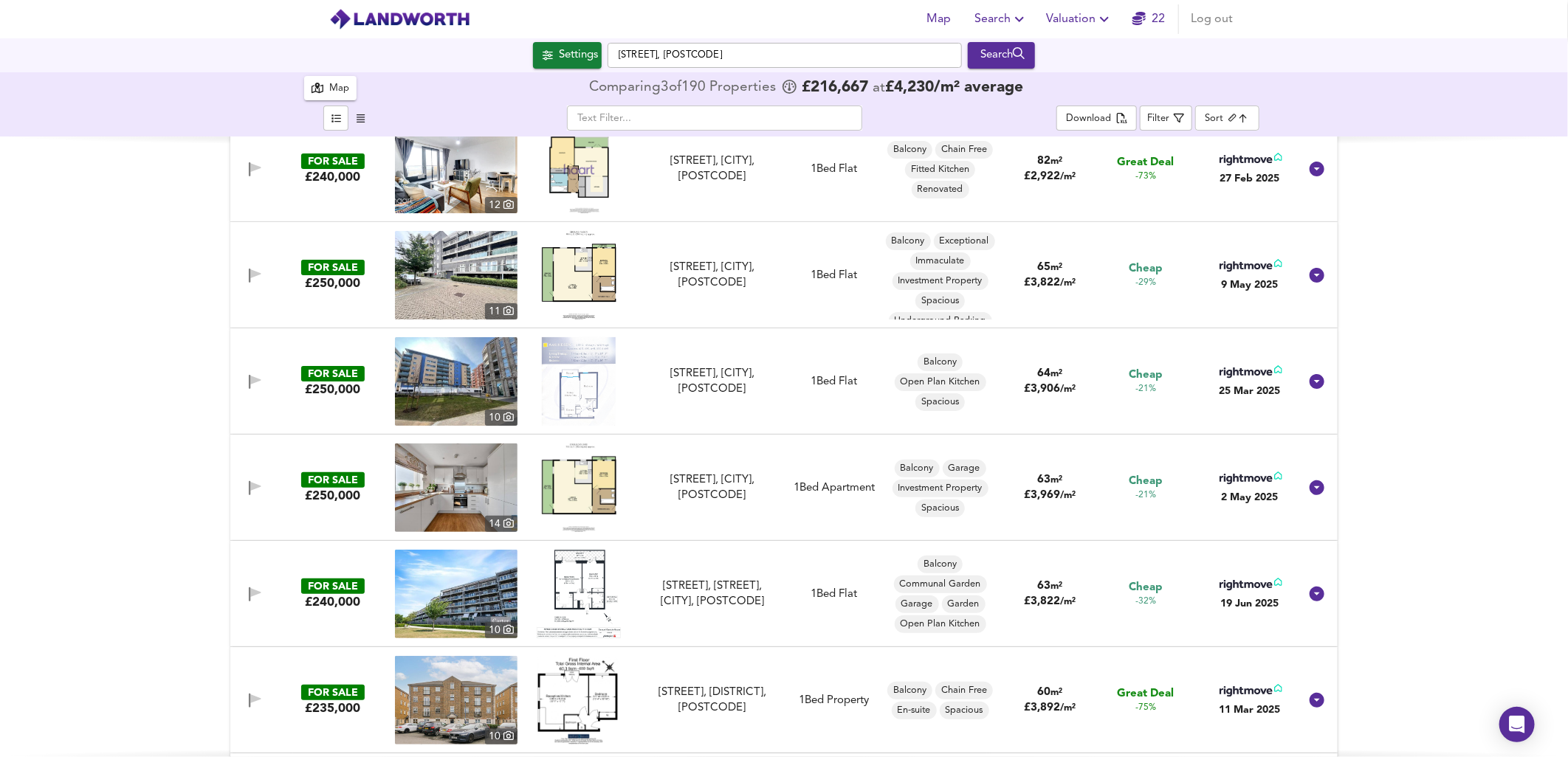 scroll, scrollTop: 0, scrollLeft: 0, axis: both 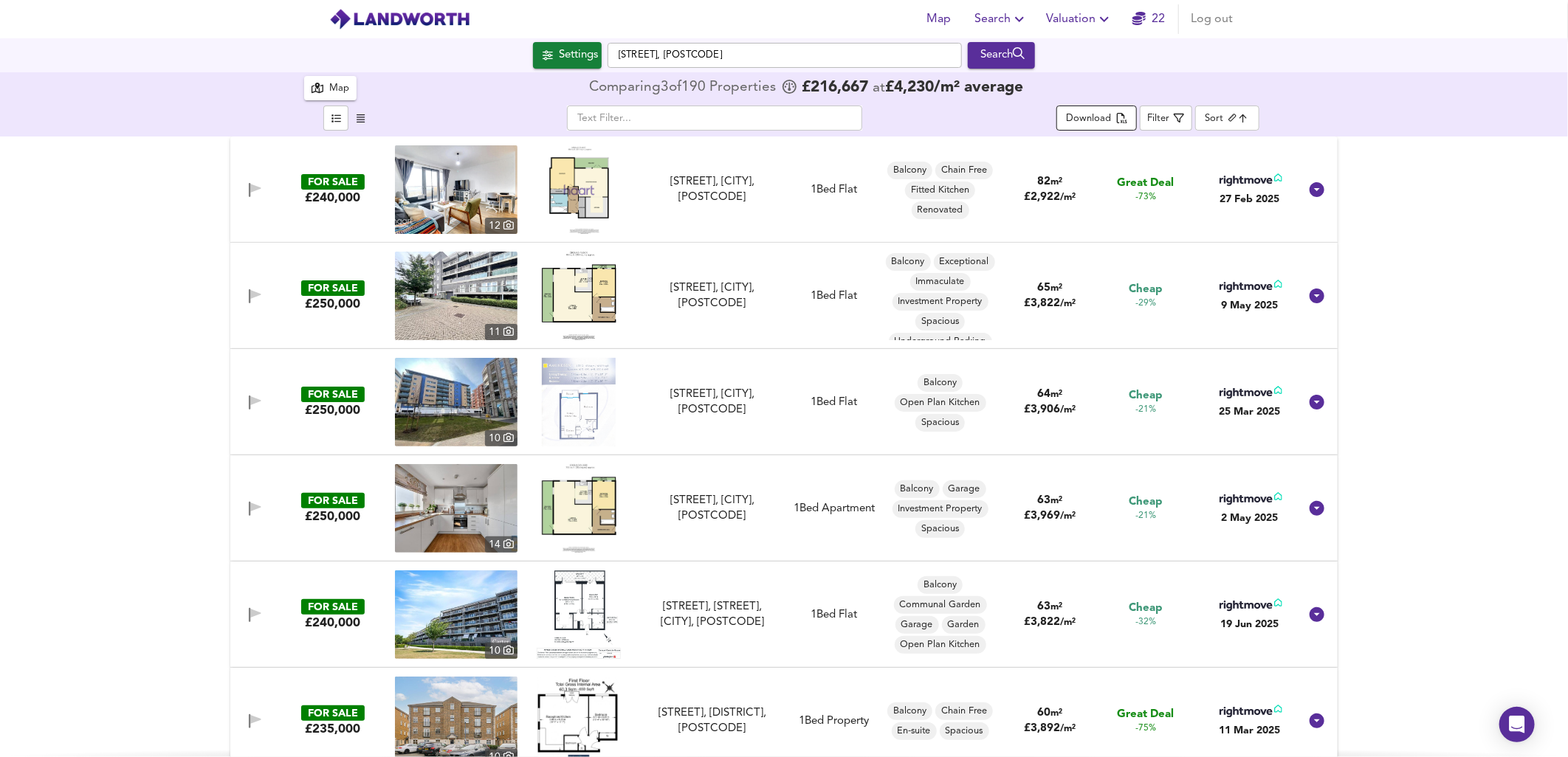 click on "Download" at bounding box center [1088, 119] 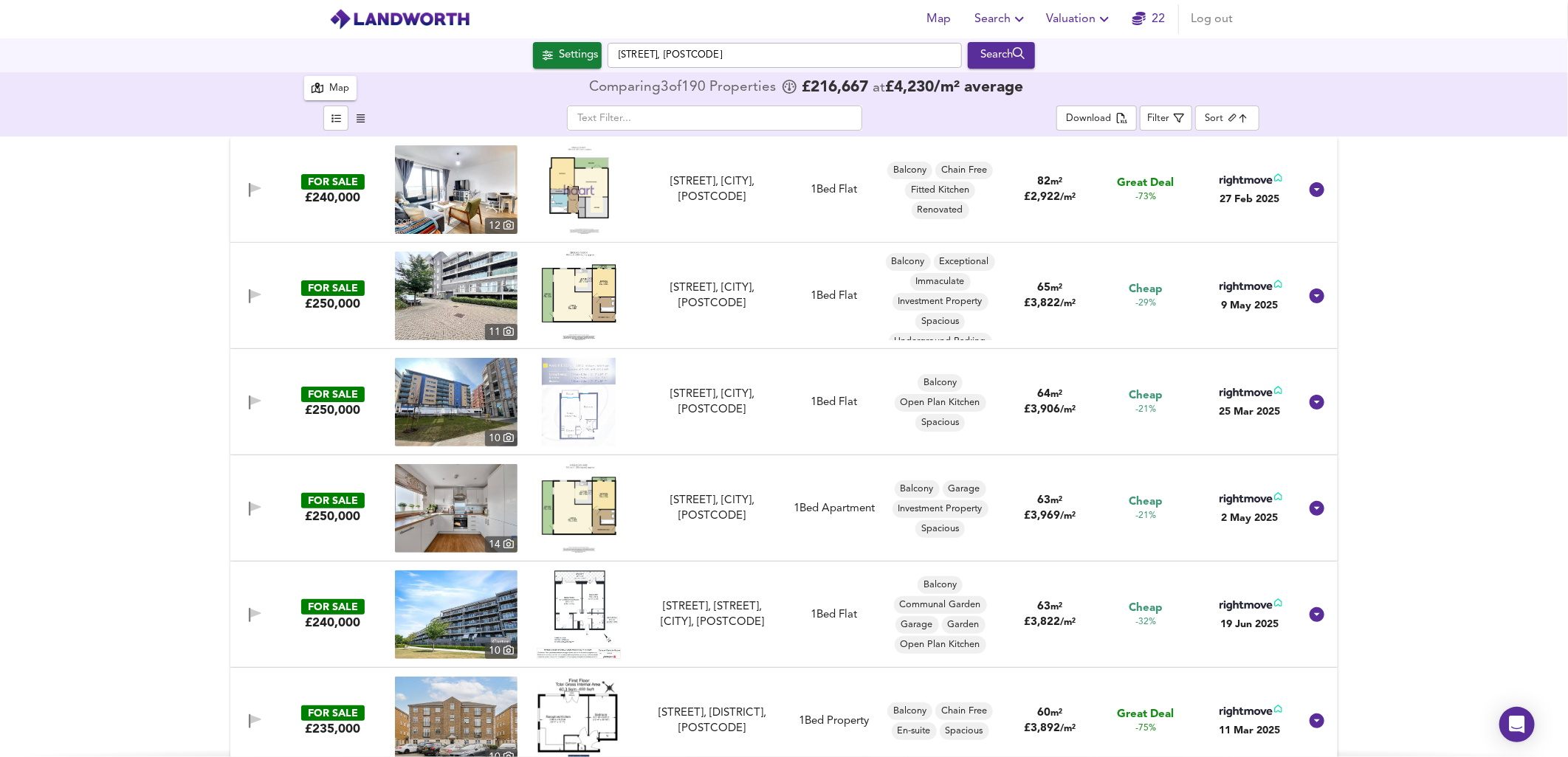 click on "FOR SALE £240,000     12     Sackett Road, Barking, IG11 0WR Sackett Road, Barking, IG11 0WR 1  Bed   Flat Balcony Chain Free Fitted Kitchen Renovated 82 m² £ 2,922 / m² Great Deal -73% 27 Feb 2025 FOR SALE £250,000     11     Harlequin Close, Barking, IG11 0FX Harlequin Close, Barking, IG11 0FX 1  Bed   Flat Balcony Exceptional Immaculate Investment Property Spacious Underground Parking 65 m² £ 3,822 / m² Cheap -29% 9 May 2025 FOR SALE £250,000     10     Gallions Road, London, E16 2FD Gallions Road, London, E16 2FD 1  Bed   Flat Balcony Open Plan Kitchen Spacious 64 m² £ 3,906 / m² Cheap -21% 25 Mar 2025 FOR SALE £250,000     14     Harlequin Close, Barking, IG11 0FX Harlequin Close, Barking, IG11 0FX 1  Bed   Apartment Balcony Garage Investment Property Spacious 63 m² £ 3,969 / m² Cheap -21% 2 May 2025 FOR SALE £240,000     10     Samuel Garside House, De Pass Gardens, Barking,, IG11 0FQ Samuel Garside House, De Pass Gardens, Barking,, IG11 0FQ 1  Bed   Flat Balcony Garage /" at bounding box center [784, 446] 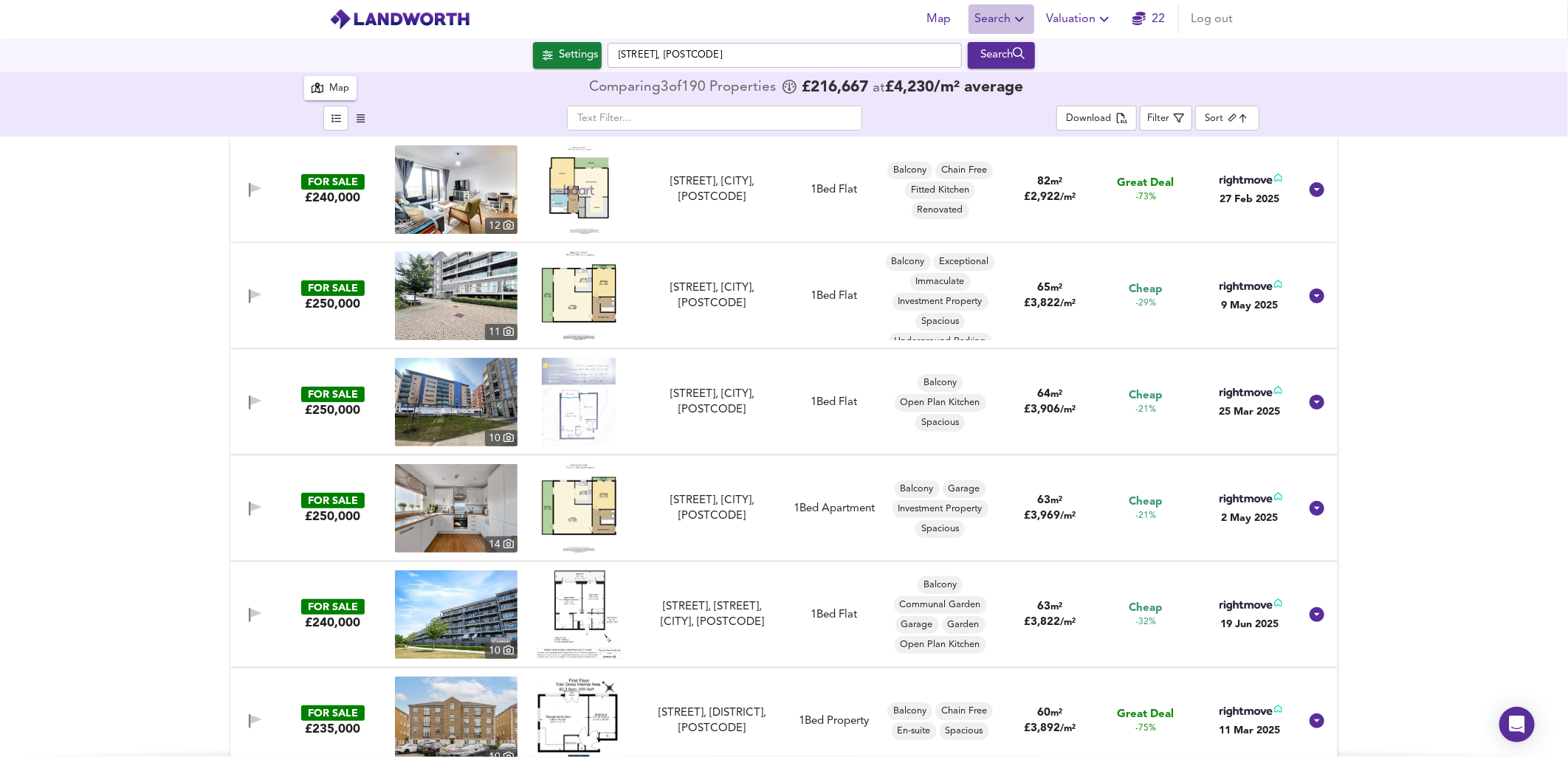 click on "Search" at bounding box center (1001, 19) 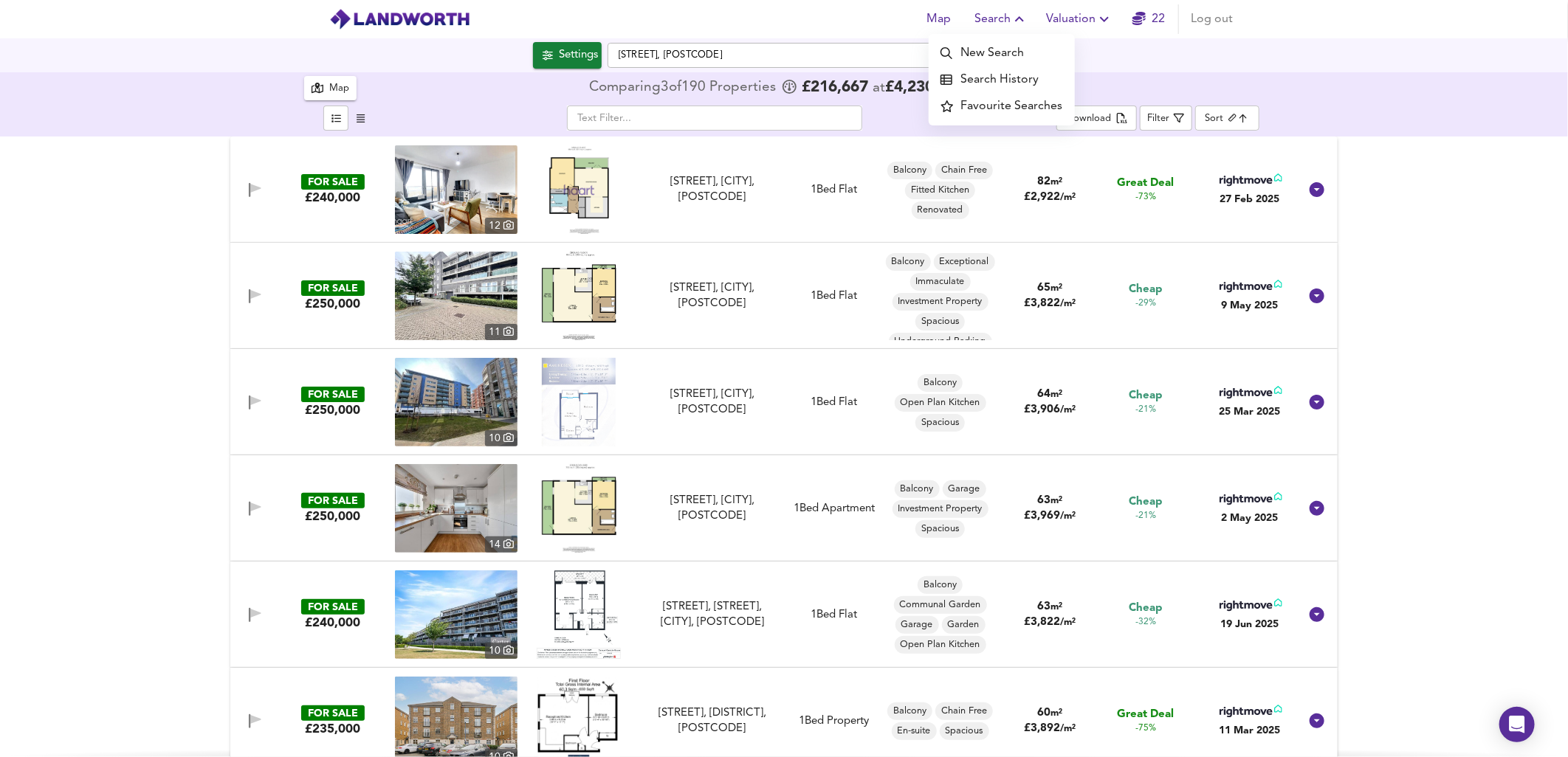 click on "Search History" at bounding box center [1002, 80] 